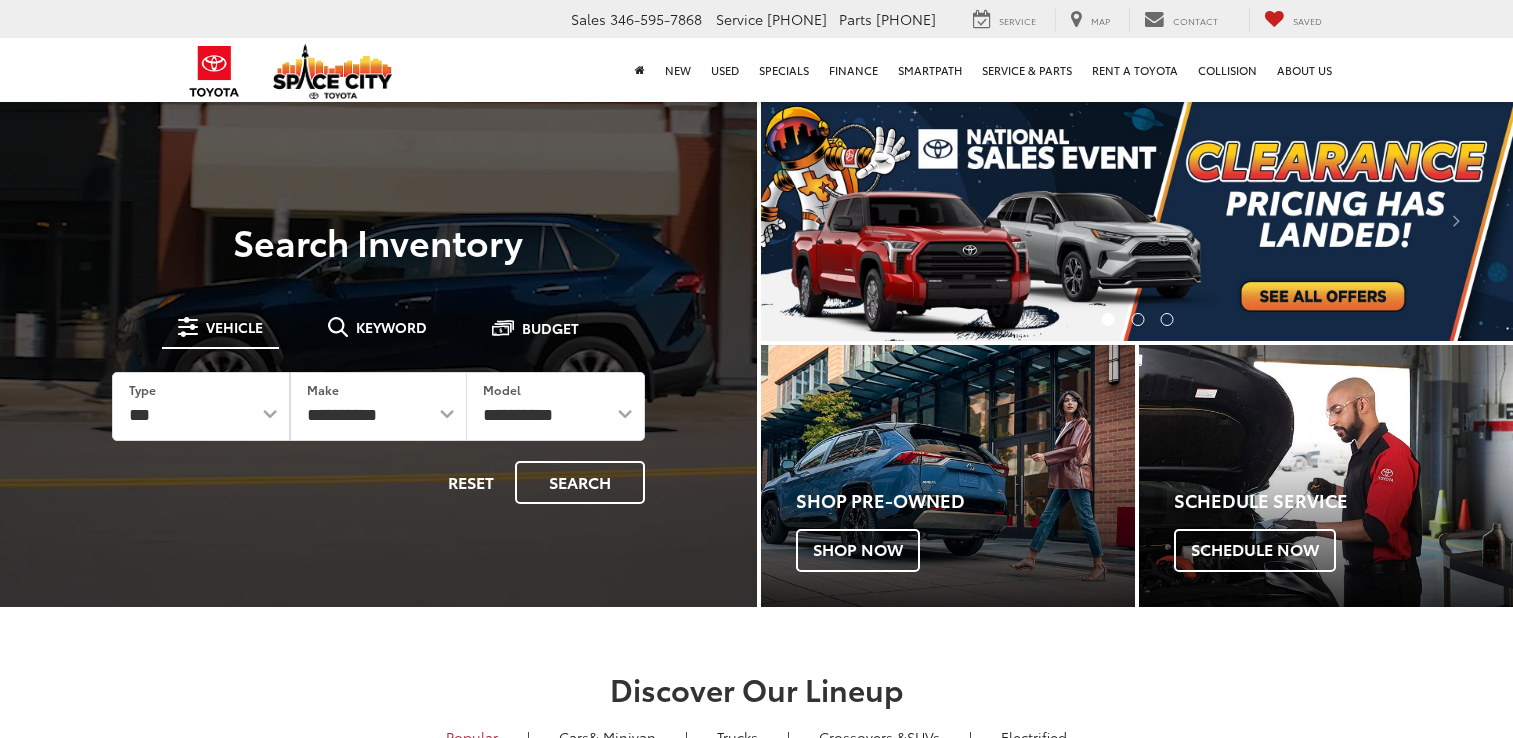 scroll, scrollTop: 0, scrollLeft: 0, axis: both 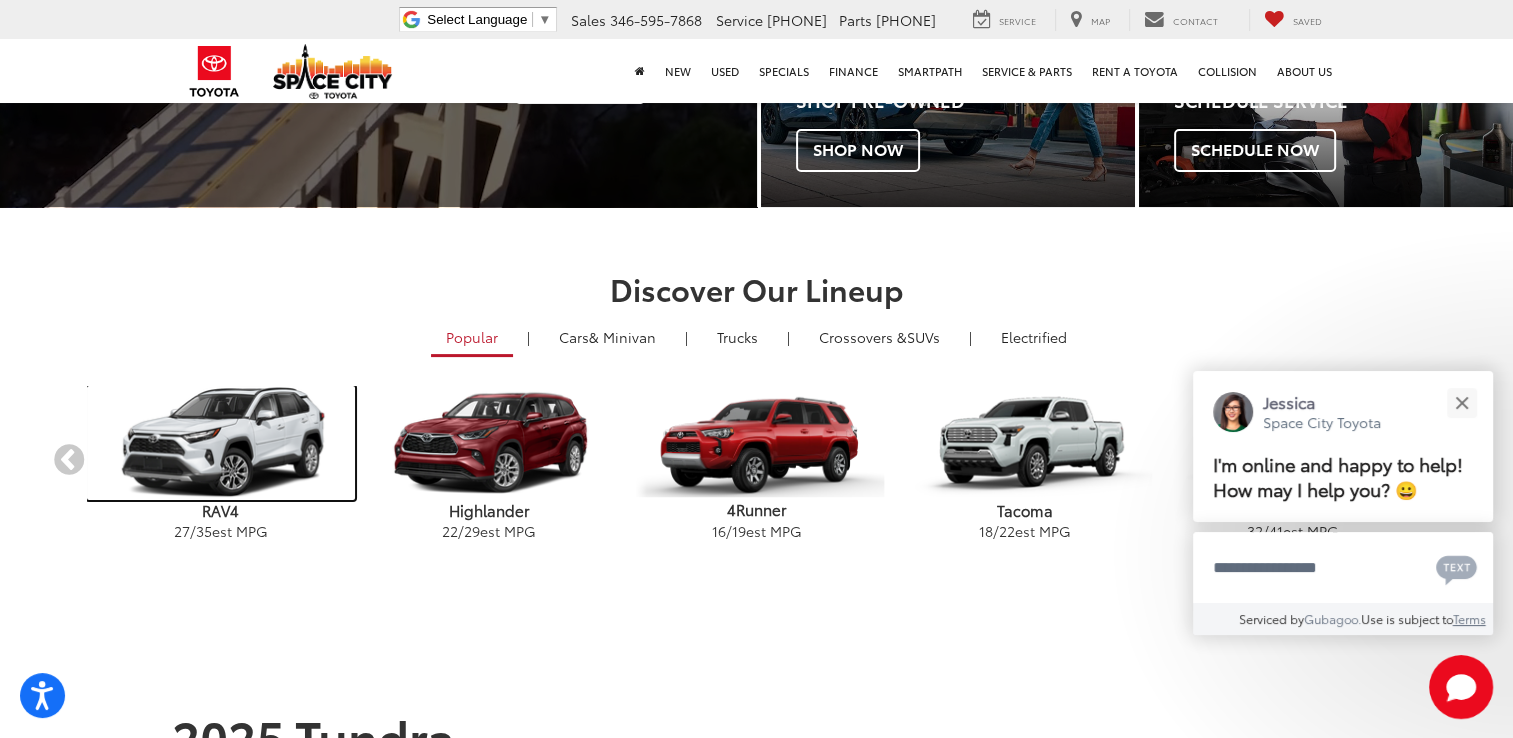 click at bounding box center [221, 443] 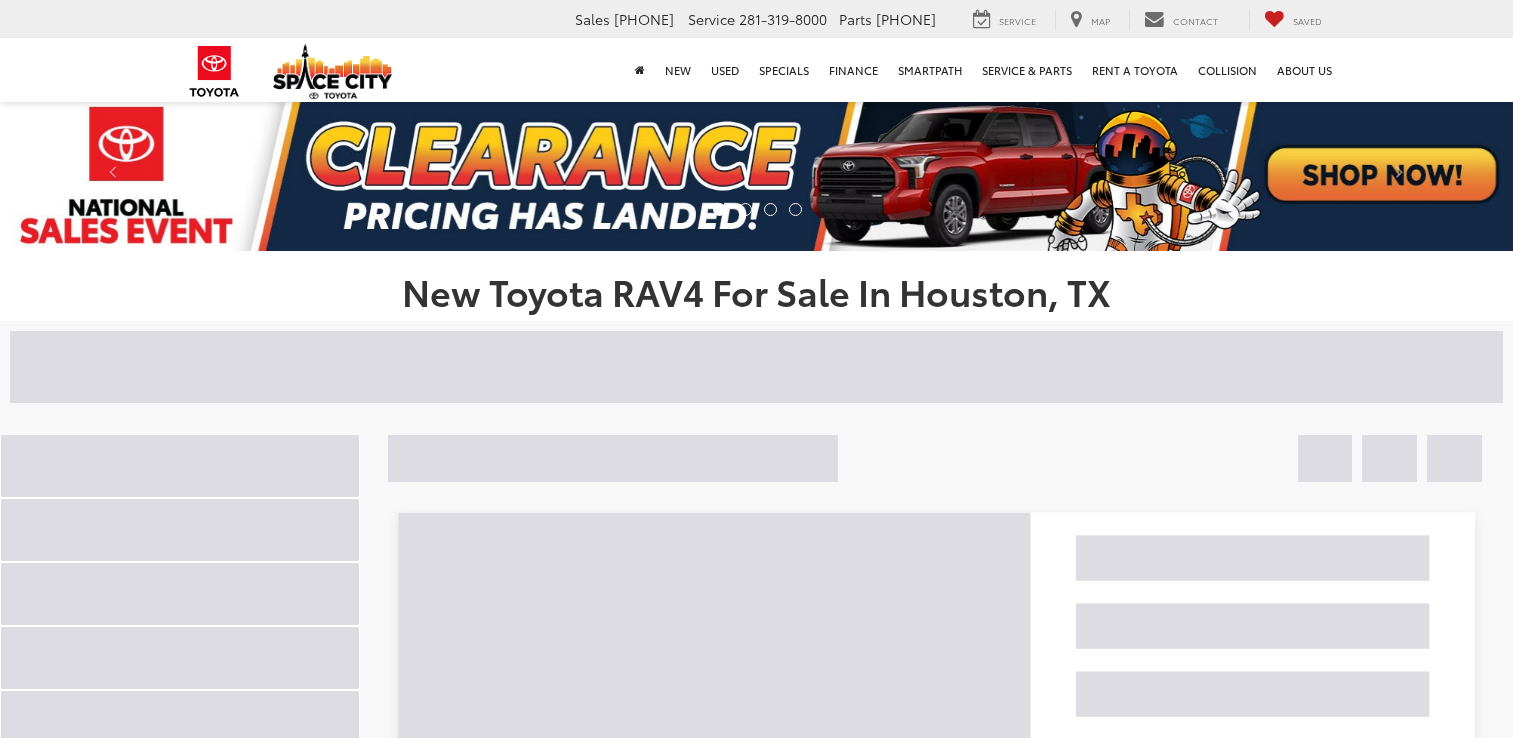 scroll, scrollTop: 0, scrollLeft: 0, axis: both 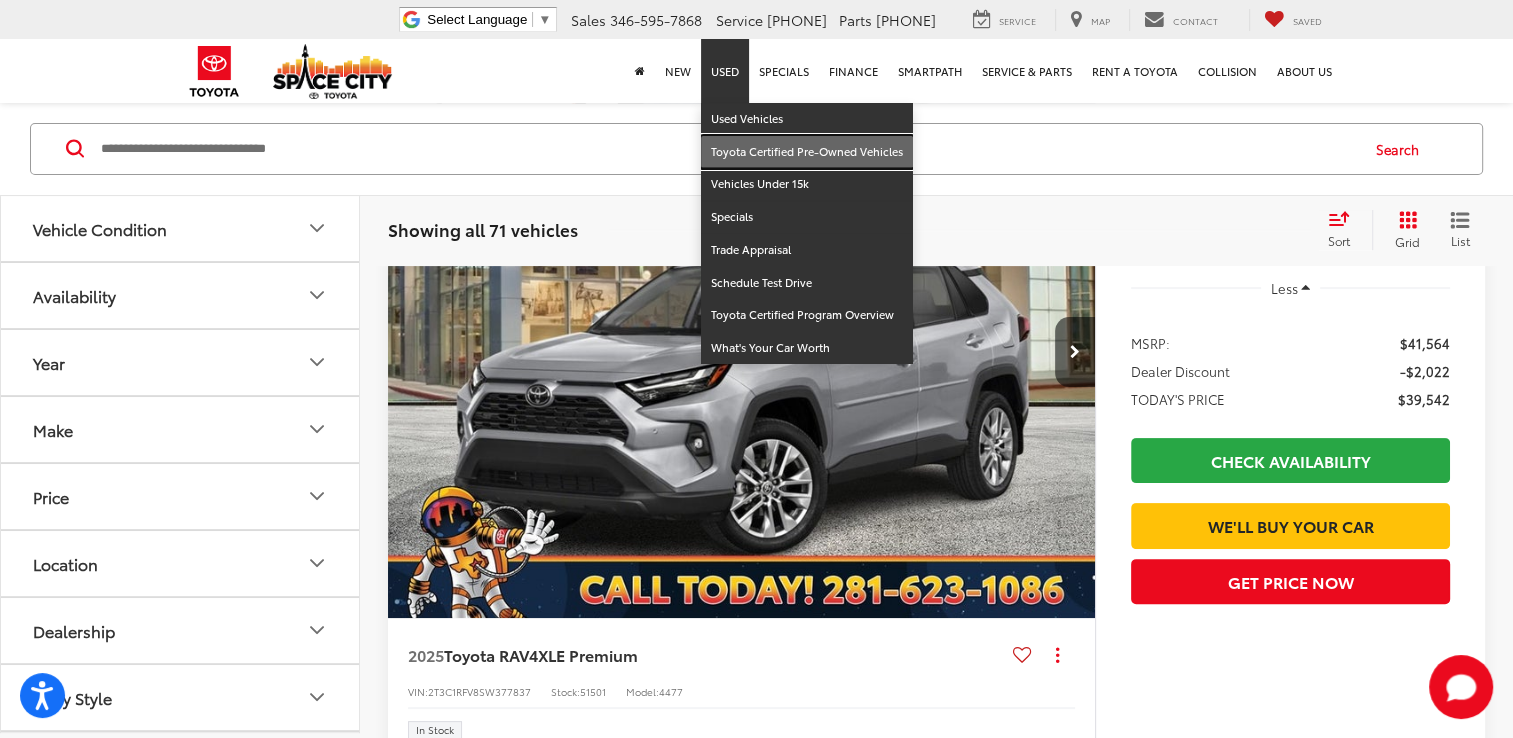 click on "Toyota Certified Pre-Owned Vehicles" at bounding box center [807, 152] 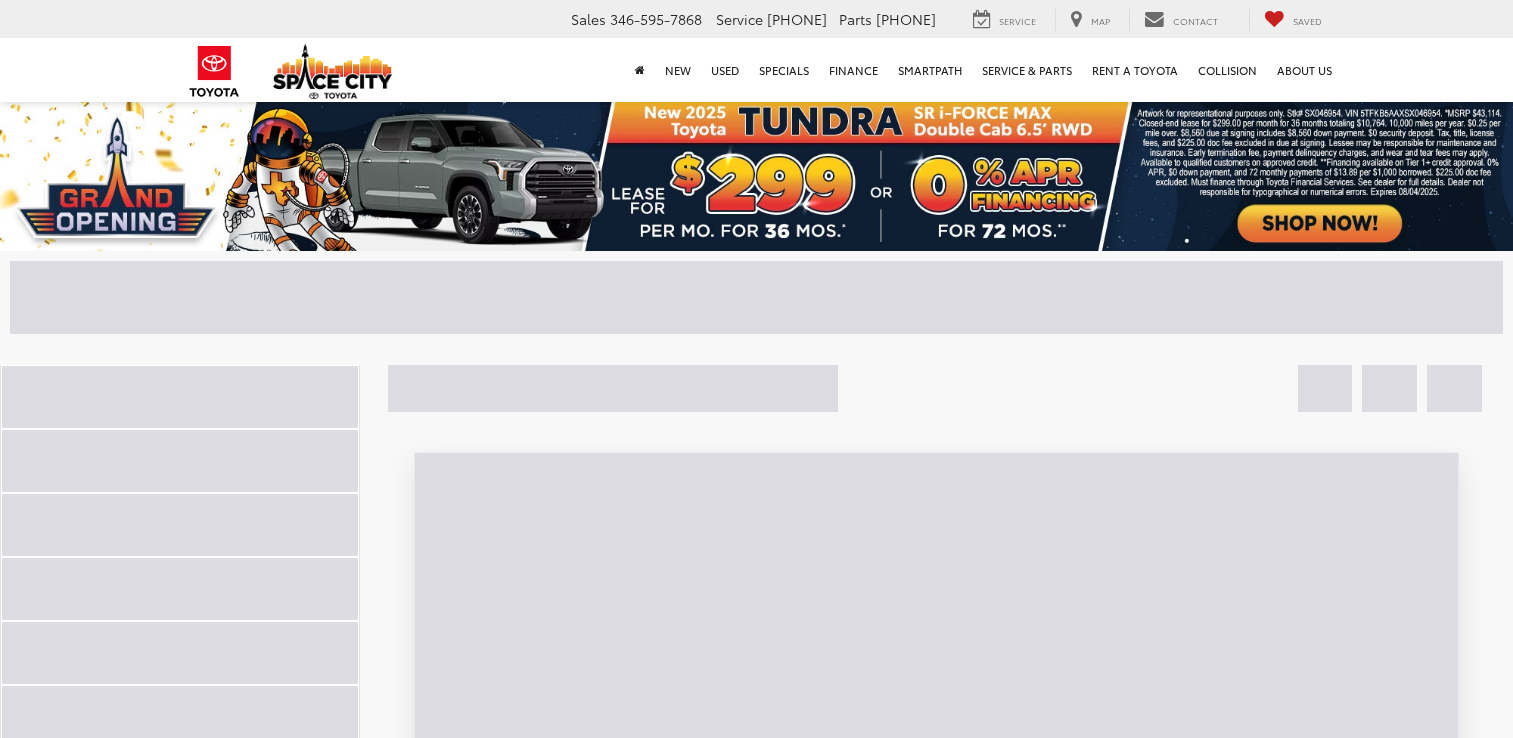 scroll, scrollTop: 0, scrollLeft: 0, axis: both 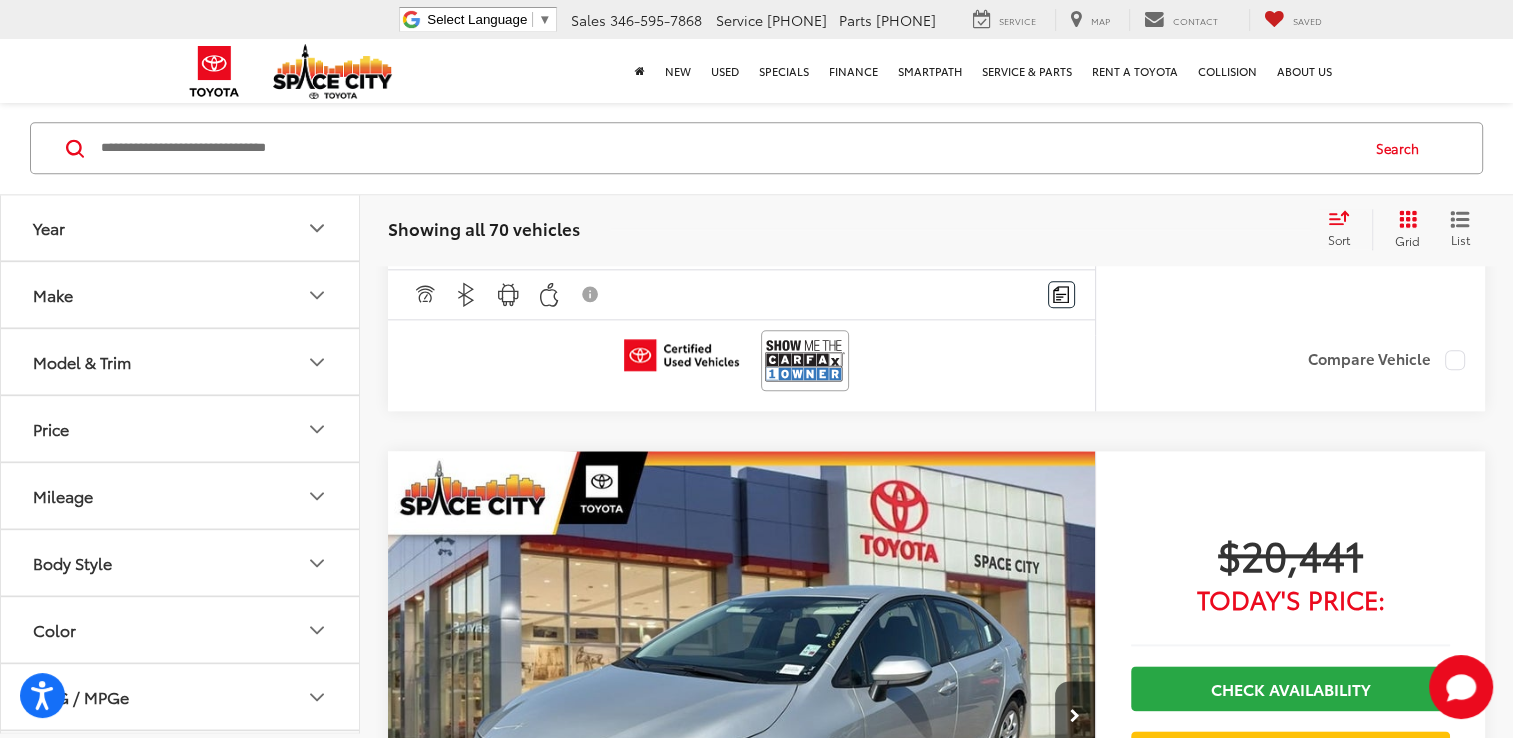 click 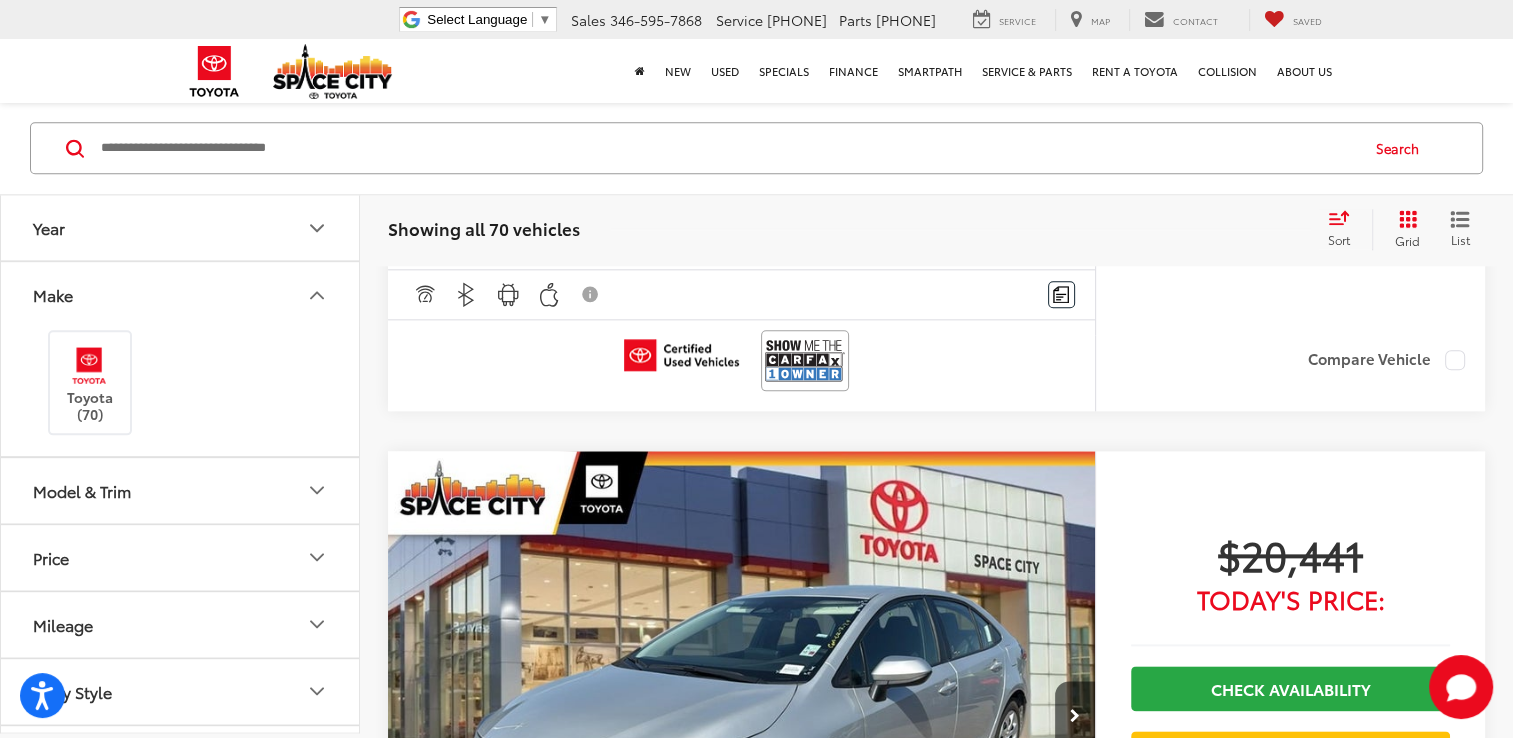 click 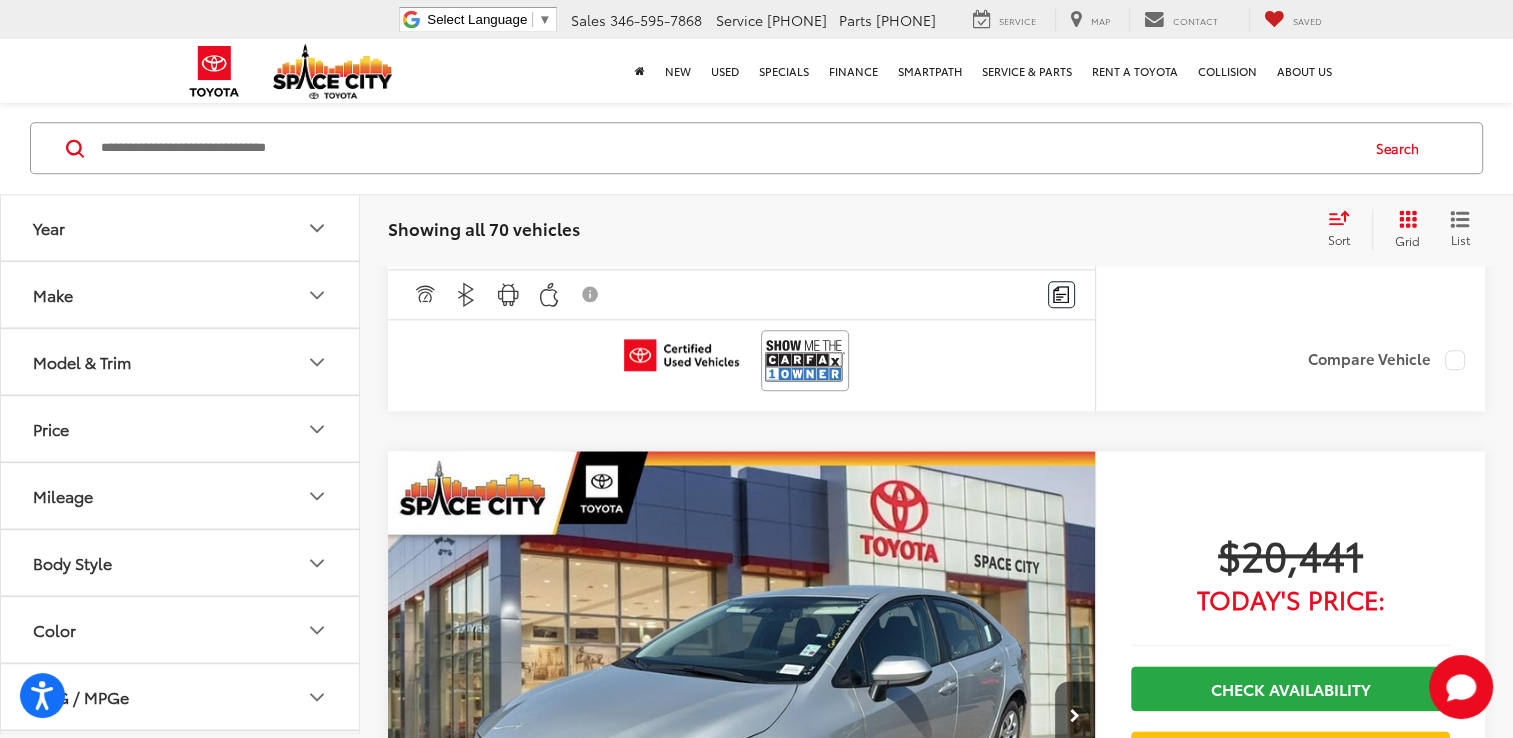 click 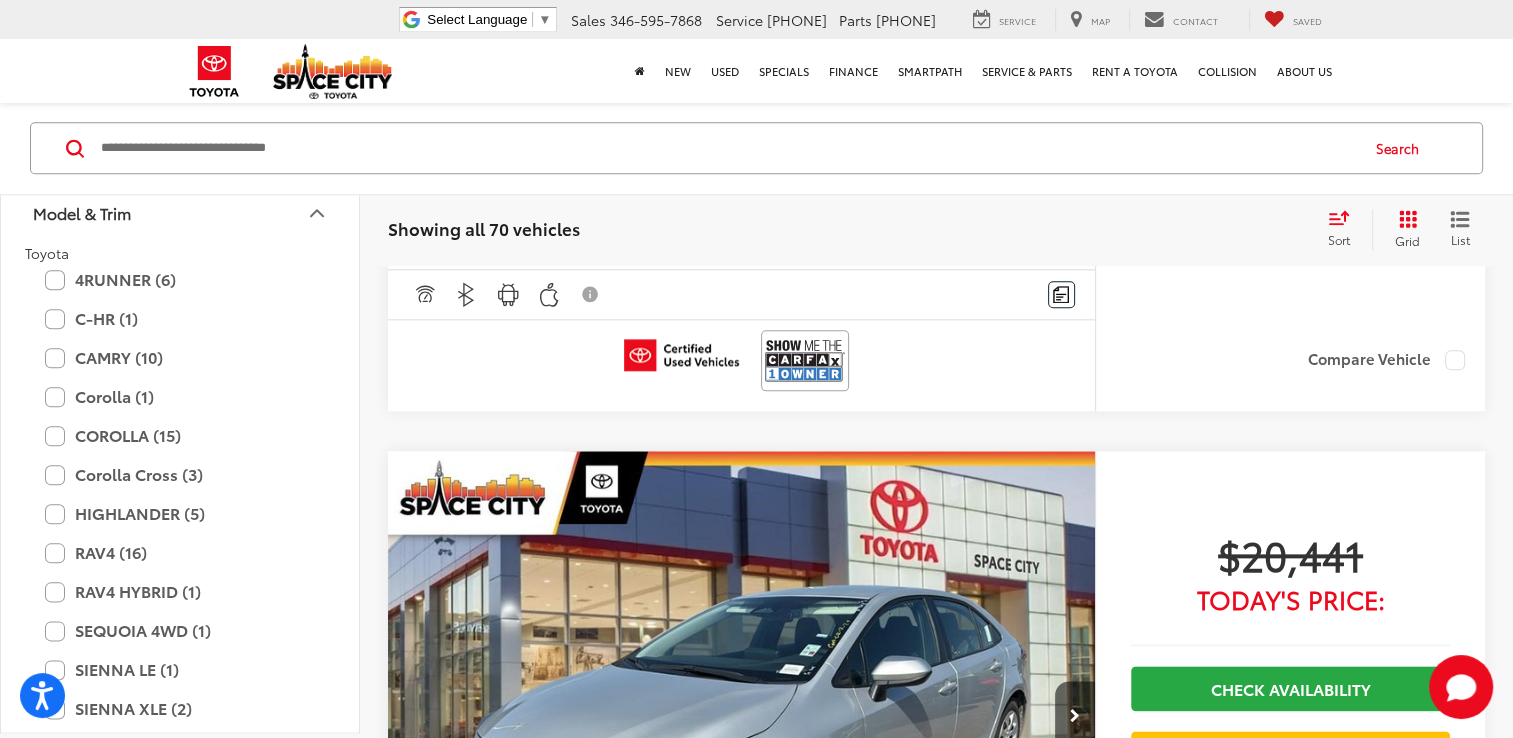 scroll, scrollTop: 200, scrollLeft: 0, axis: vertical 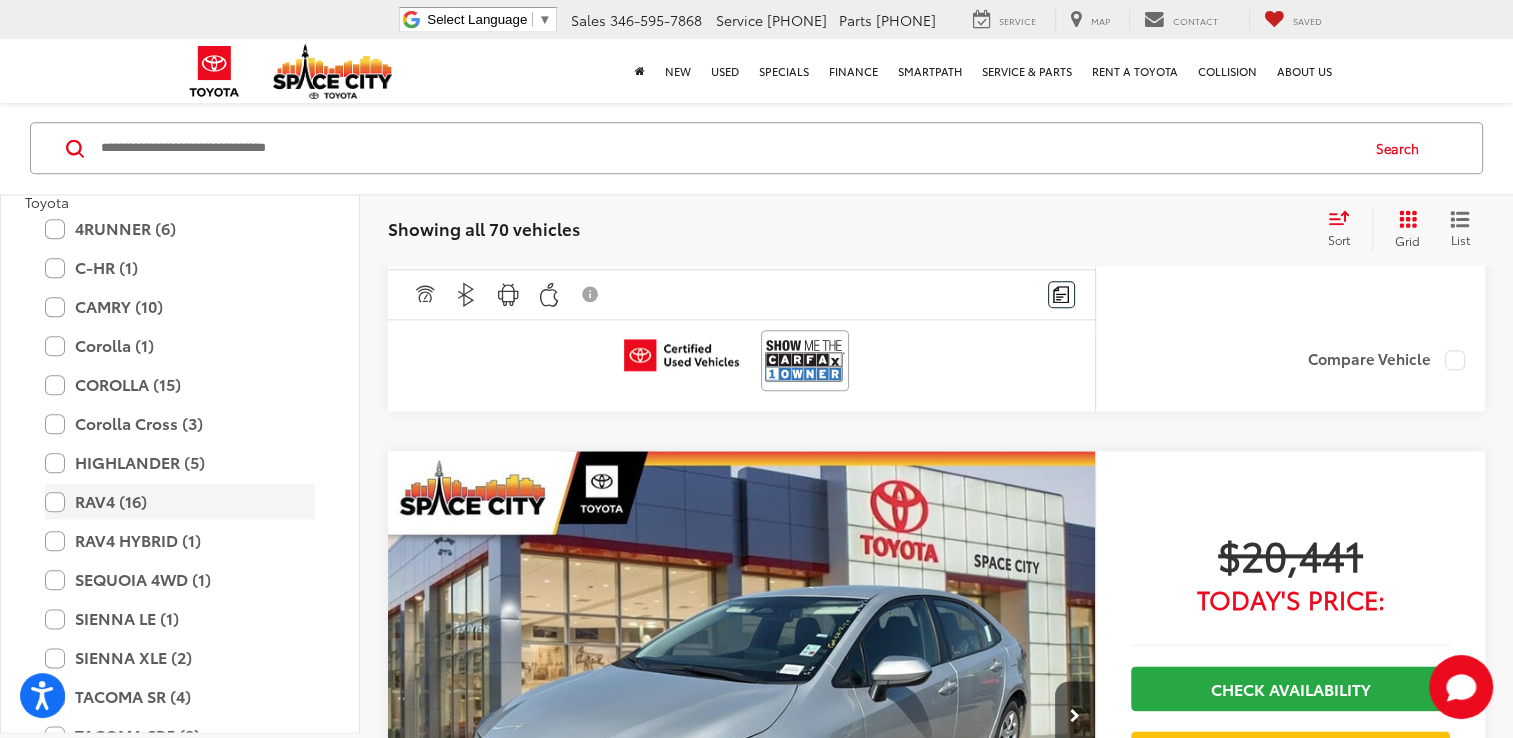 click on "RAV4 (16)" at bounding box center (180, 501) 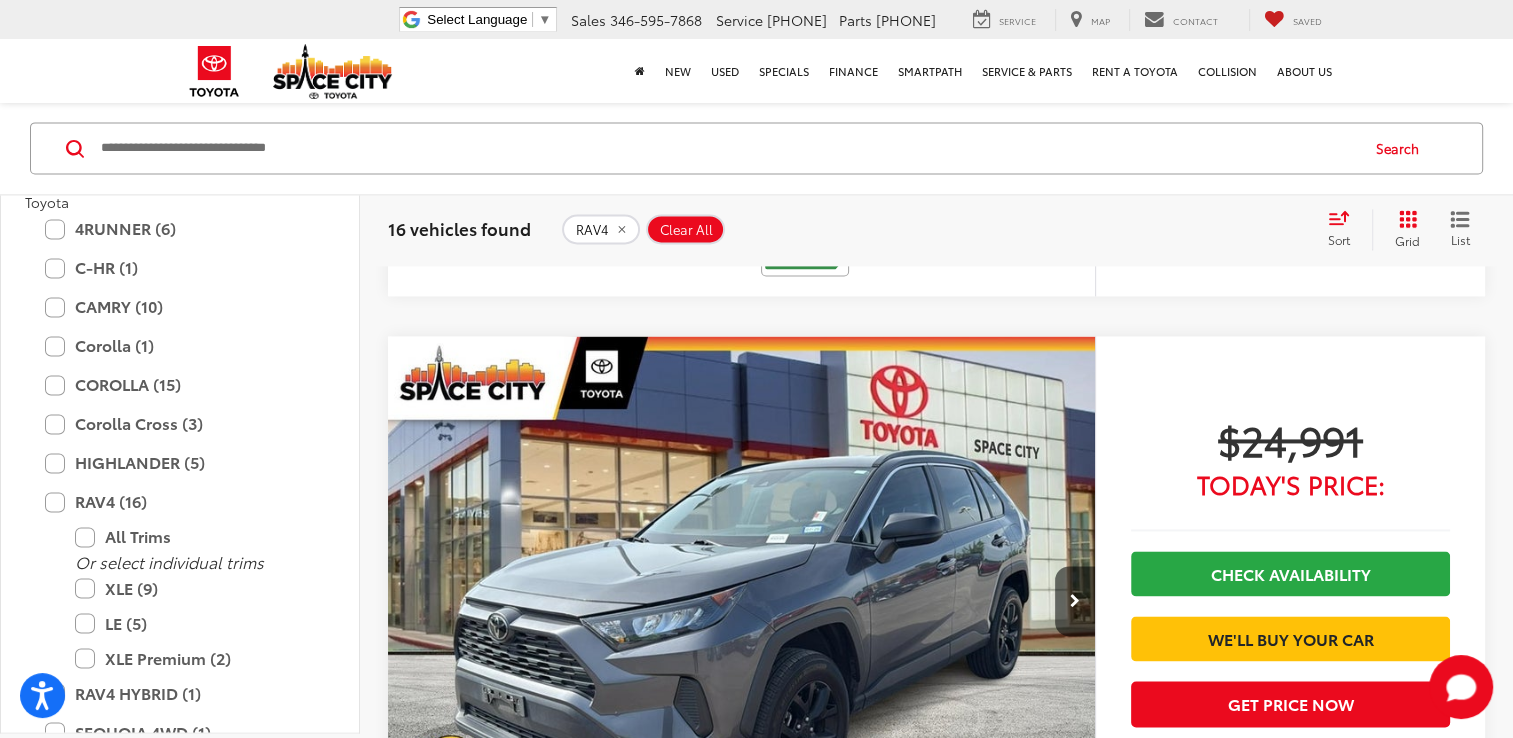 scroll, scrollTop: 2948, scrollLeft: 0, axis: vertical 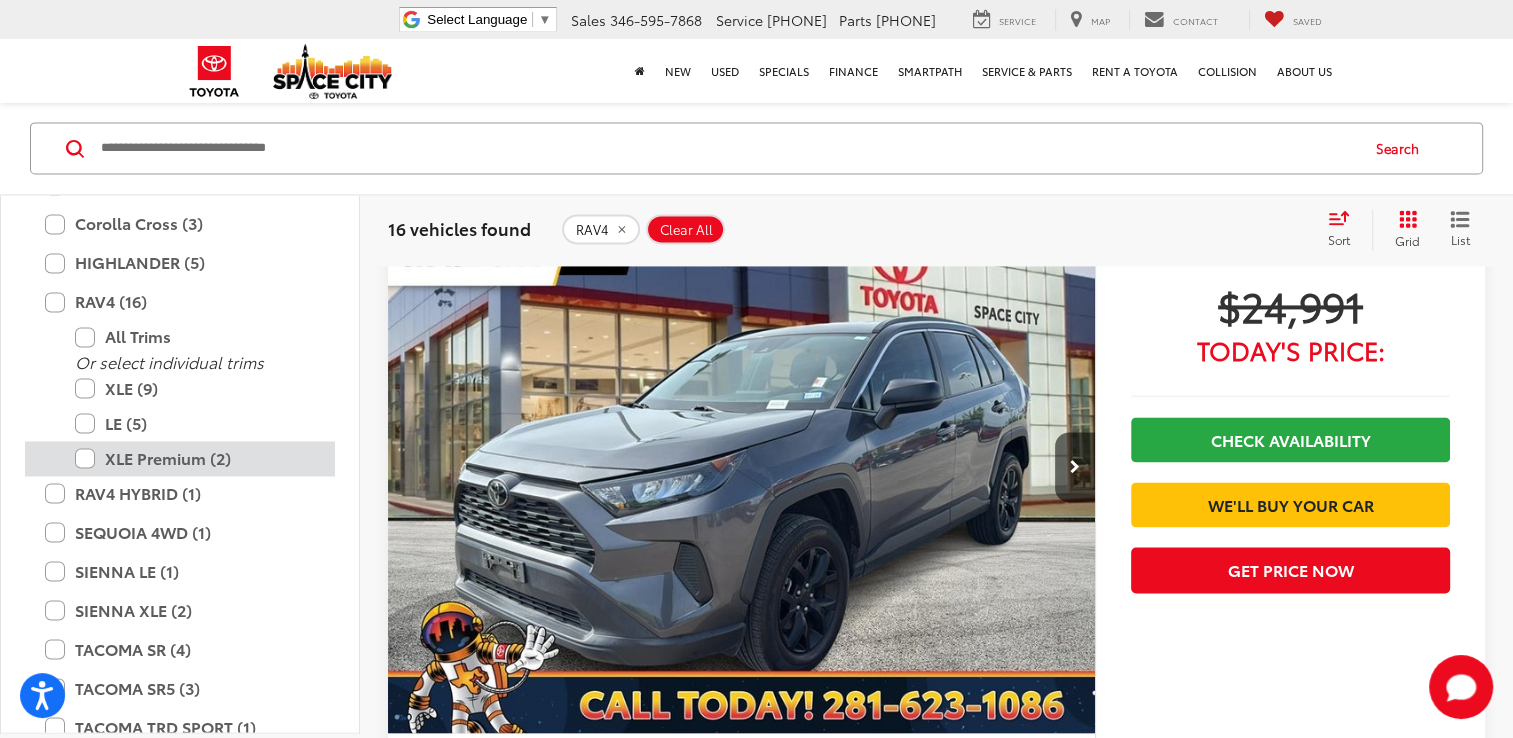 click on "XLE Premium (2)" at bounding box center (195, 458) 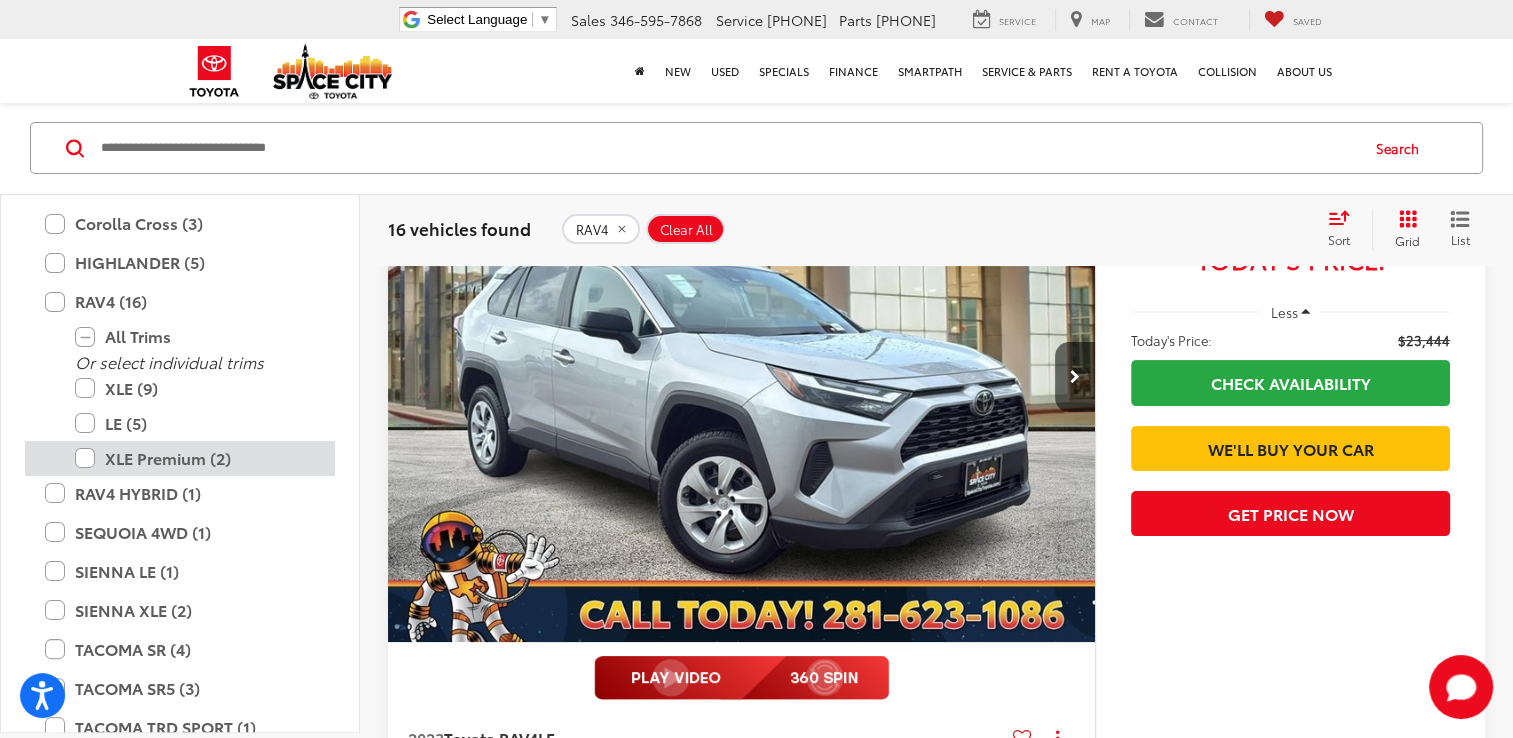 click on "XLE Premium (2)" at bounding box center (195, 458) 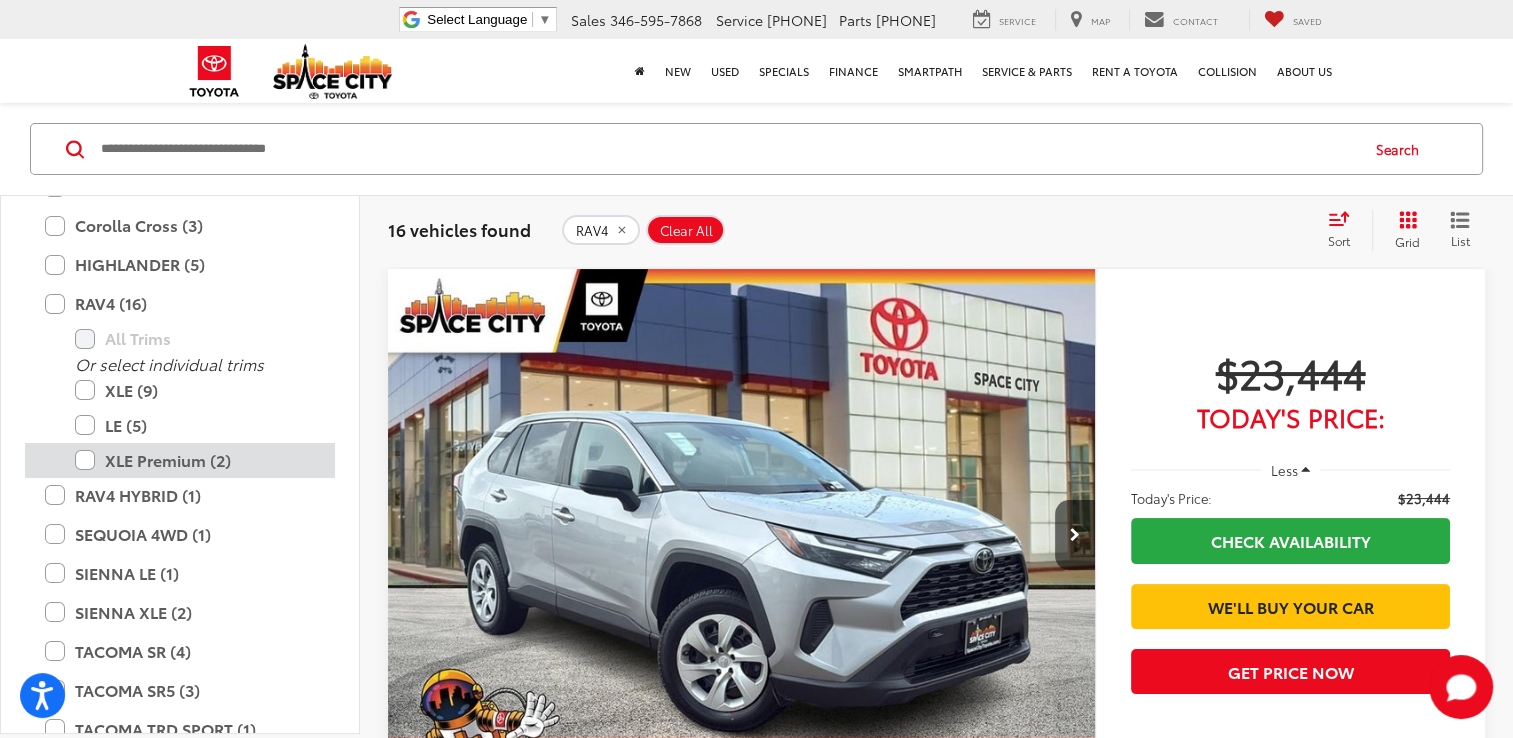 click on "XLE Premium (2)" at bounding box center [195, 460] 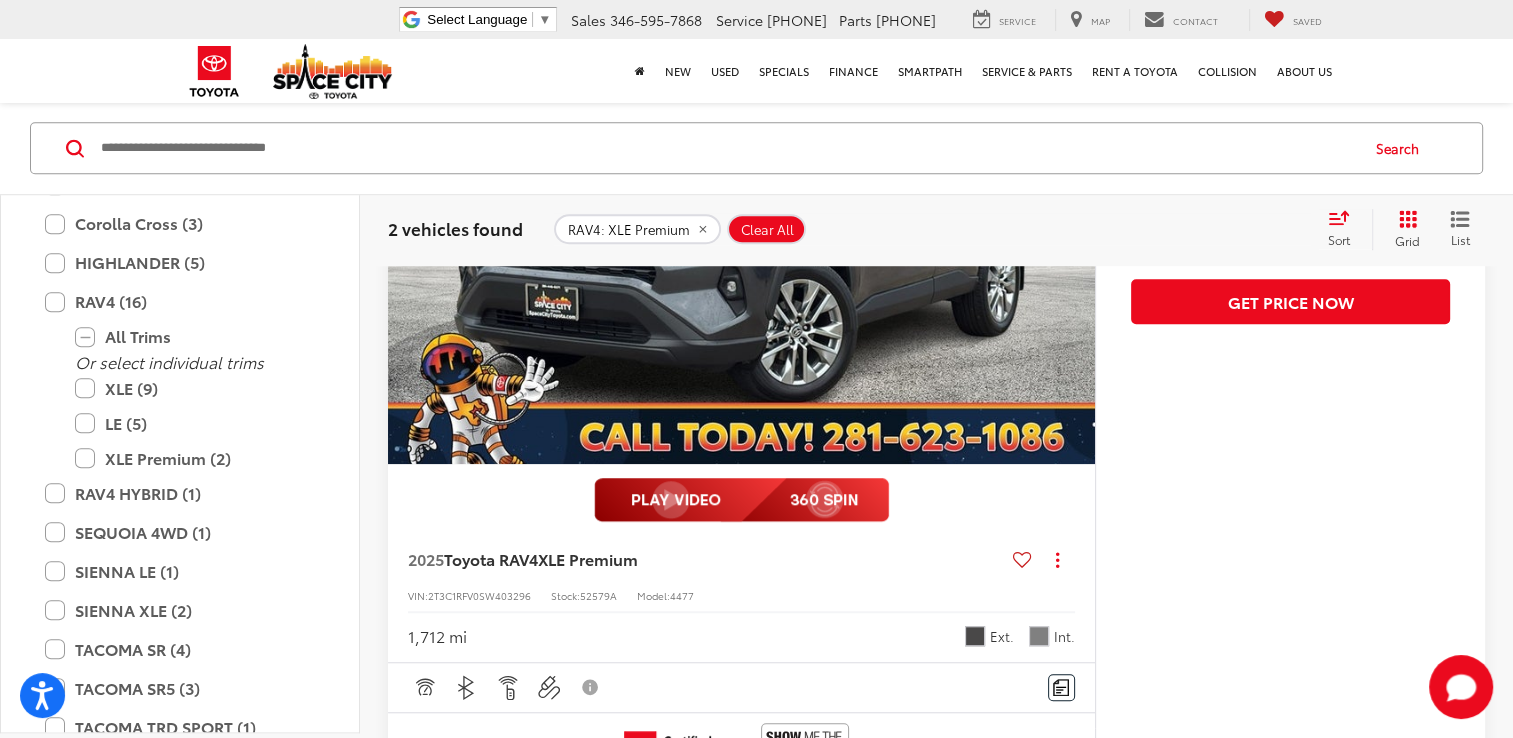 scroll, scrollTop: 1254, scrollLeft: 0, axis: vertical 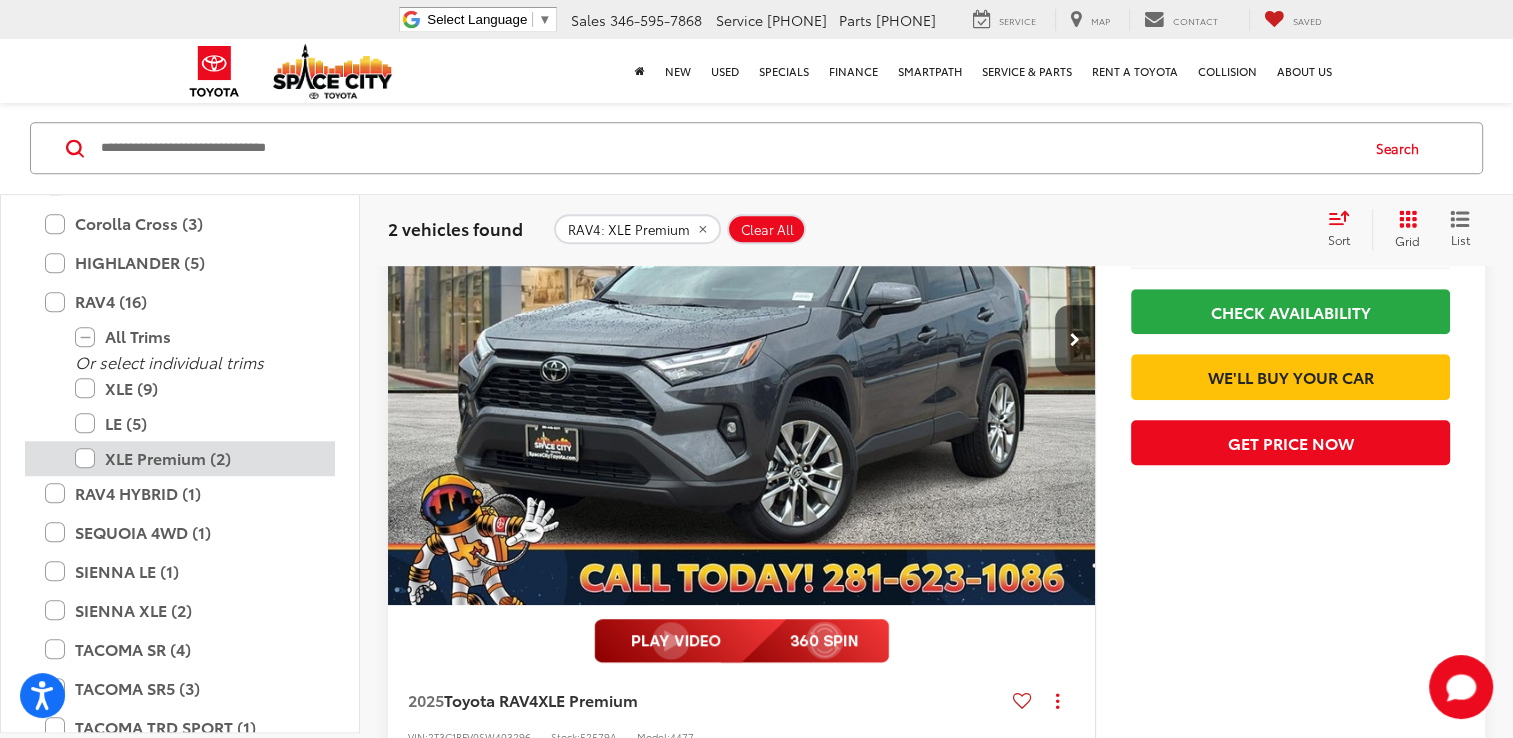 click on "XLE Premium (2)" at bounding box center (195, 458) 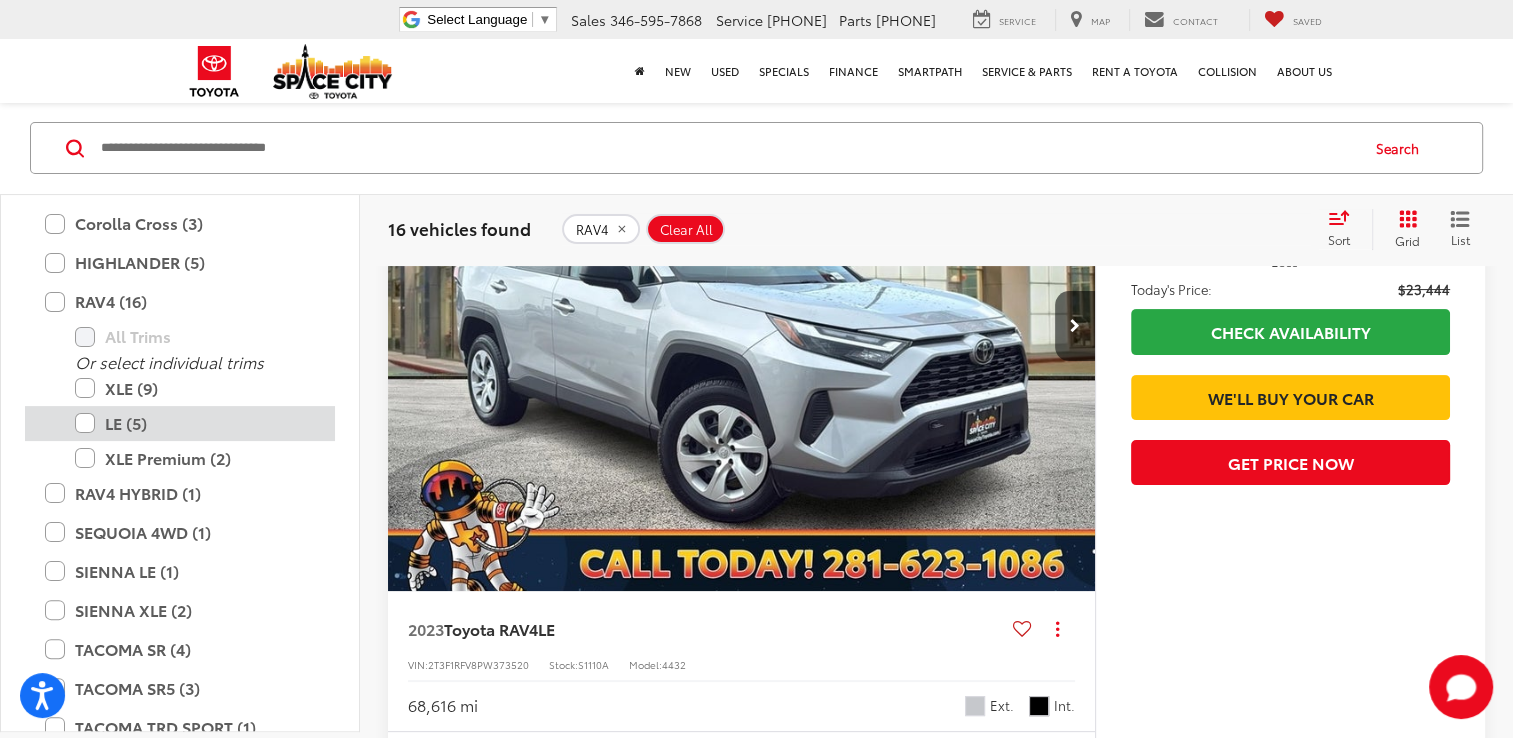 scroll, scrollTop: 148, scrollLeft: 0, axis: vertical 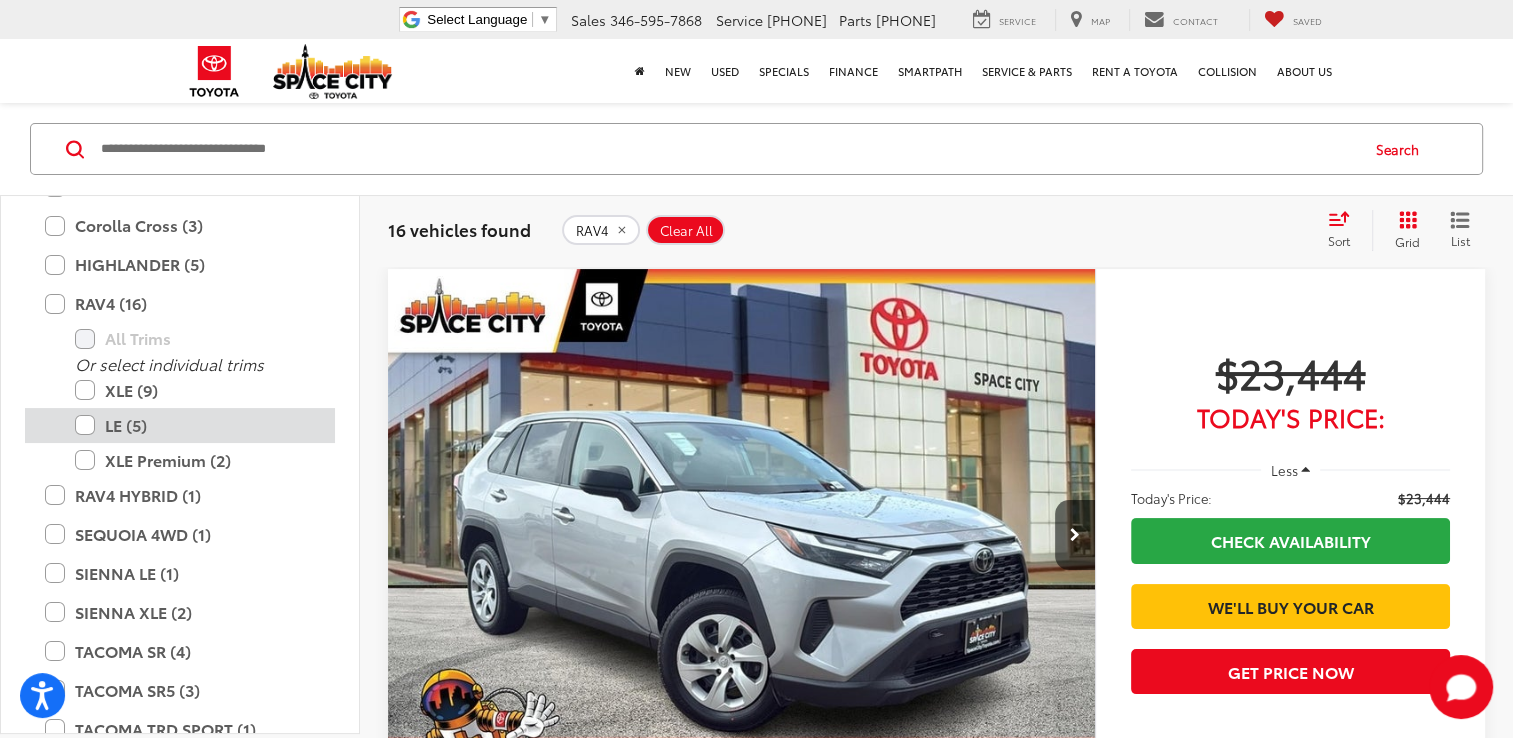 click on "LE (5)" at bounding box center (195, 425) 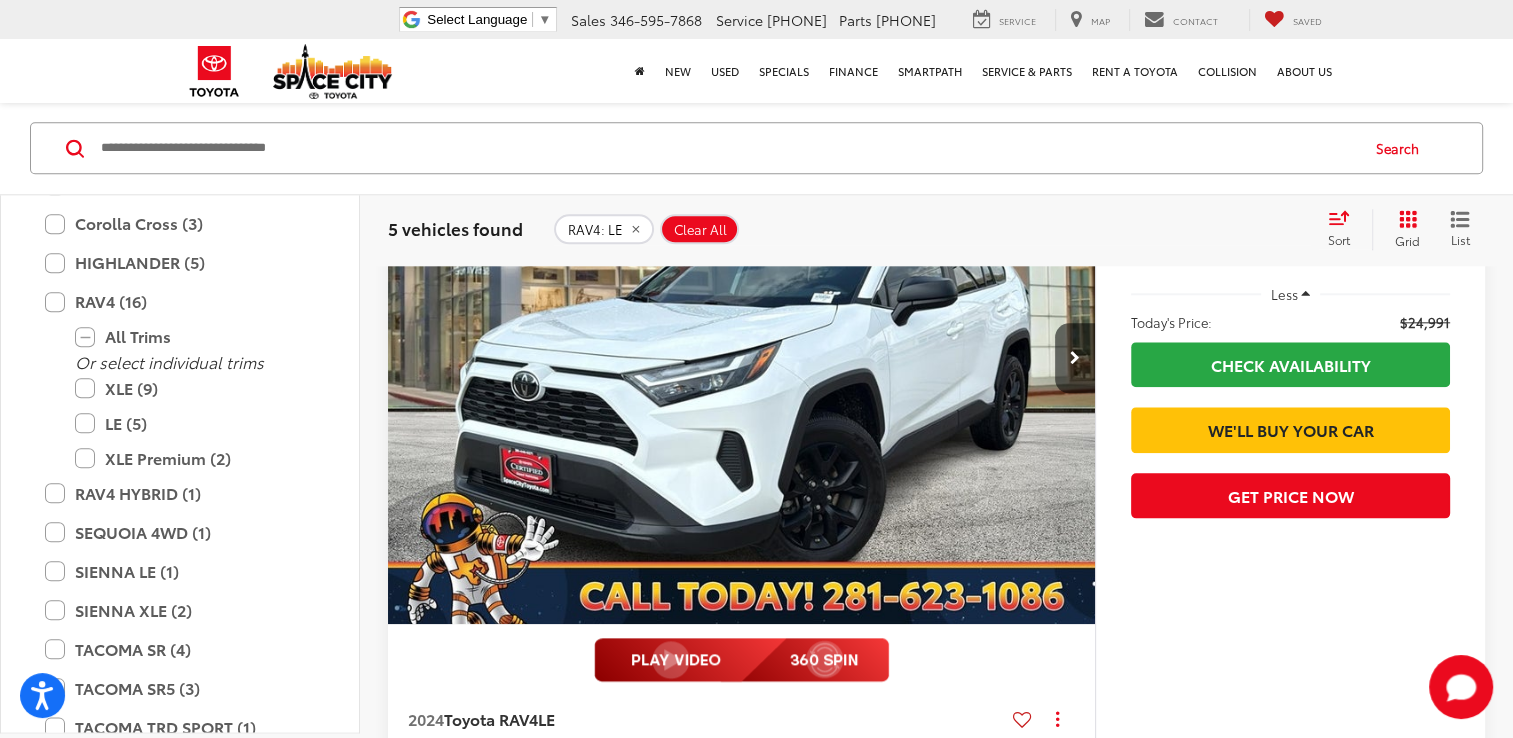 scroll, scrollTop: 2148, scrollLeft: 0, axis: vertical 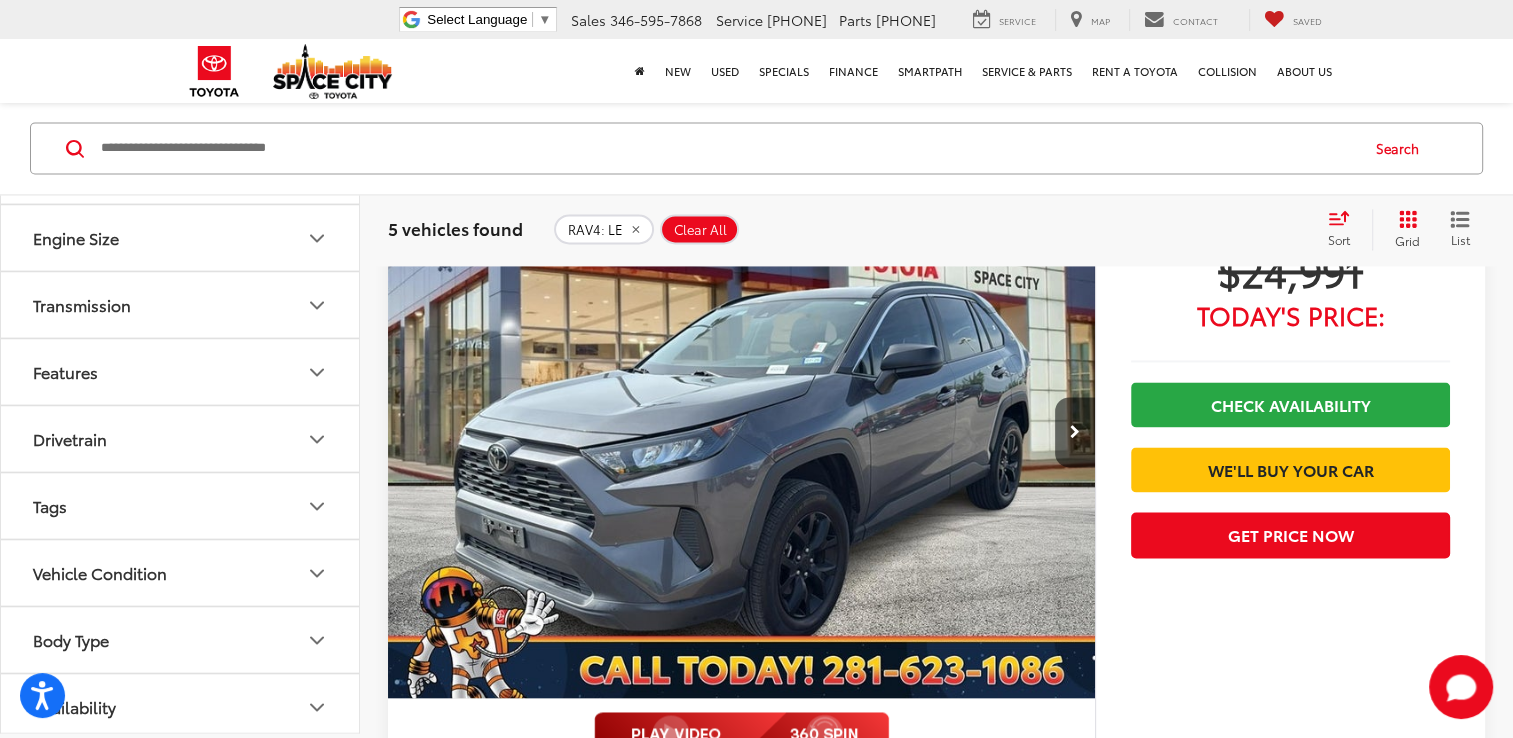 click at bounding box center [742, 433] 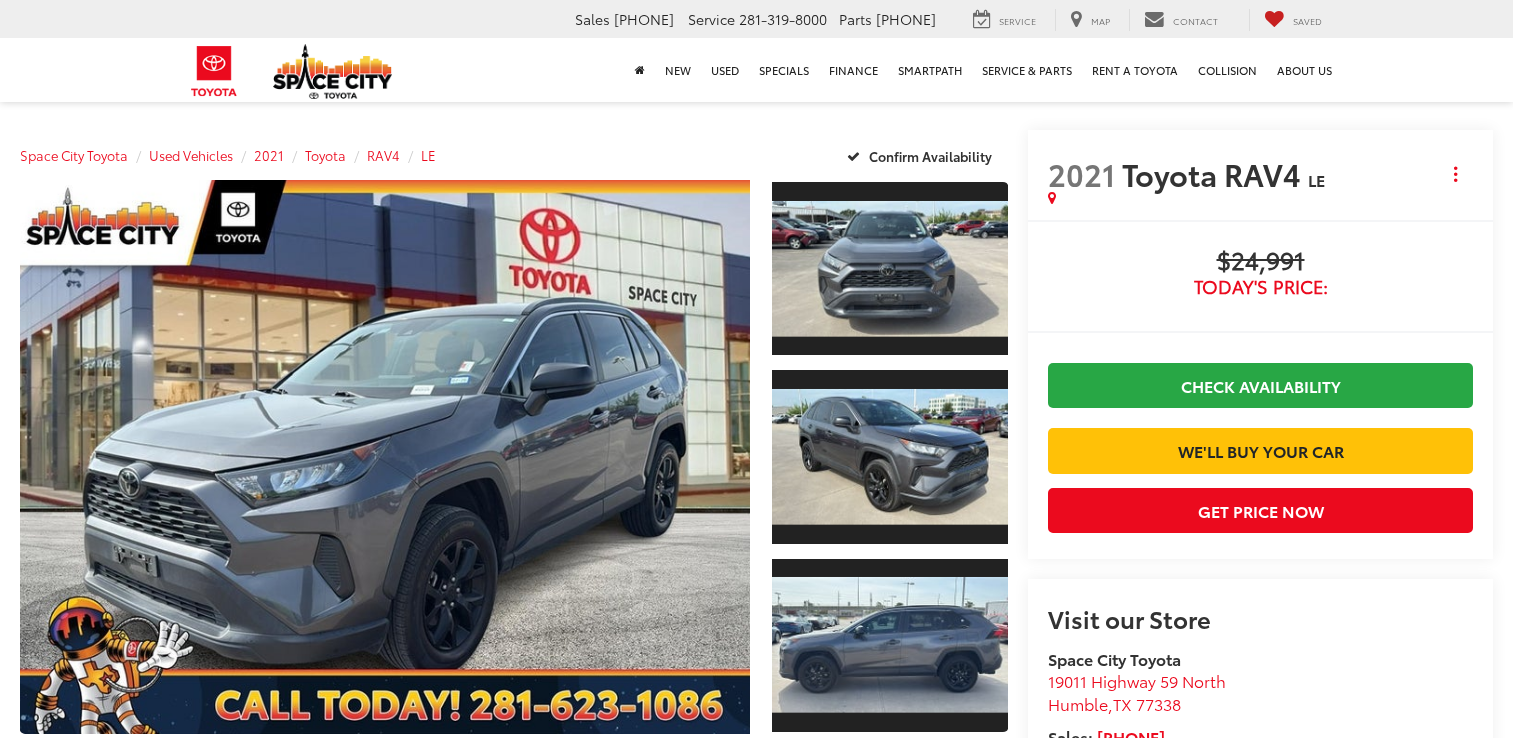 scroll, scrollTop: 0, scrollLeft: 0, axis: both 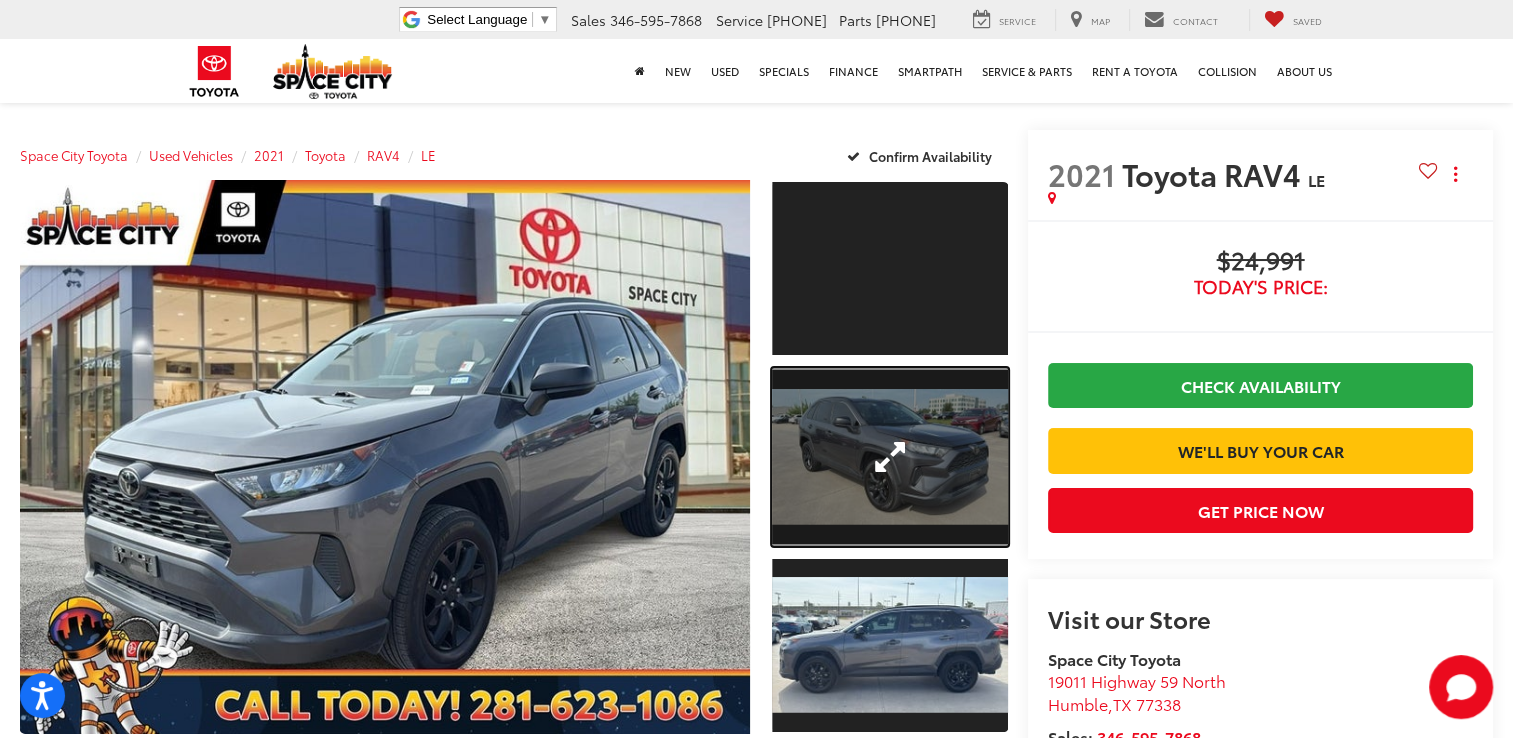 click at bounding box center (890, 456) 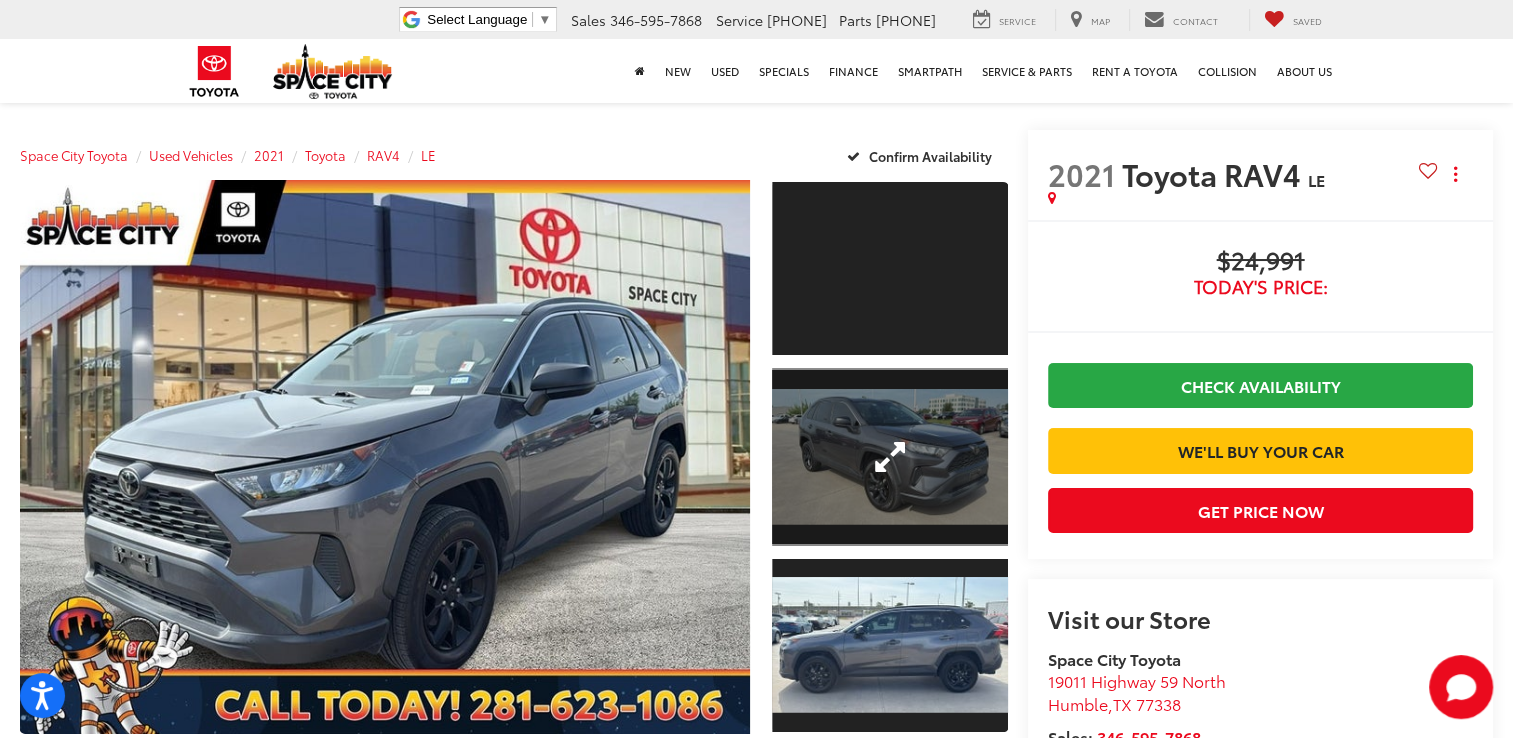 scroll, scrollTop: 27, scrollLeft: 0, axis: vertical 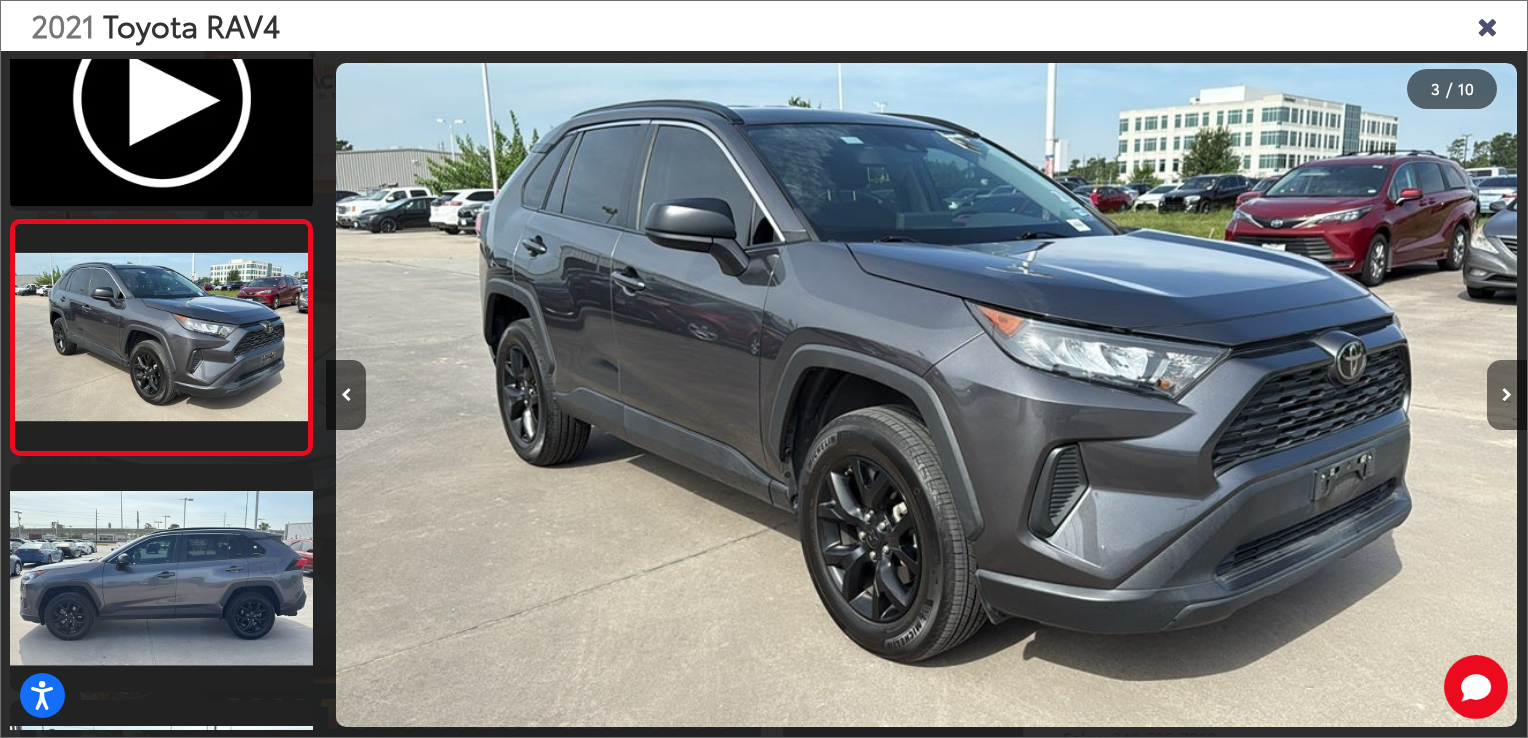 click at bounding box center (1507, 395) 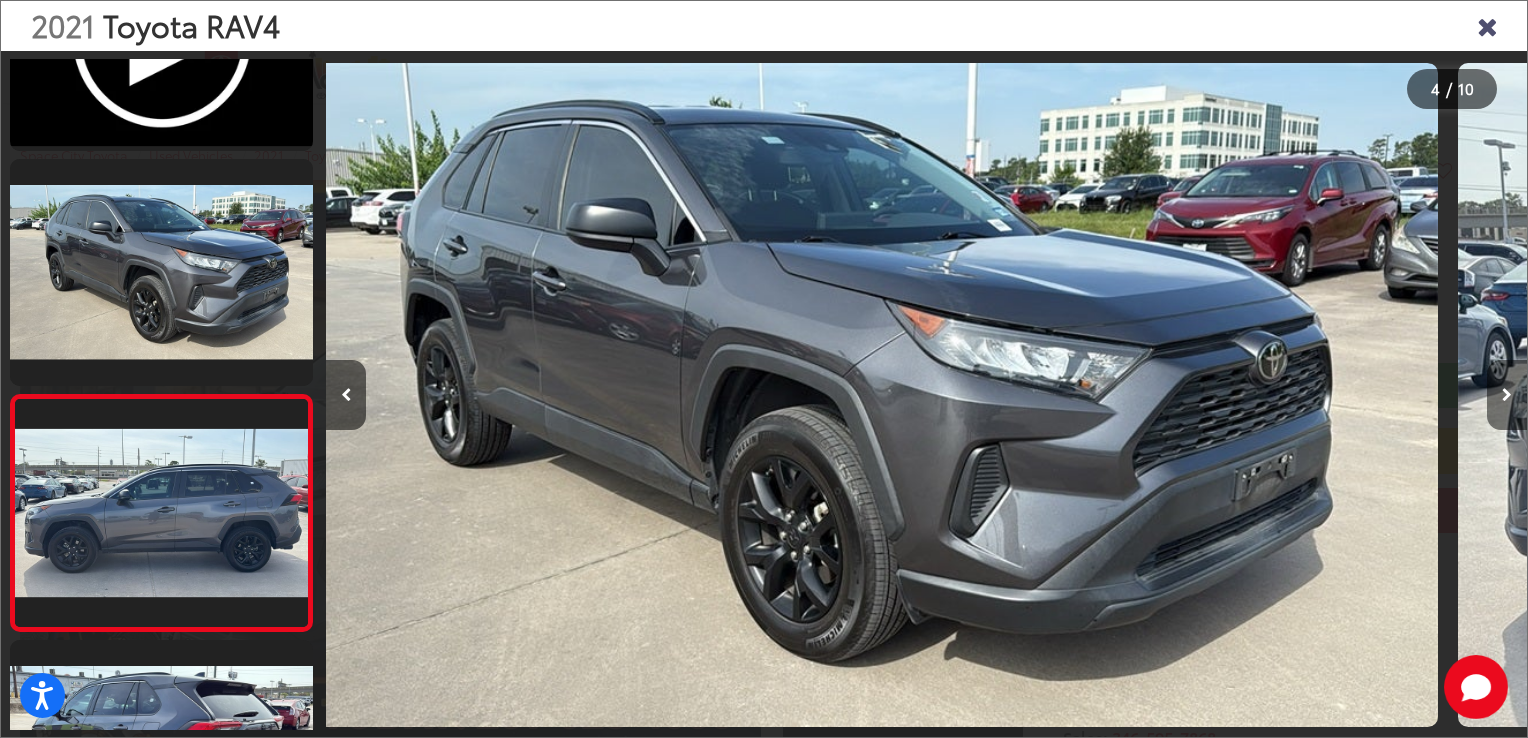 scroll, scrollTop: 504, scrollLeft: 0, axis: vertical 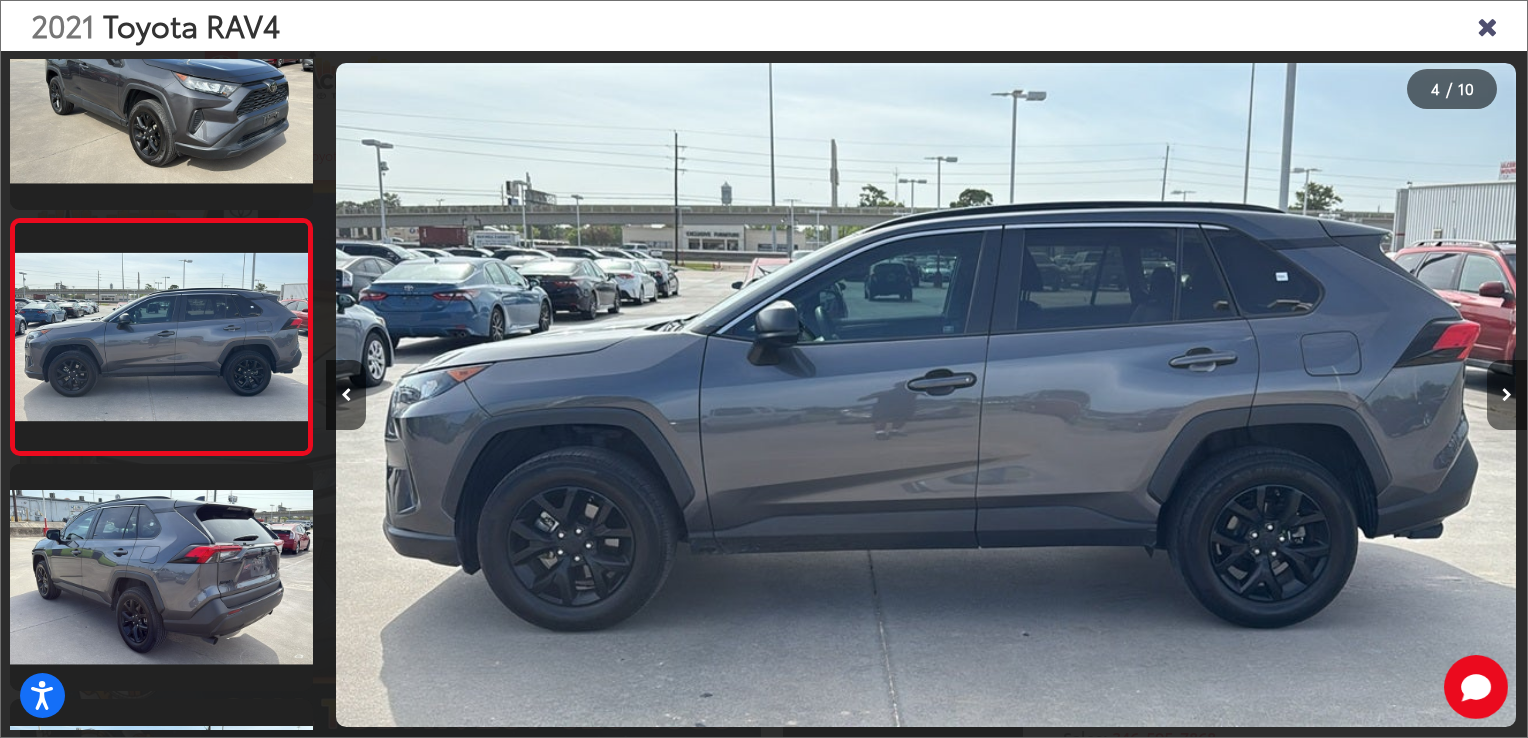 click at bounding box center [1507, 395] 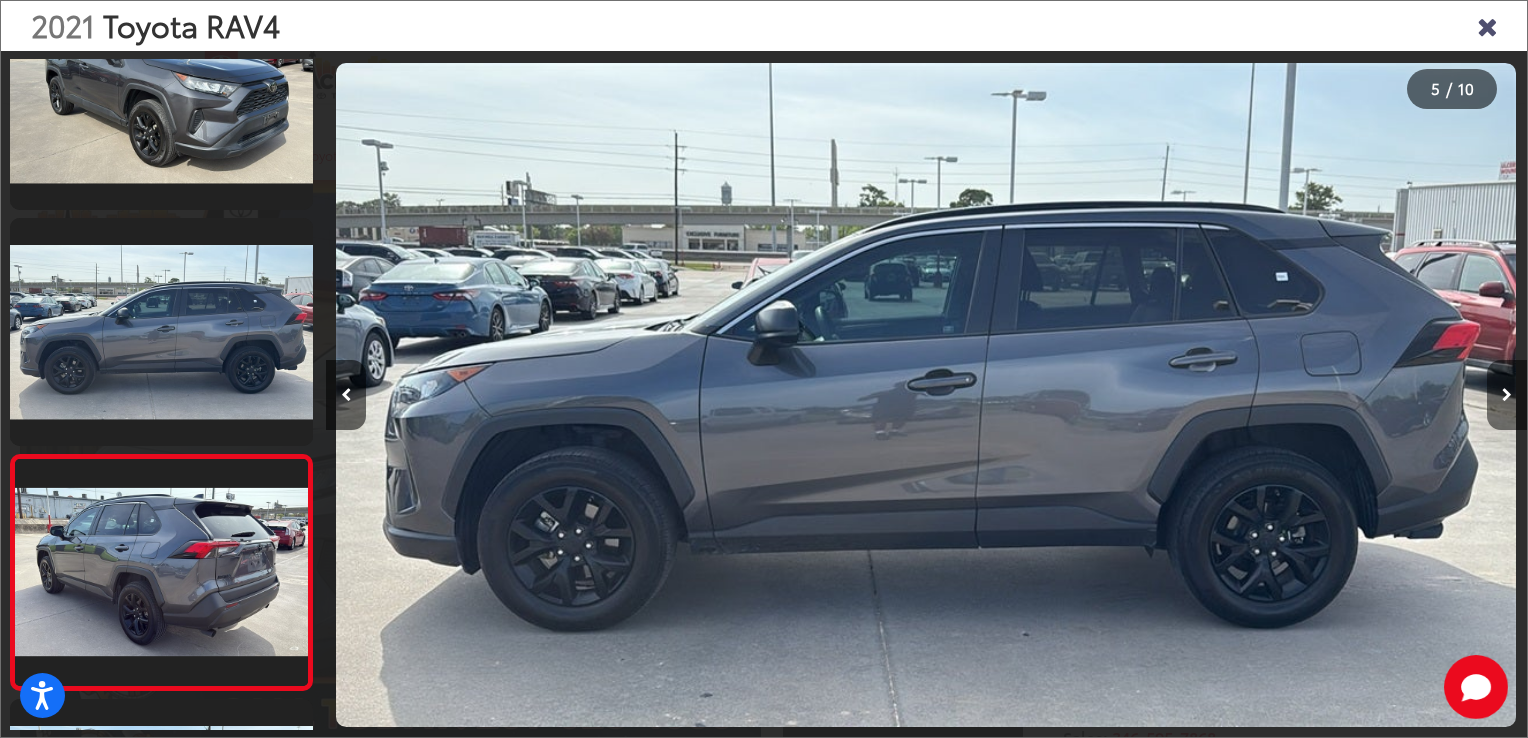 scroll, scrollTop: 0, scrollLeft: 3885, axis: horizontal 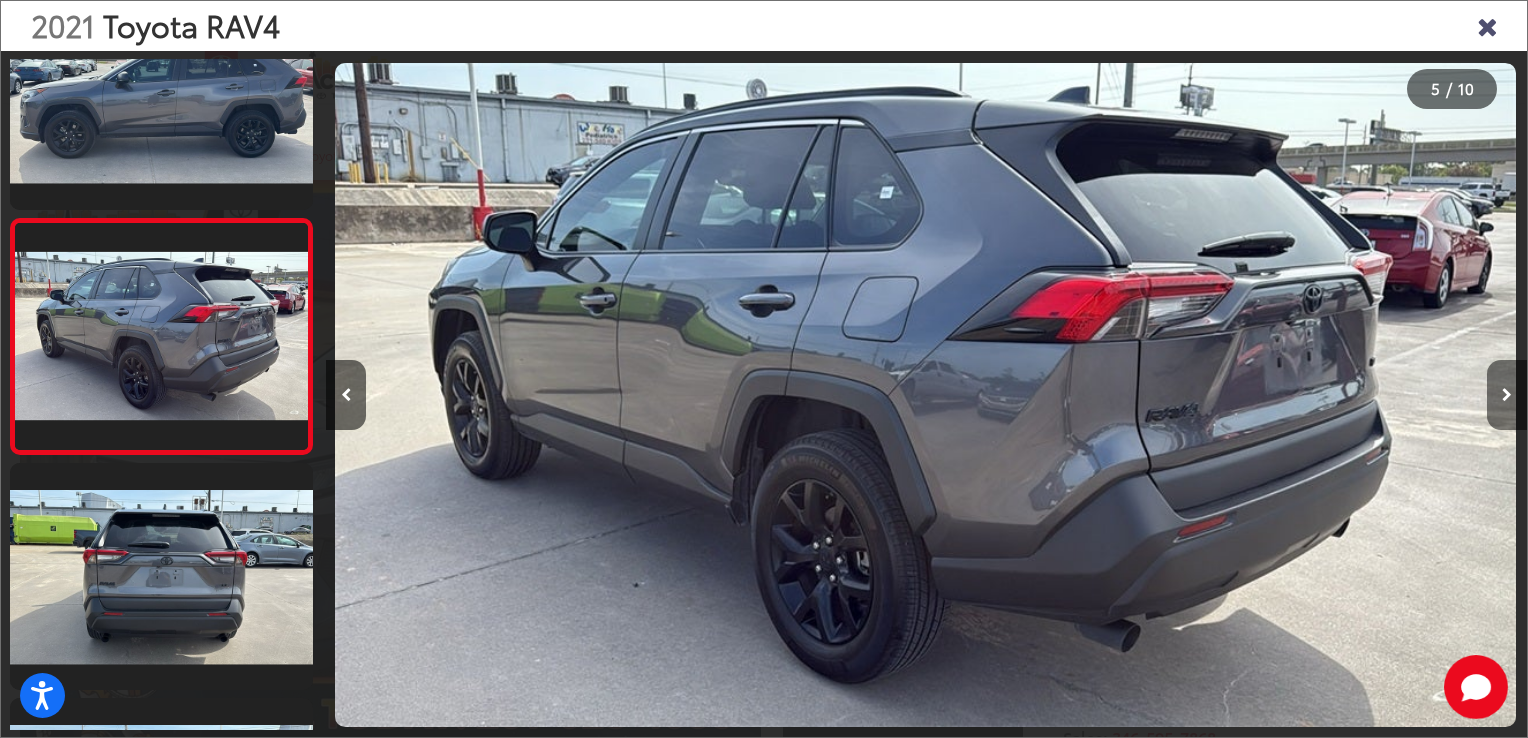 click at bounding box center [1507, 395] 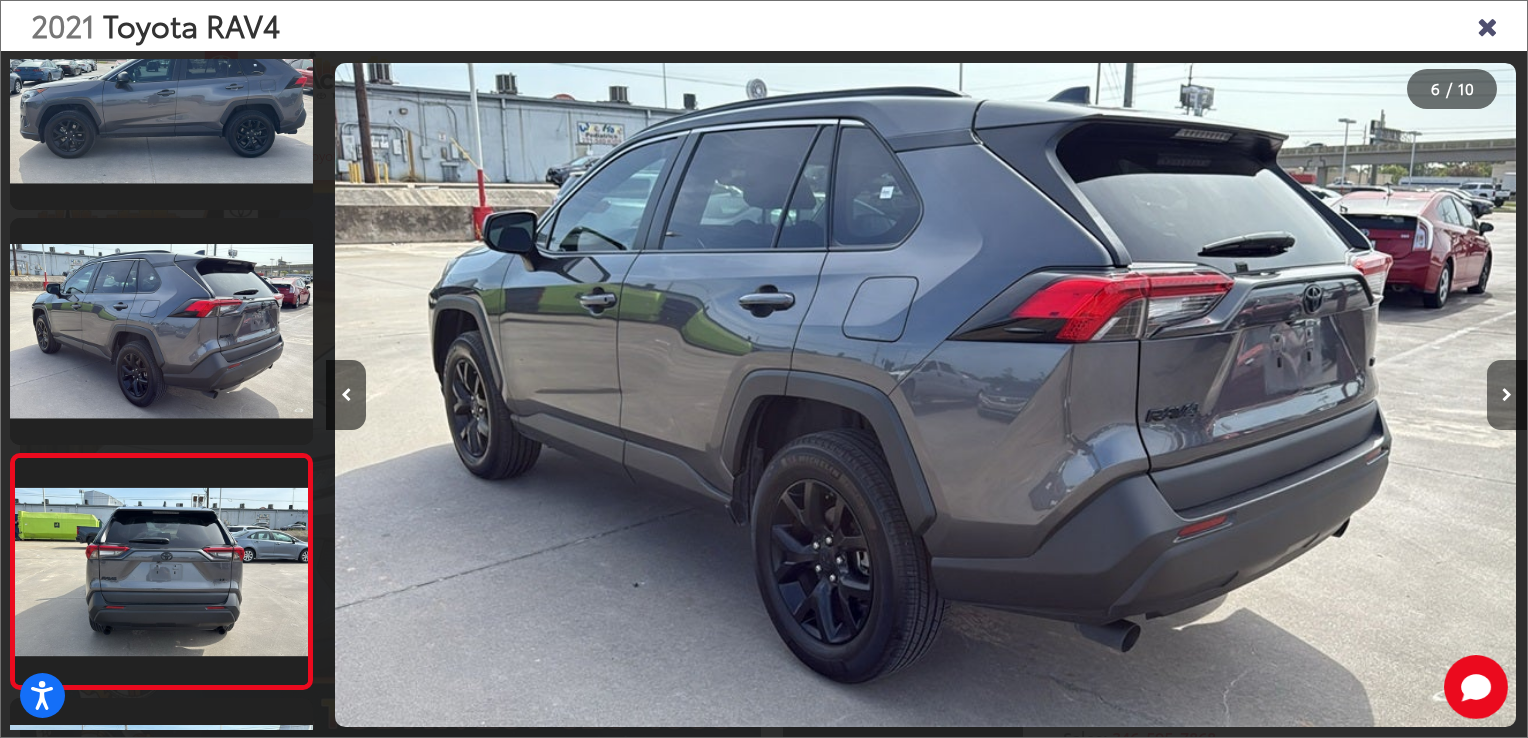 scroll, scrollTop: 0, scrollLeft: 5131, axis: horizontal 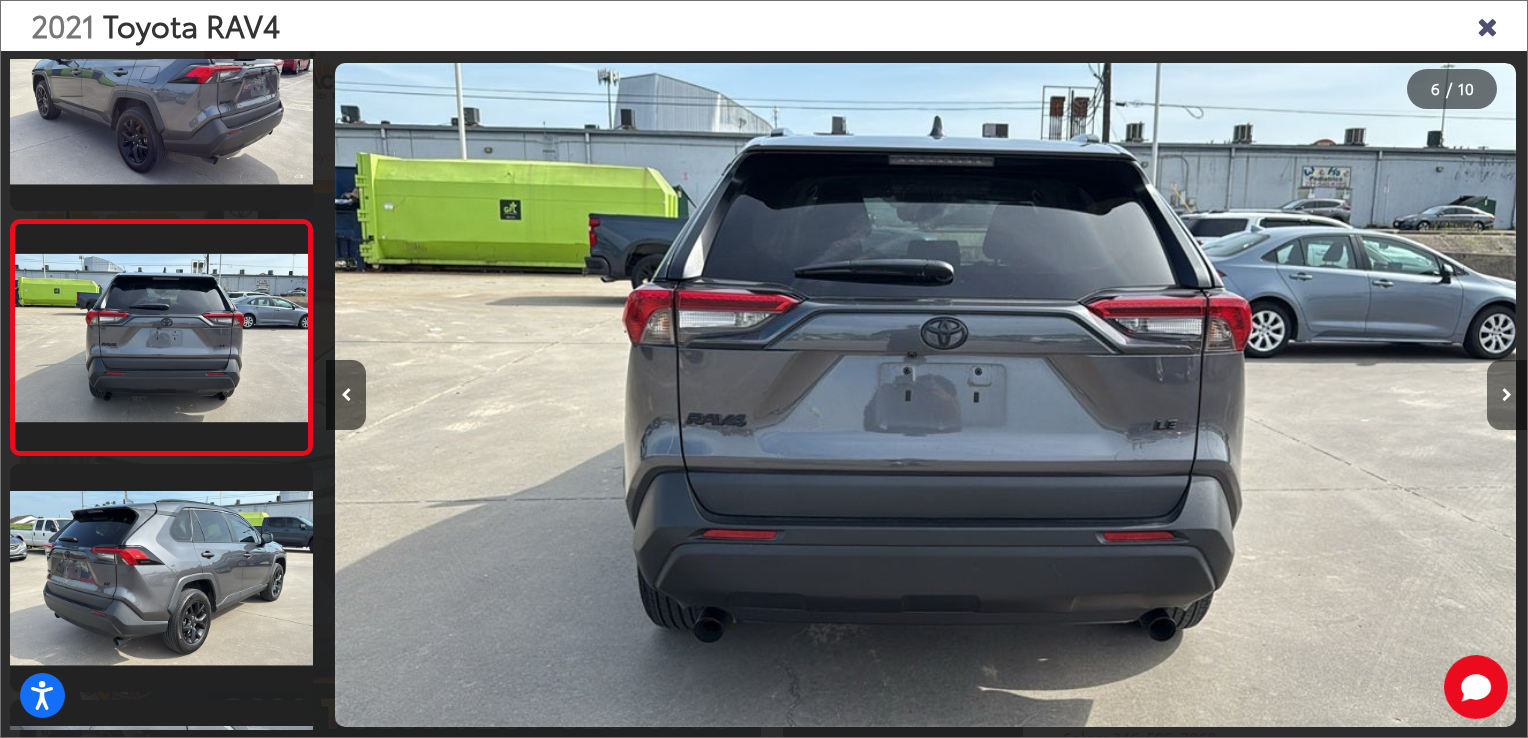 click at bounding box center (1507, 395) 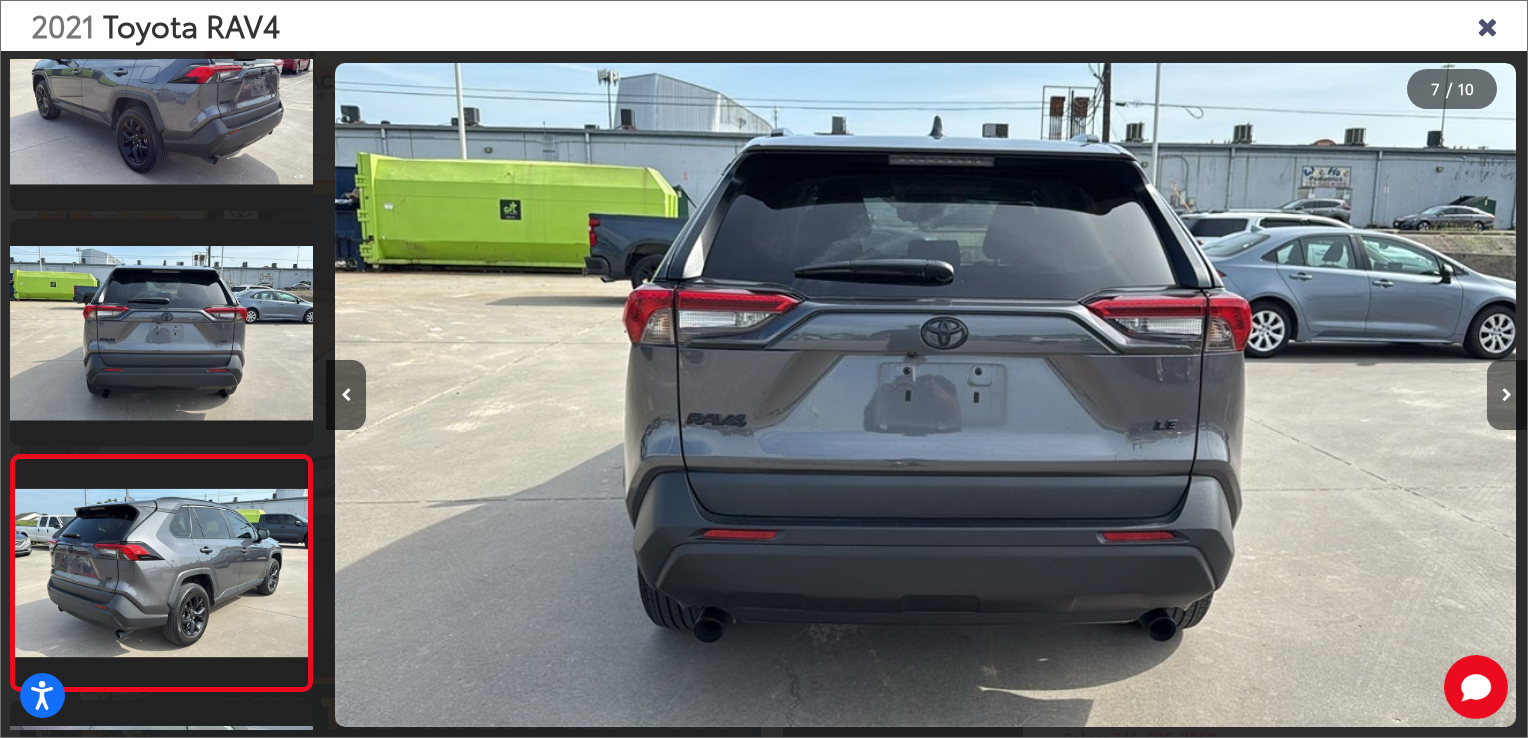 scroll, scrollTop: 0, scrollLeft: 6332, axis: horizontal 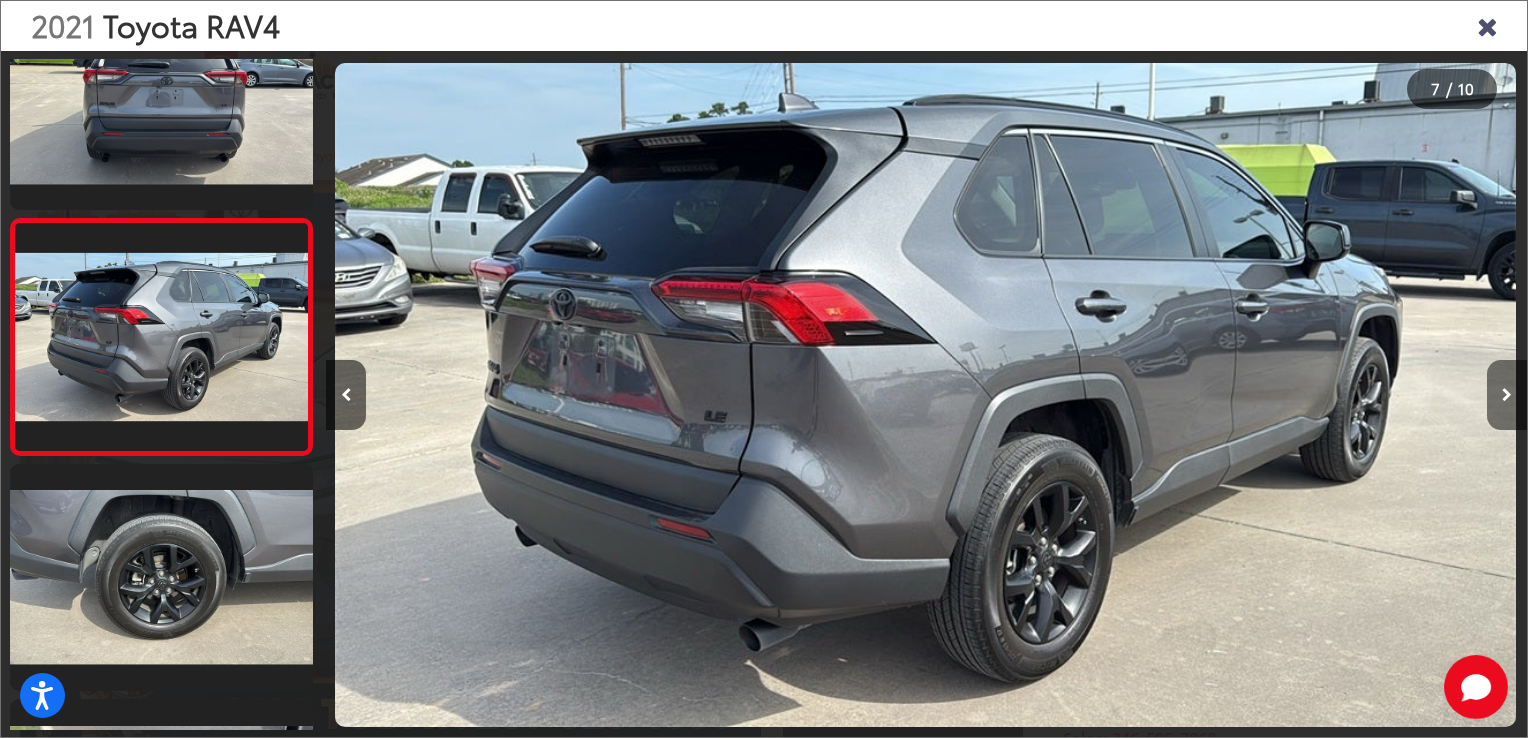 click at bounding box center (1507, 395) 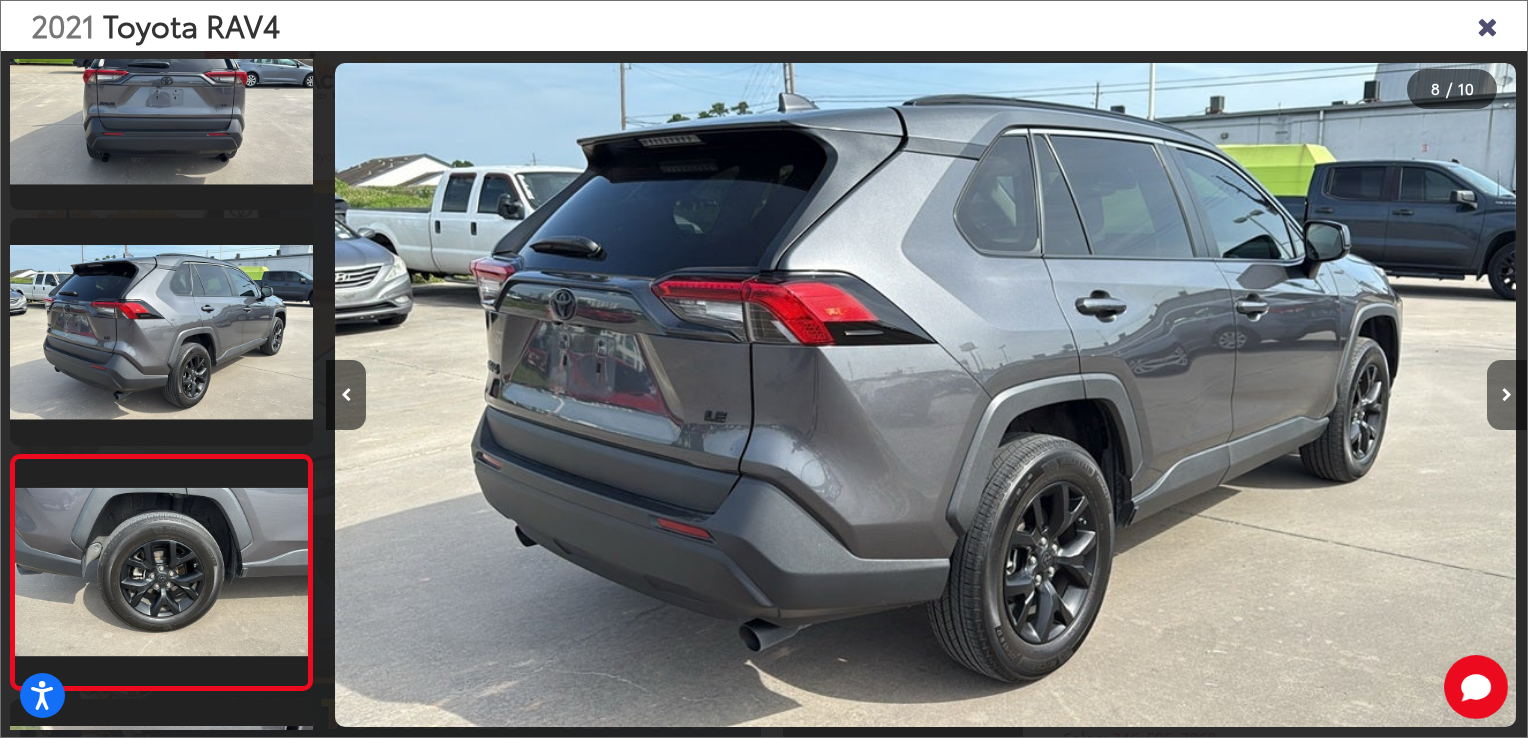 scroll, scrollTop: 0, scrollLeft: 7447, axis: horizontal 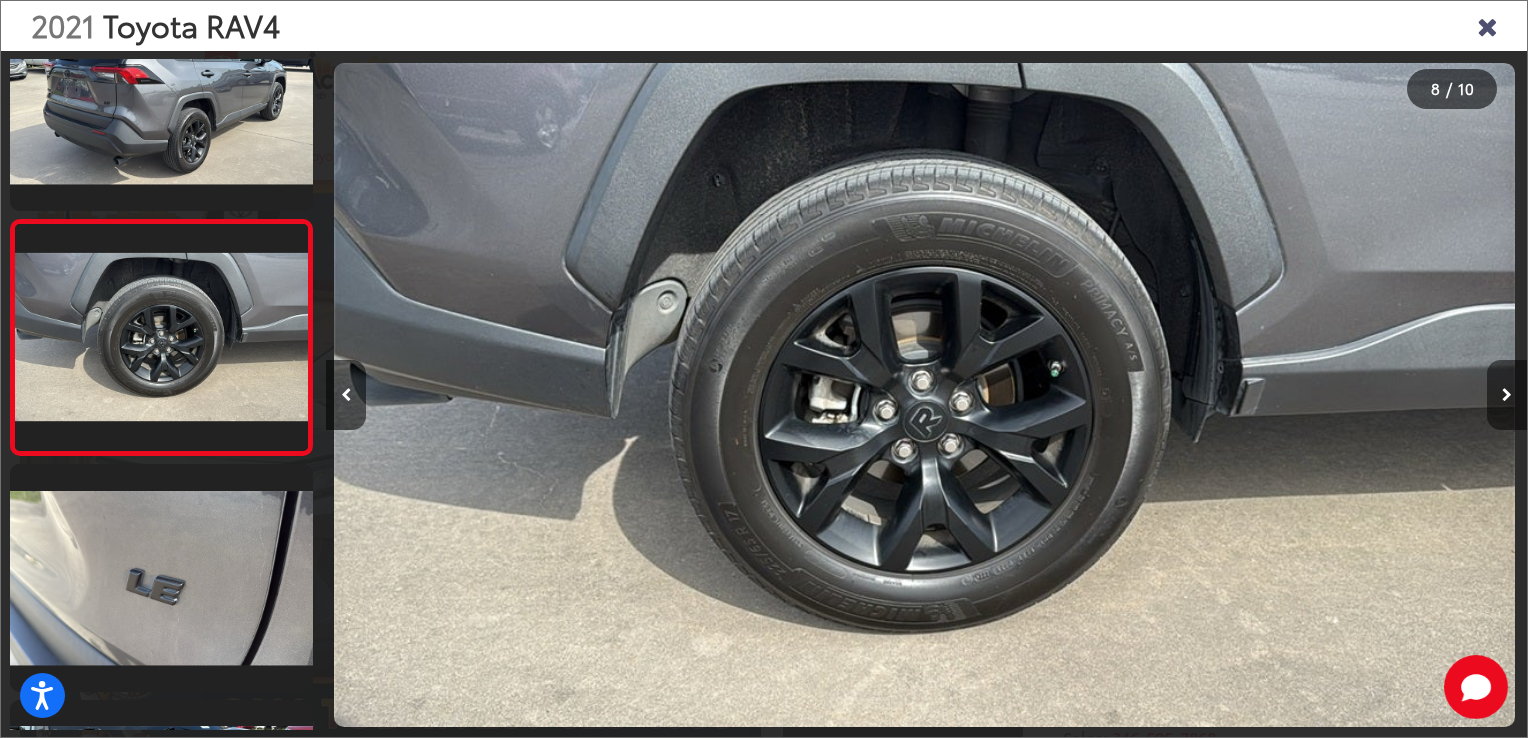click at bounding box center (1507, 395) 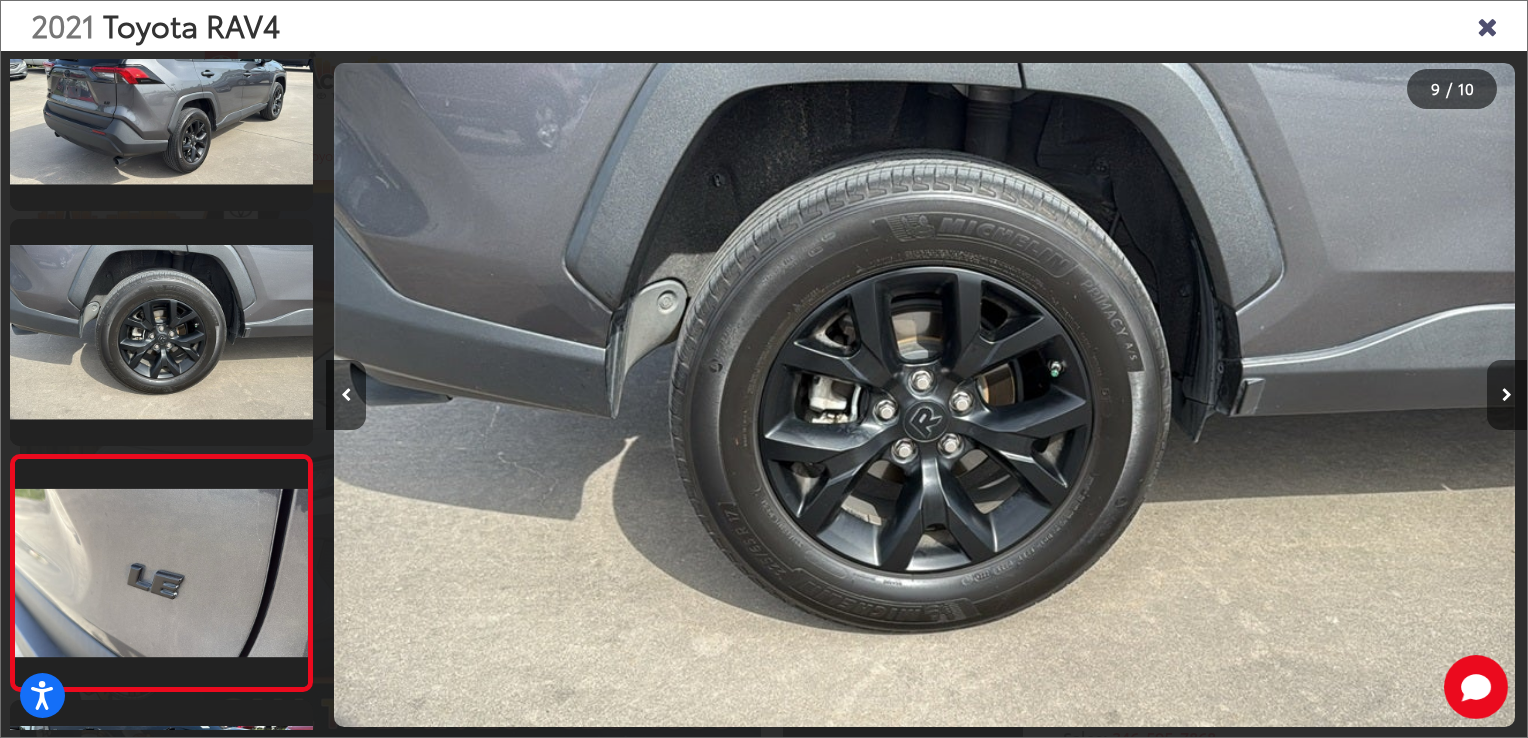 scroll, scrollTop: 0, scrollLeft: 8734, axis: horizontal 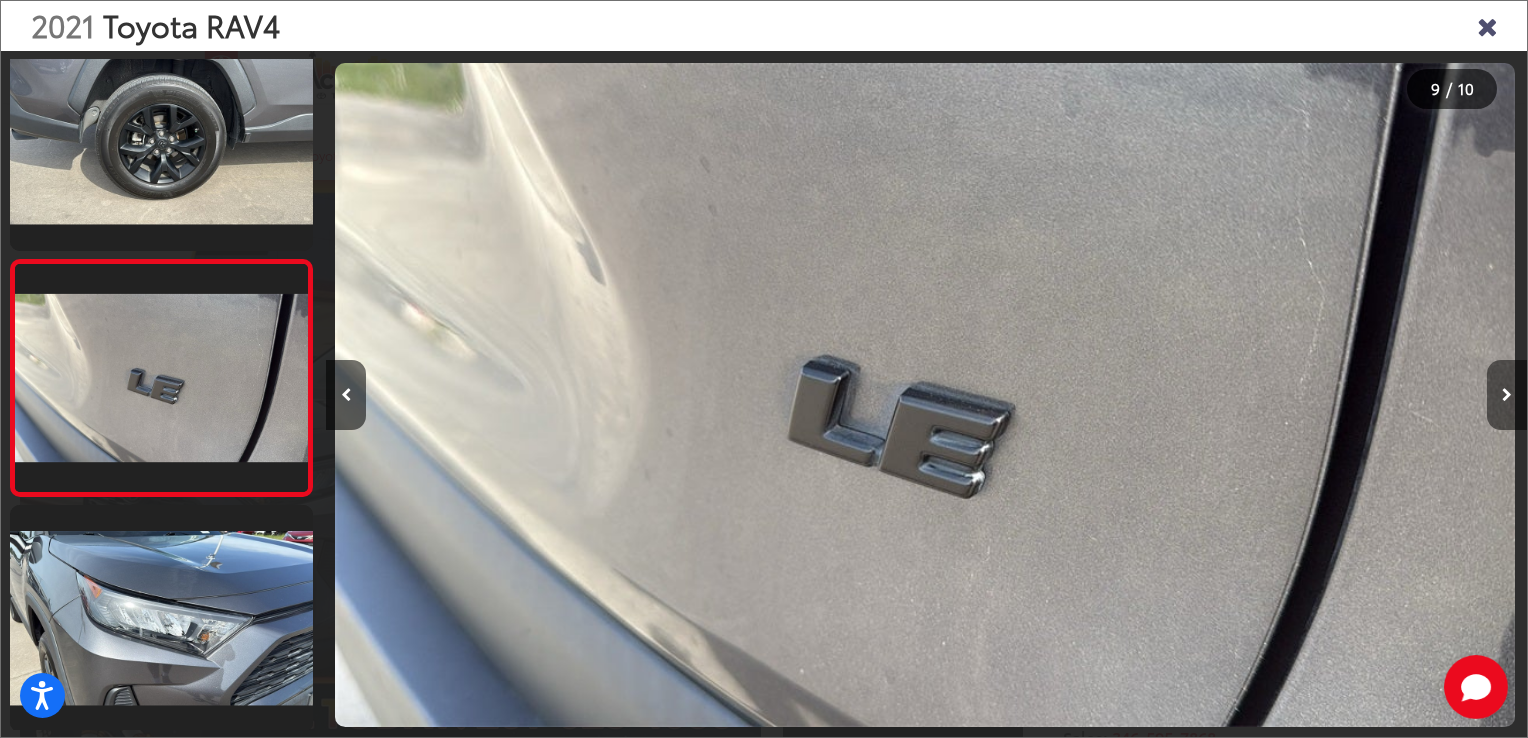 click at bounding box center (1507, 395) 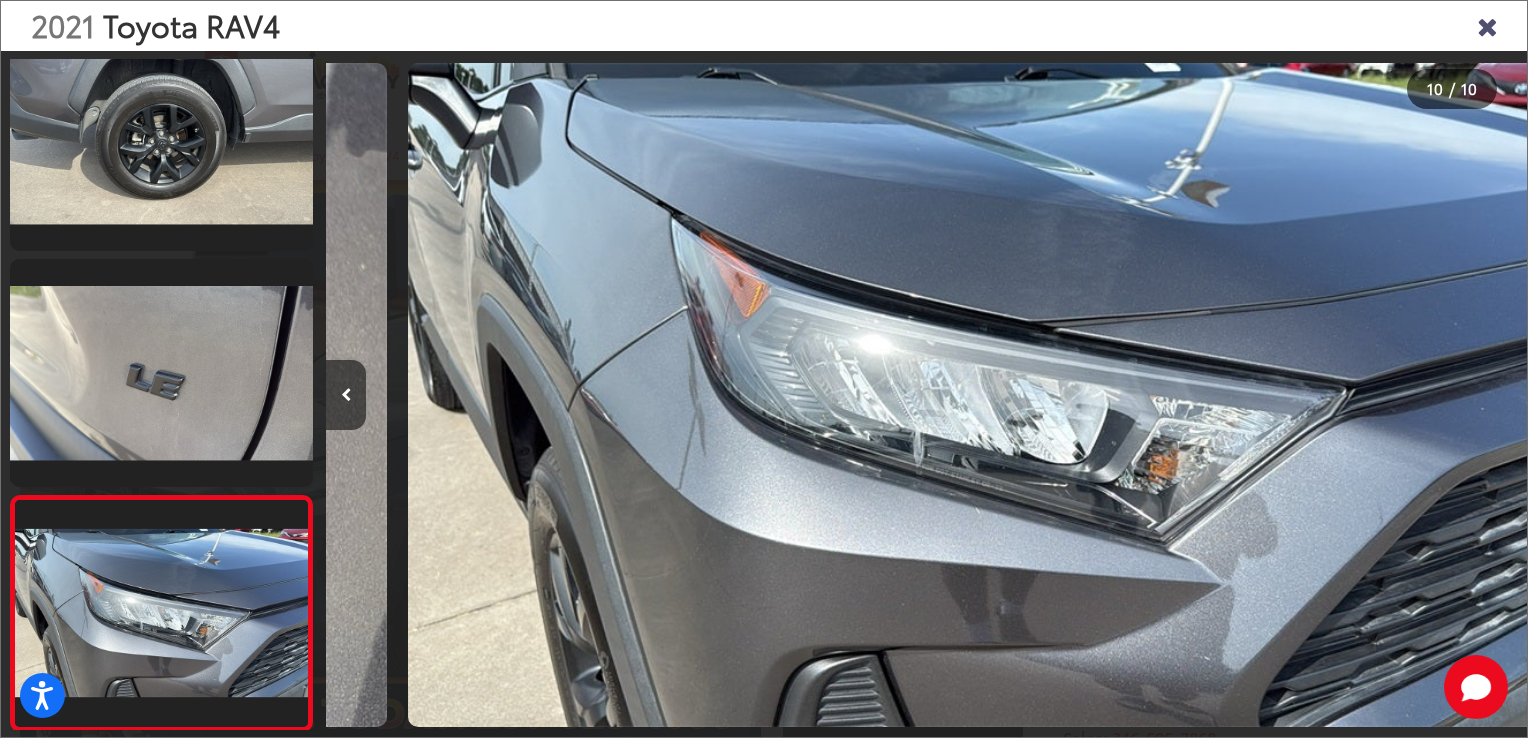 scroll, scrollTop: 0, scrollLeft: 10810, axis: horizontal 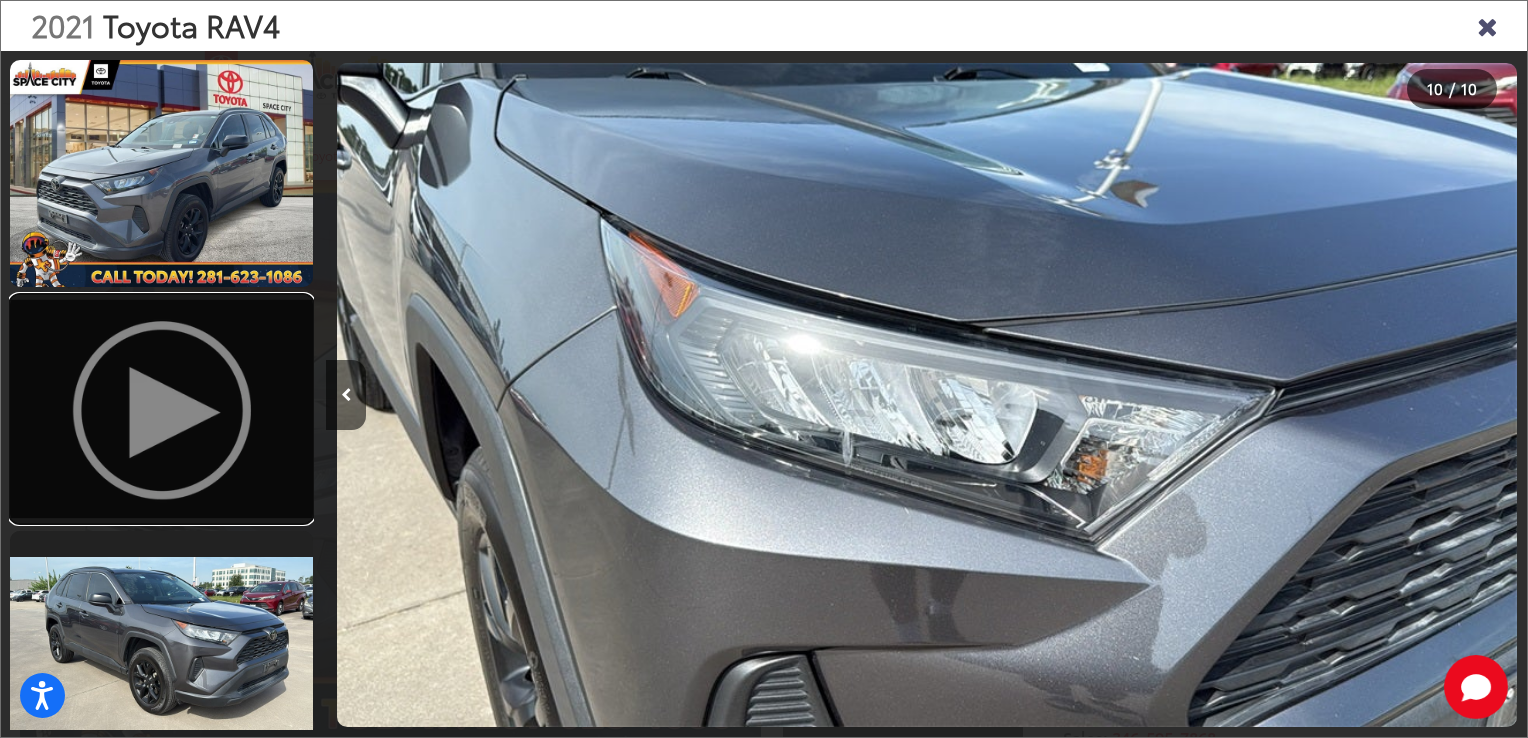 click at bounding box center [161, 408] 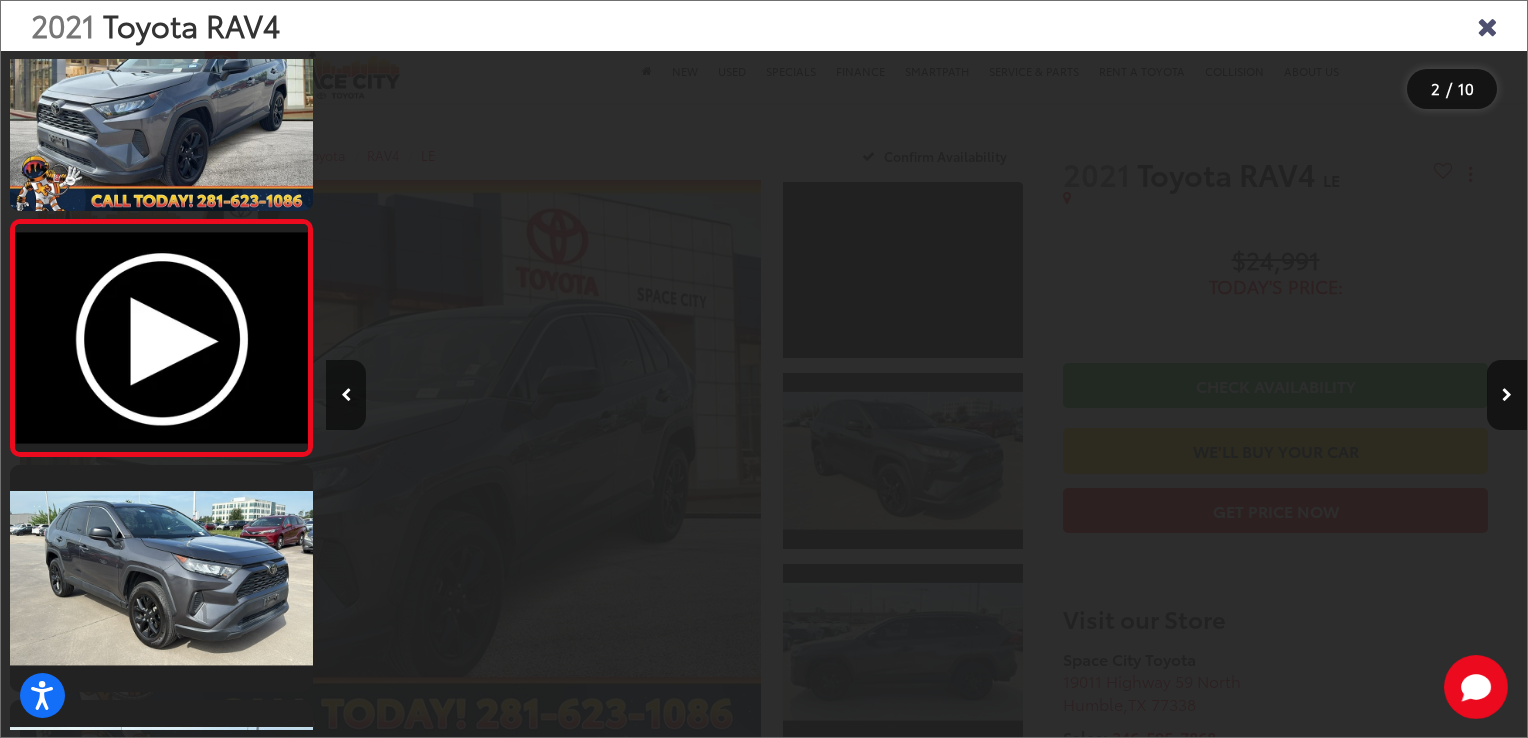 click at bounding box center (1487, 25) 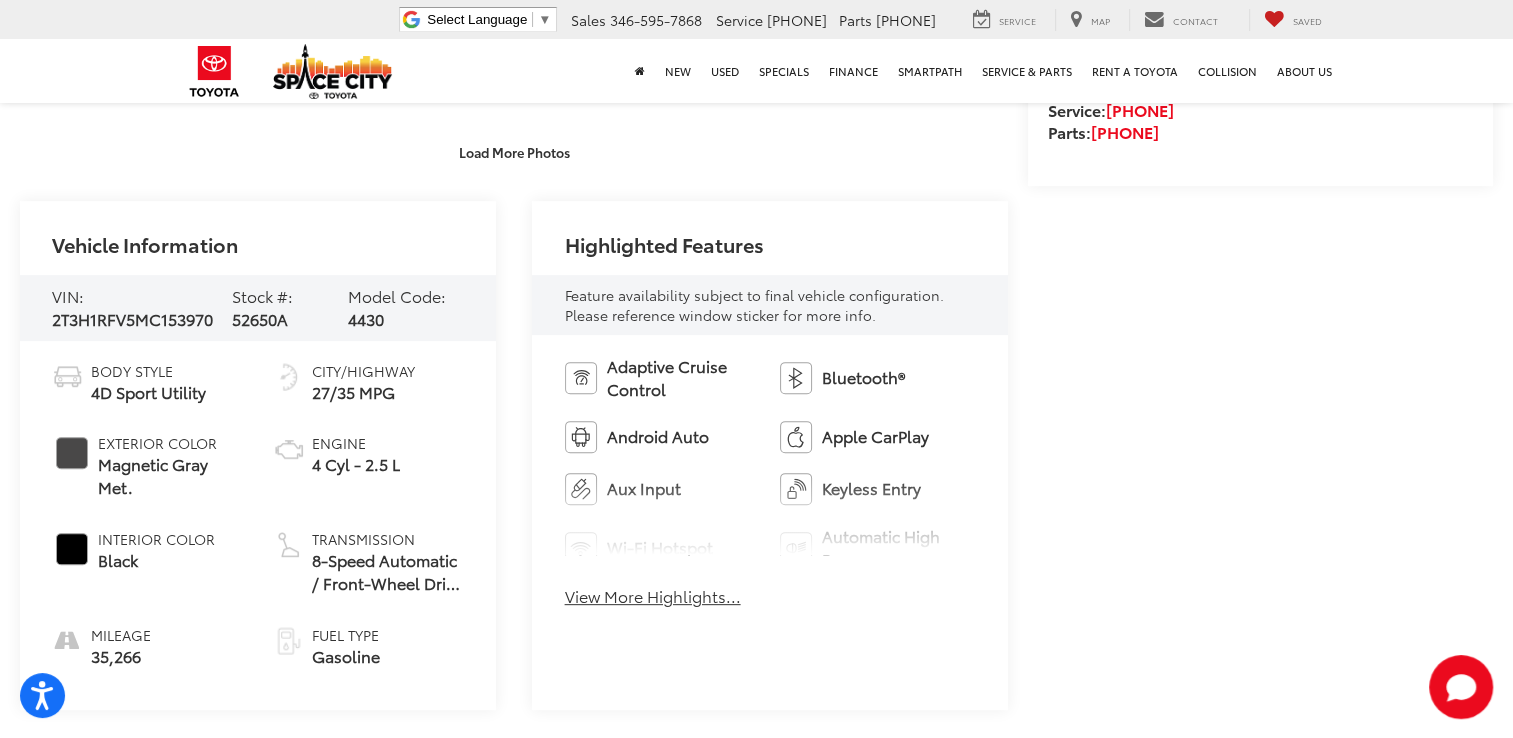 scroll, scrollTop: 700, scrollLeft: 0, axis: vertical 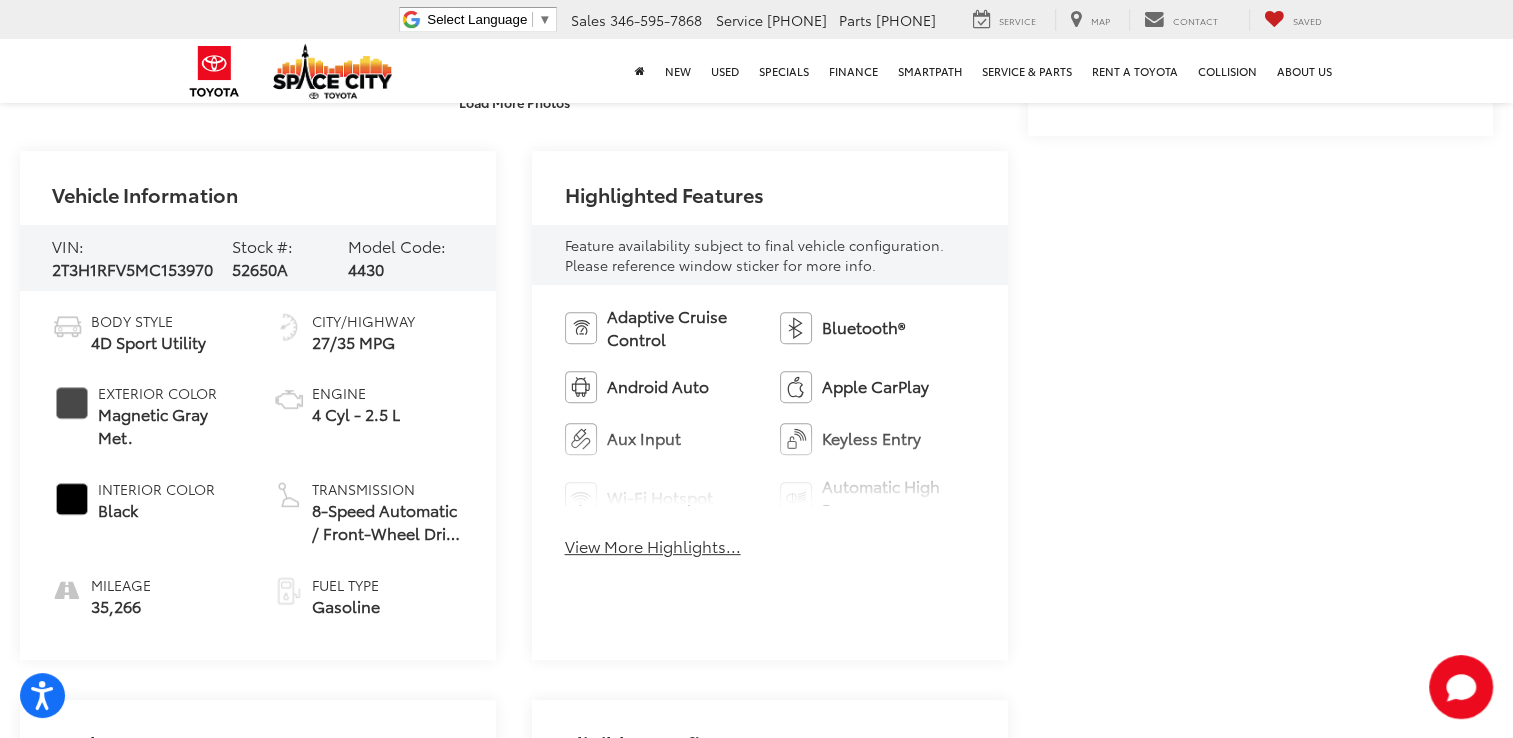 click on "View More Highlights..." at bounding box center (653, 546) 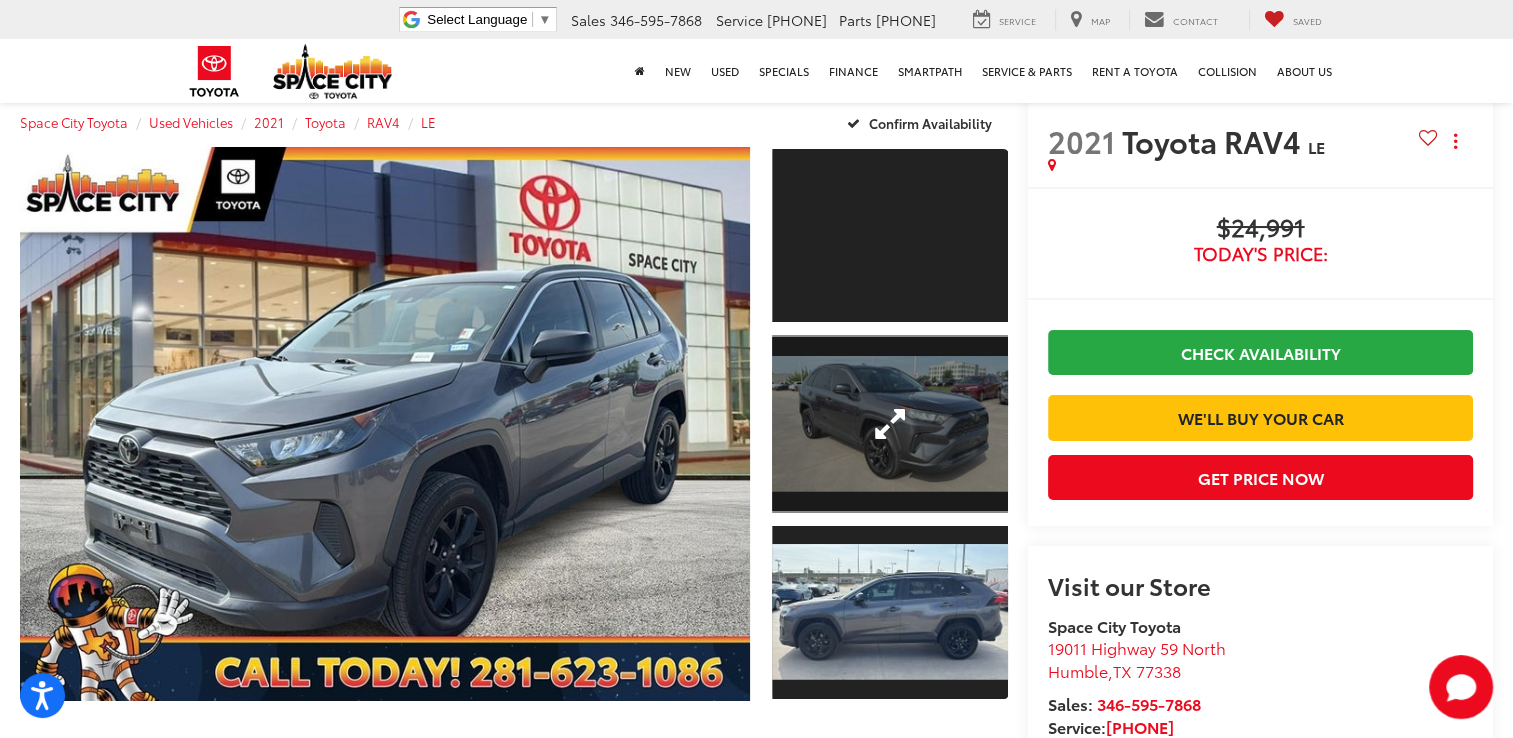 scroll, scrollTop: 0, scrollLeft: 0, axis: both 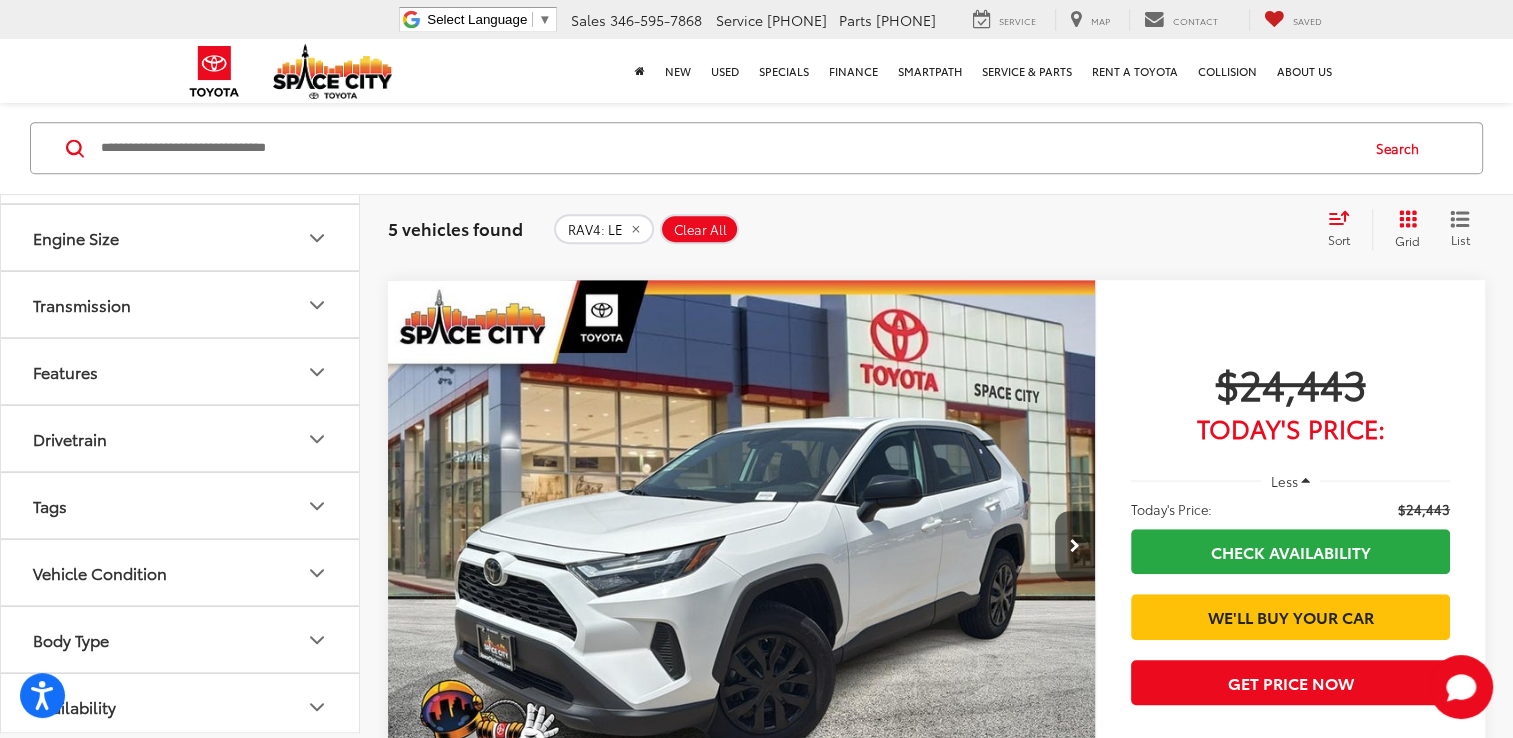 click at bounding box center (742, 546) 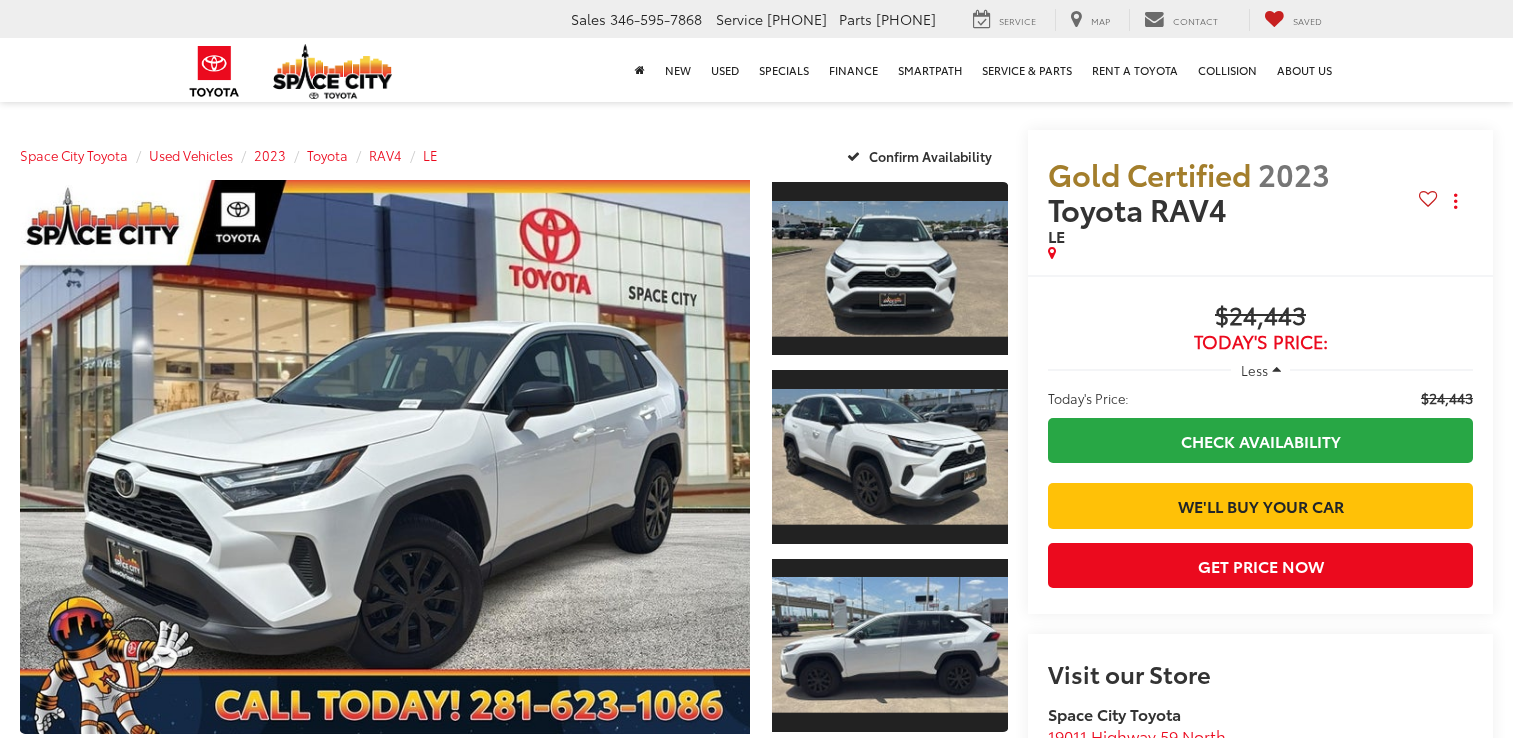 scroll, scrollTop: 0, scrollLeft: 0, axis: both 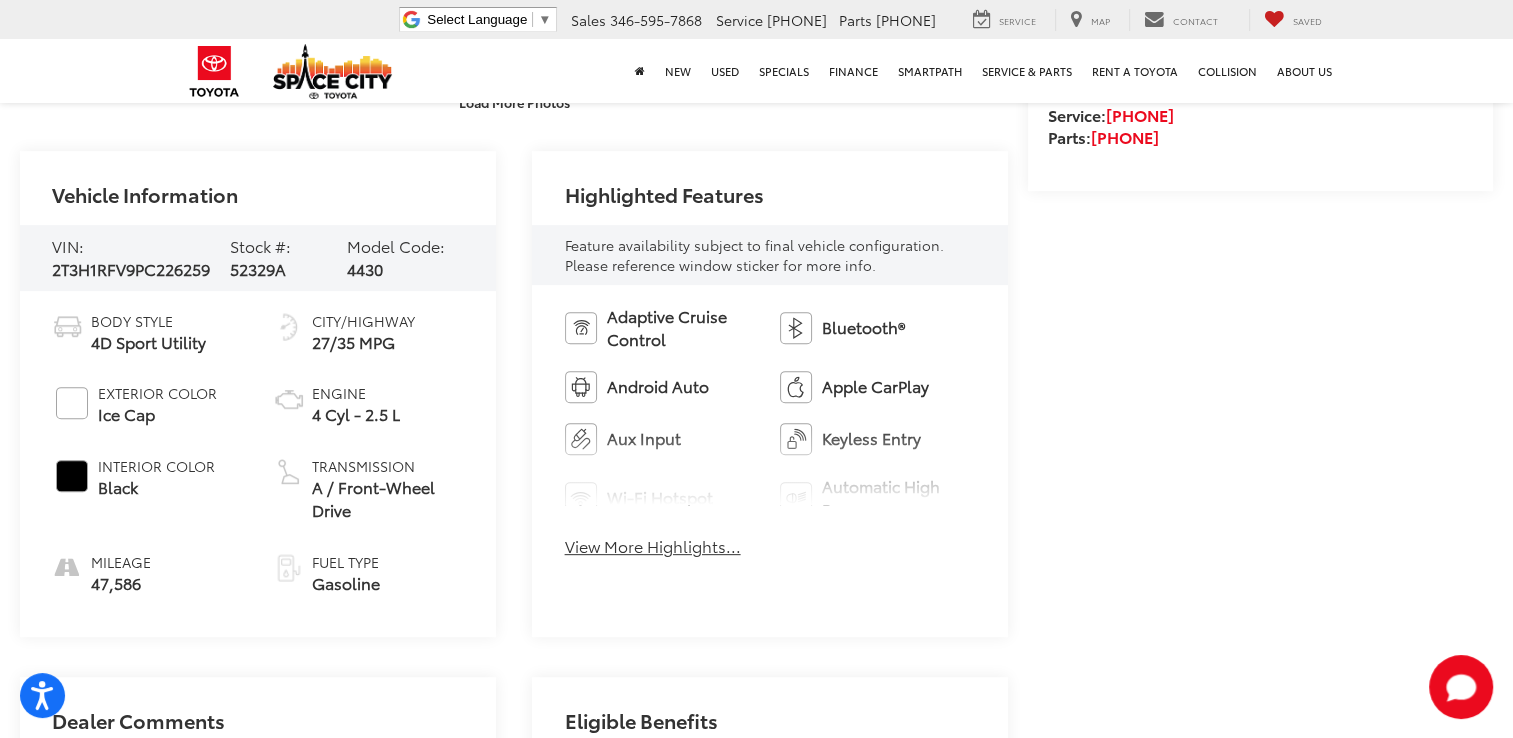 click on "Adaptive Cruise Control
Bluetooth®
Android Auto
Apple CarPlay
Aux Input
Keyless Entry
Wi-Fi Hotspot
Automatic High Beams
Emergency Brake Assist
Lane Departure Warning
Forward Collision Warning
Rear View Camera
Satellite Radio
View More Highlights...
Hide Highlights" at bounding box center [770, 437] 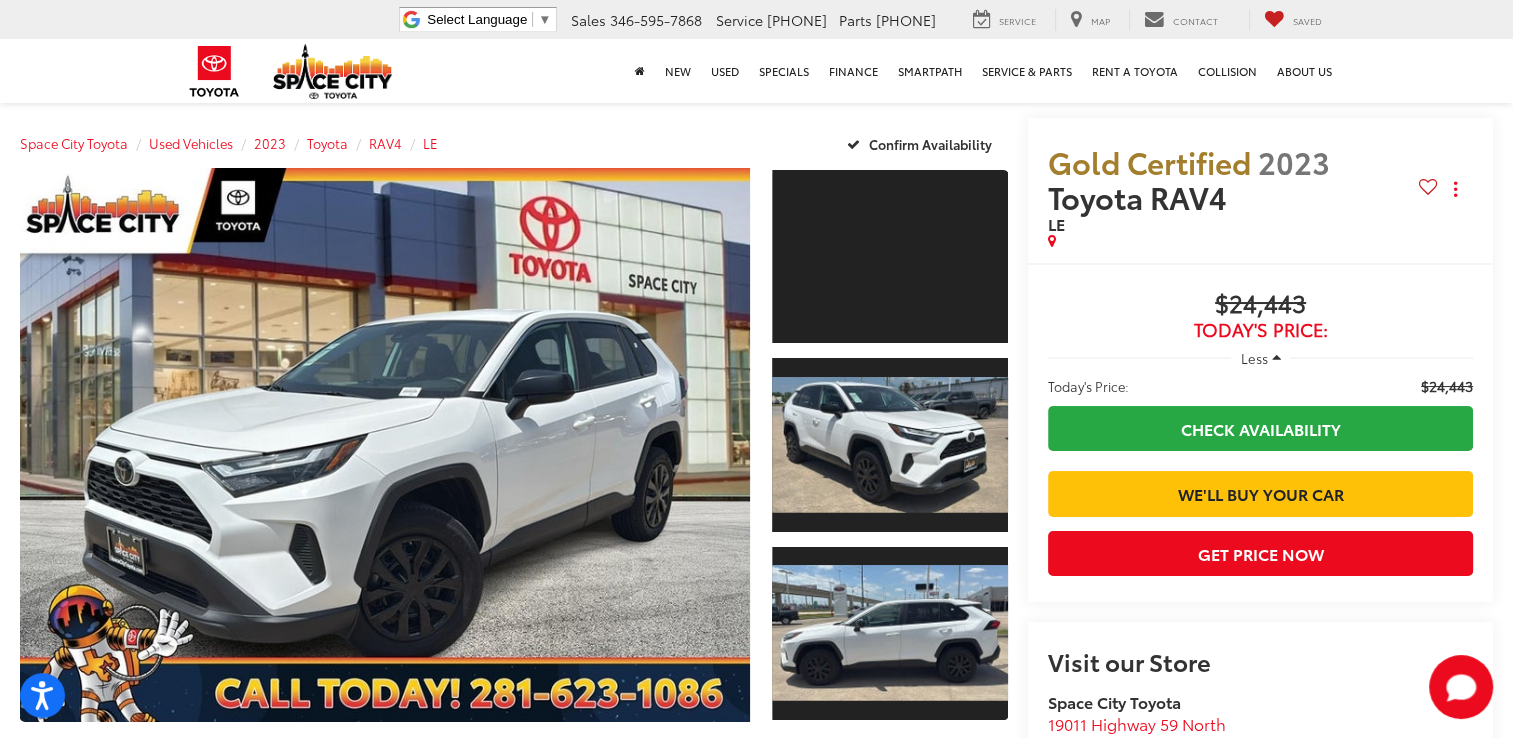 scroll, scrollTop: 0, scrollLeft: 0, axis: both 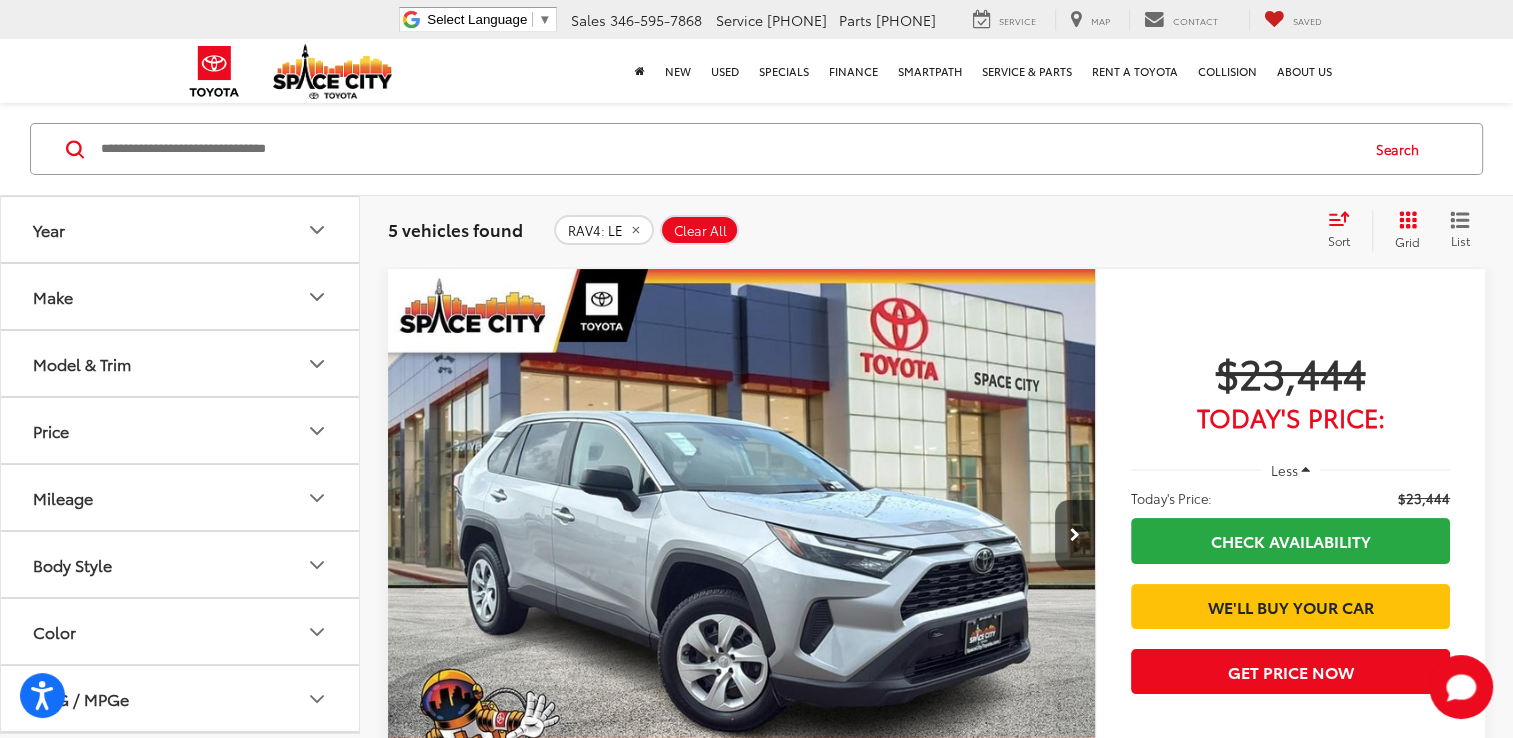 click at bounding box center (742, 535) 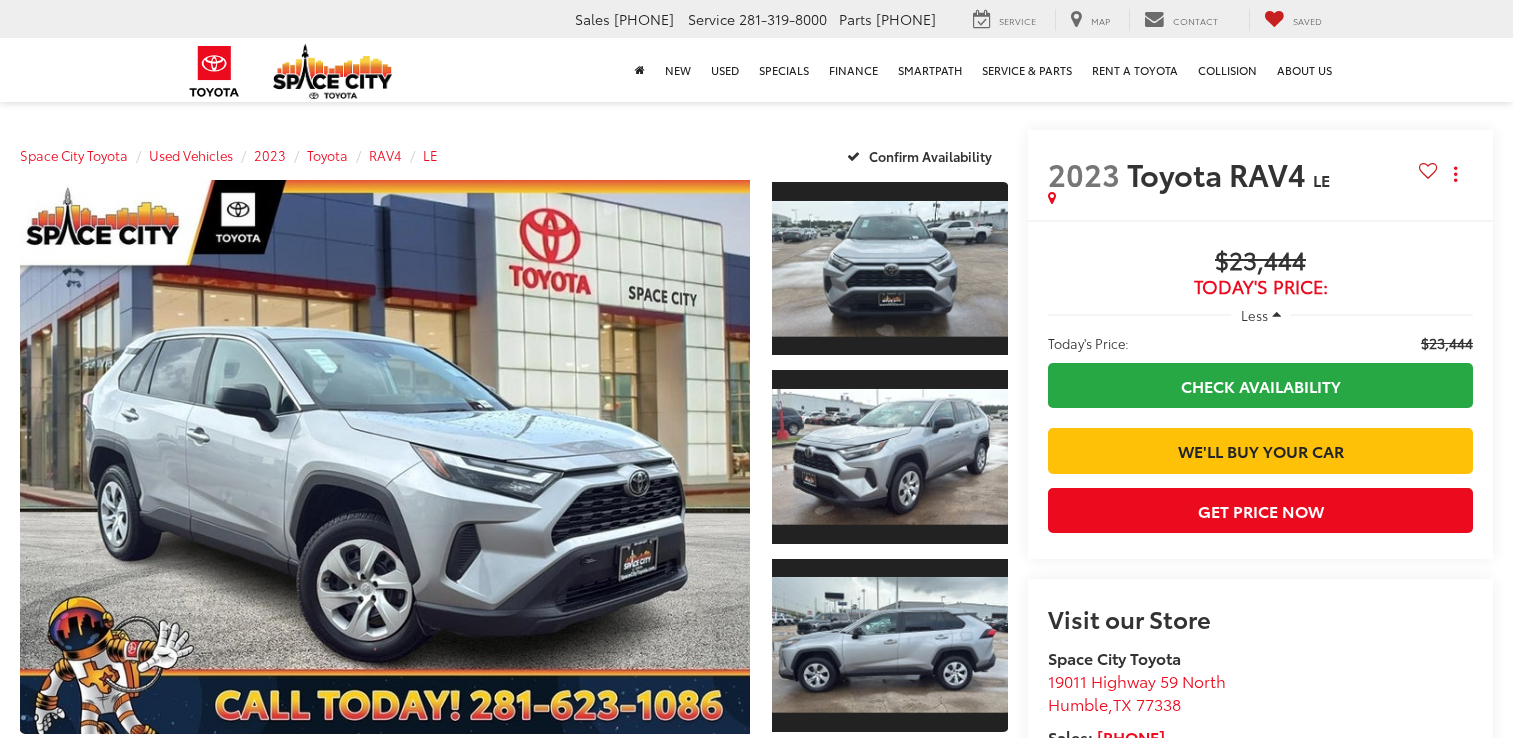 scroll, scrollTop: 0, scrollLeft: 0, axis: both 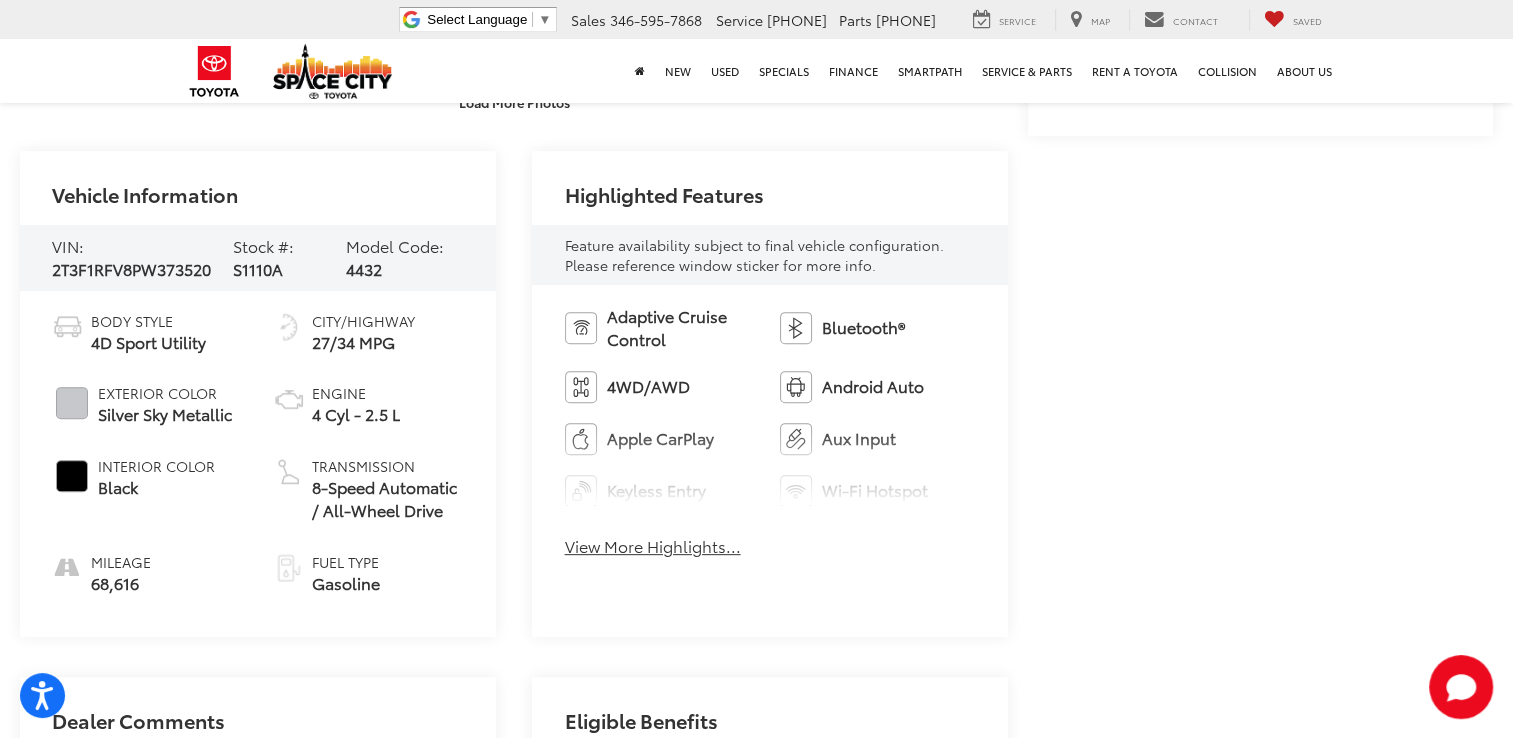 click on "Adaptive Cruise Control
Bluetooth®
4WD/AWD
Android Auto
Apple CarPlay
Aux Input
Keyless Entry
Wi-Fi Hotspot
Automatic High Beams
Emergency Brake Assist
Lane Departure Warning
Forward Collision Warning
Rear View Camera
Satellite Radio
View More Highlights...
Hide Highlights" at bounding box center [770, 437] 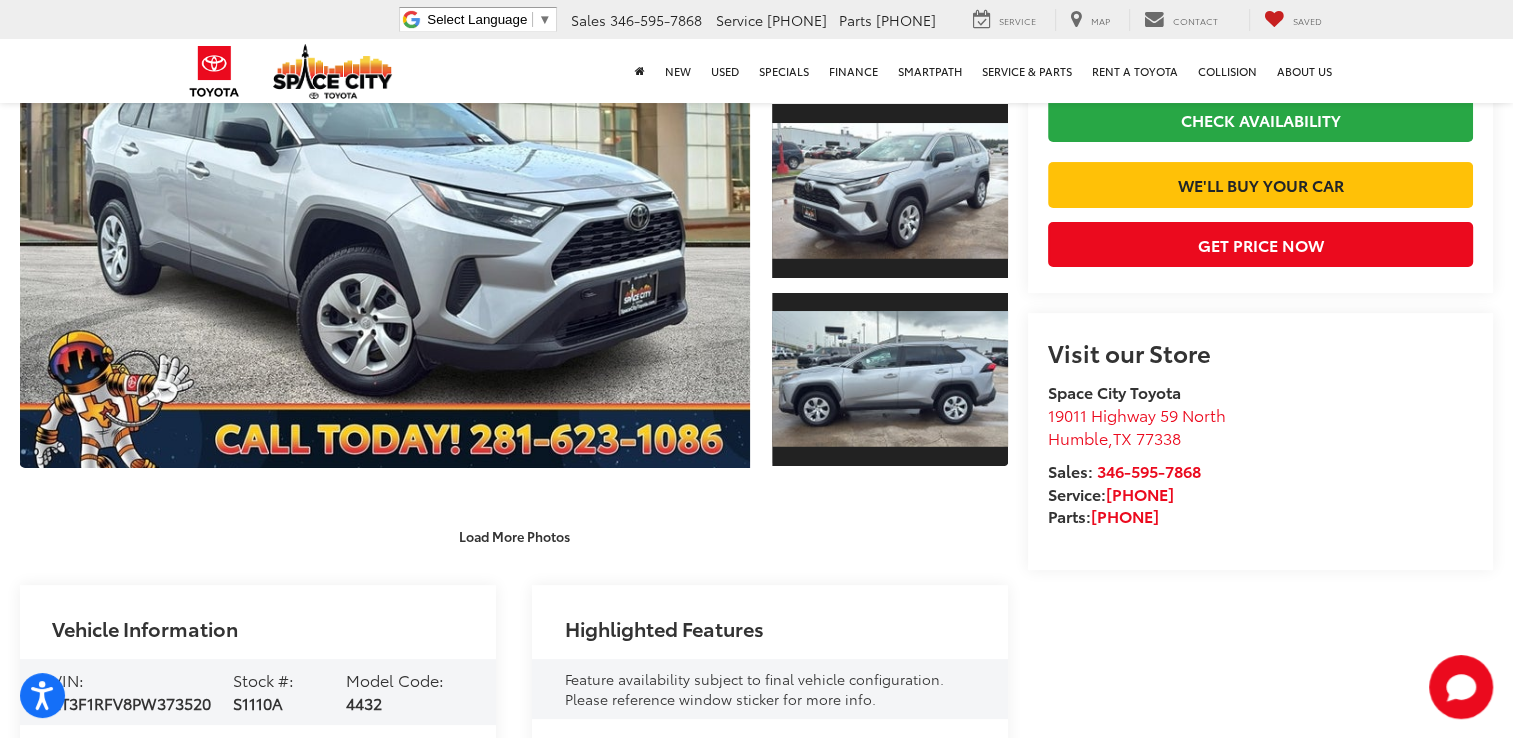 scroll, scrollTop: 0, scrollLeft: 0, axis: both 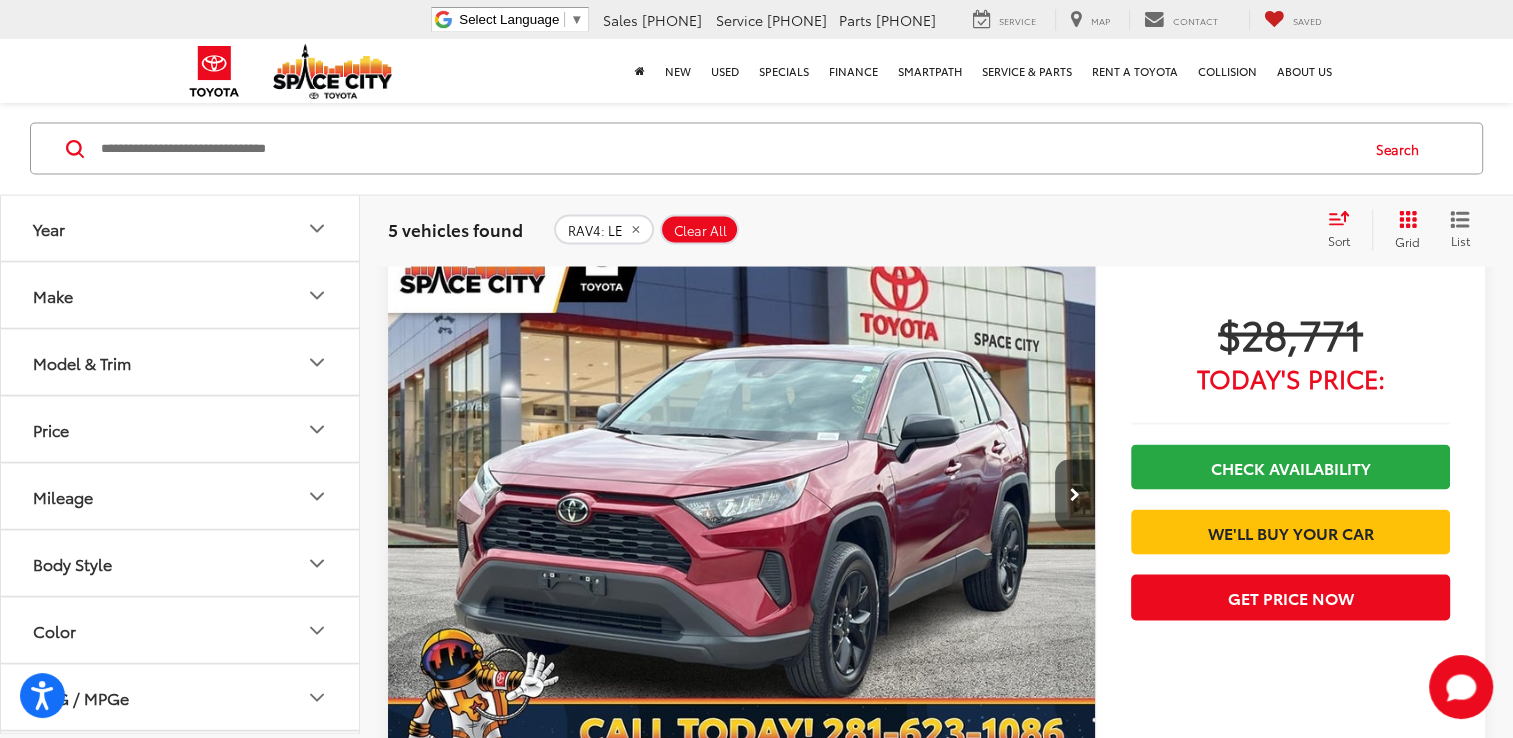 click at bounding box center (742, 496) 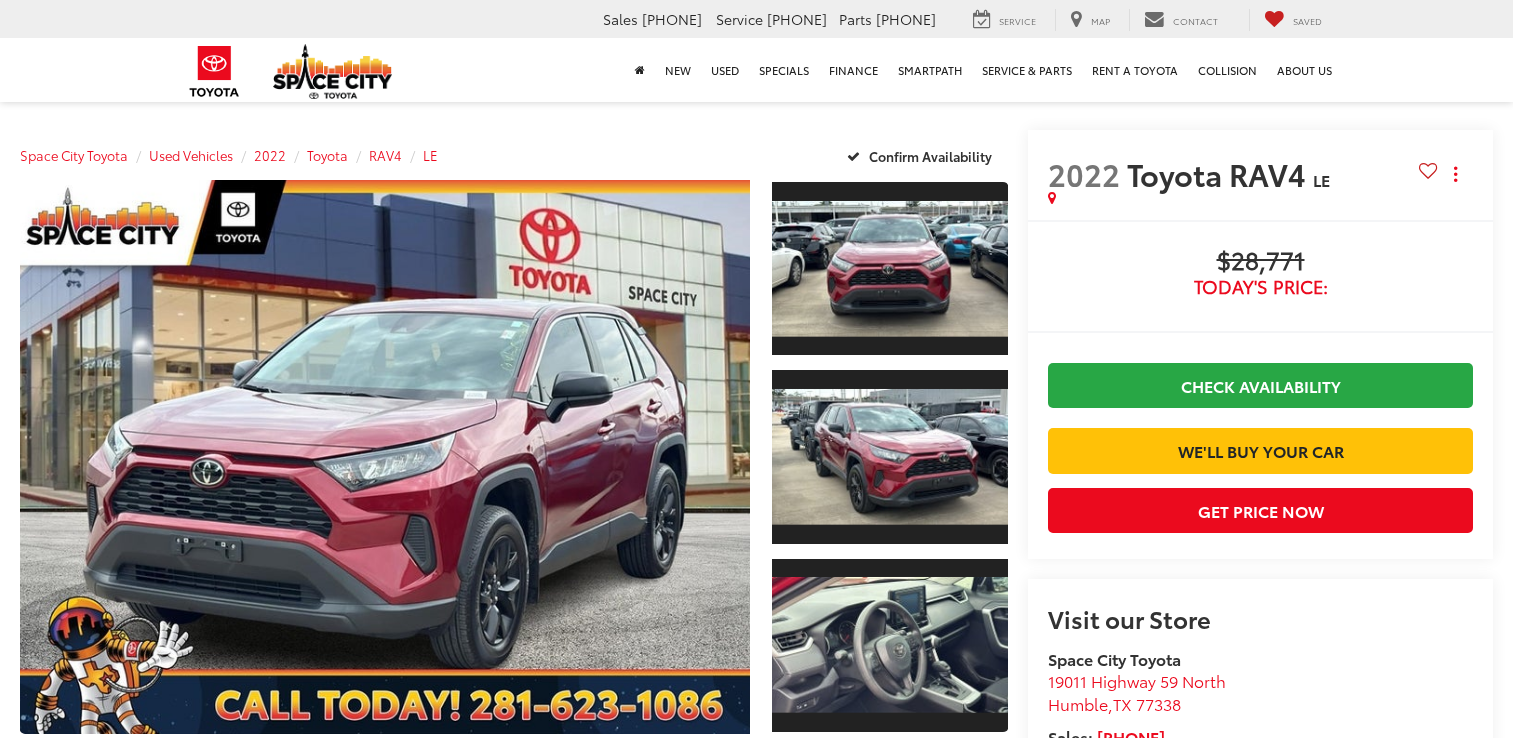 scroll, scrollTop: 0, scrollLeft: 0, axis: both 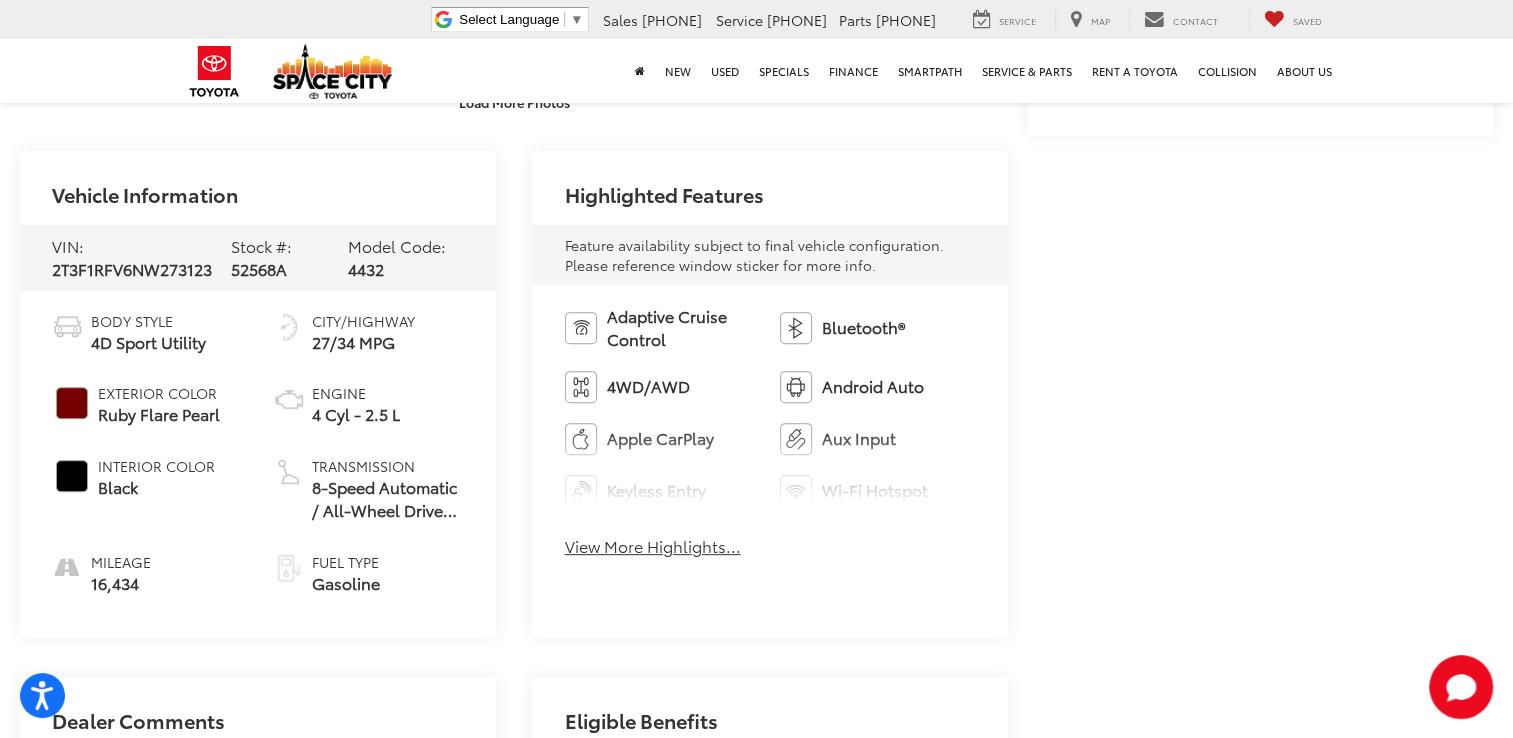 click on "View More Highlights..." at bounding box center (653, 546) 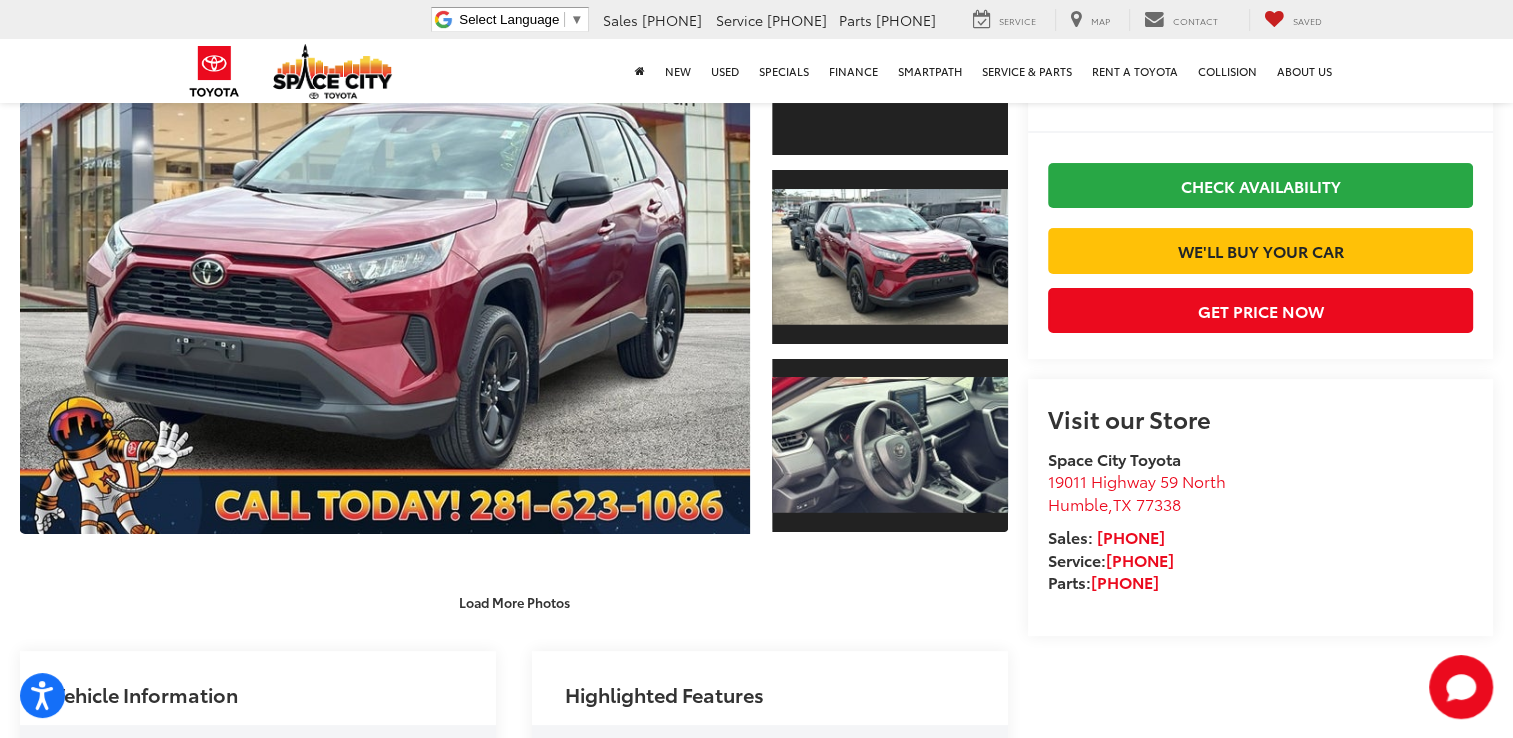 scroll, scrollTop: 0, scrollLeft: 0, axis: both 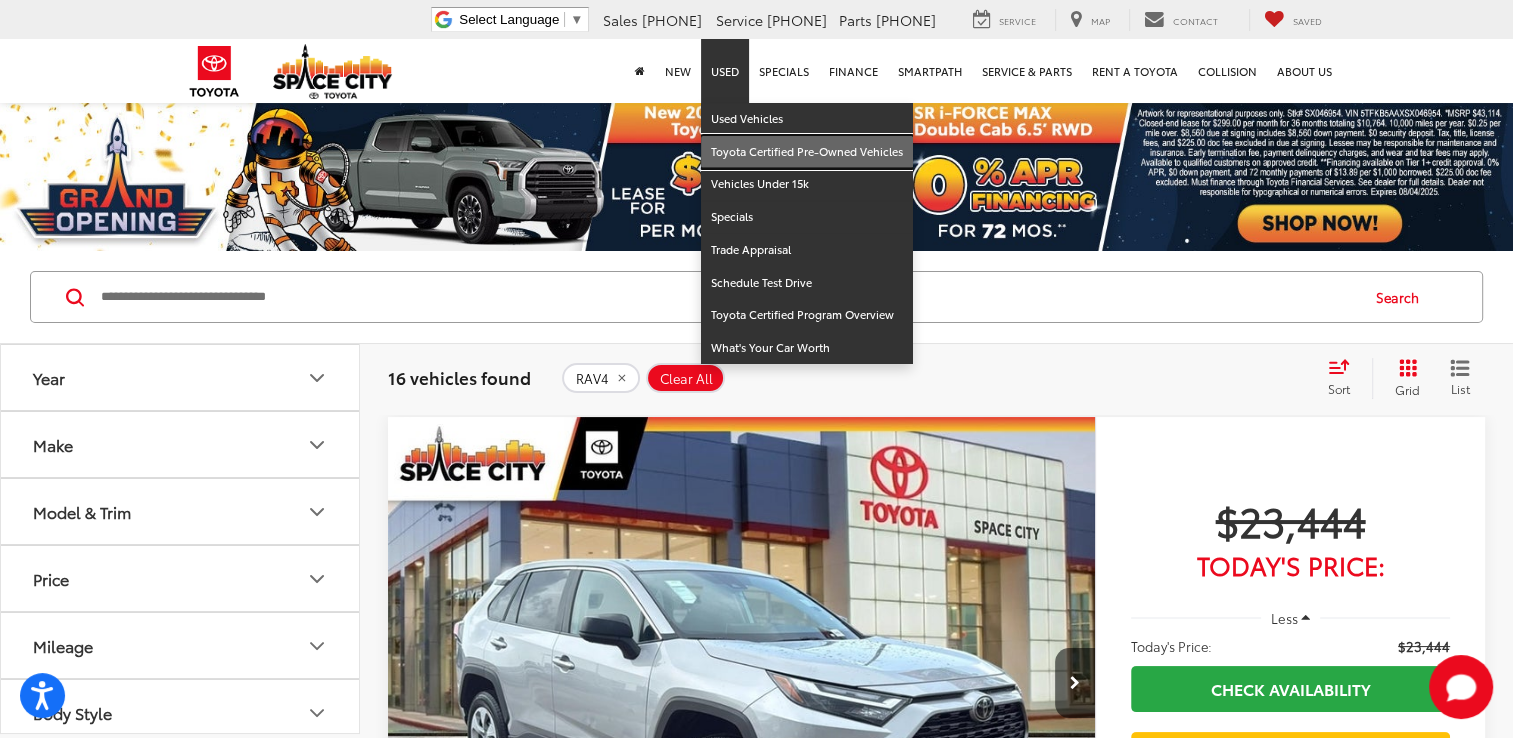 click on "Toyota Certified Pre-Owned Vehicles" at bounding box center (807, 152) 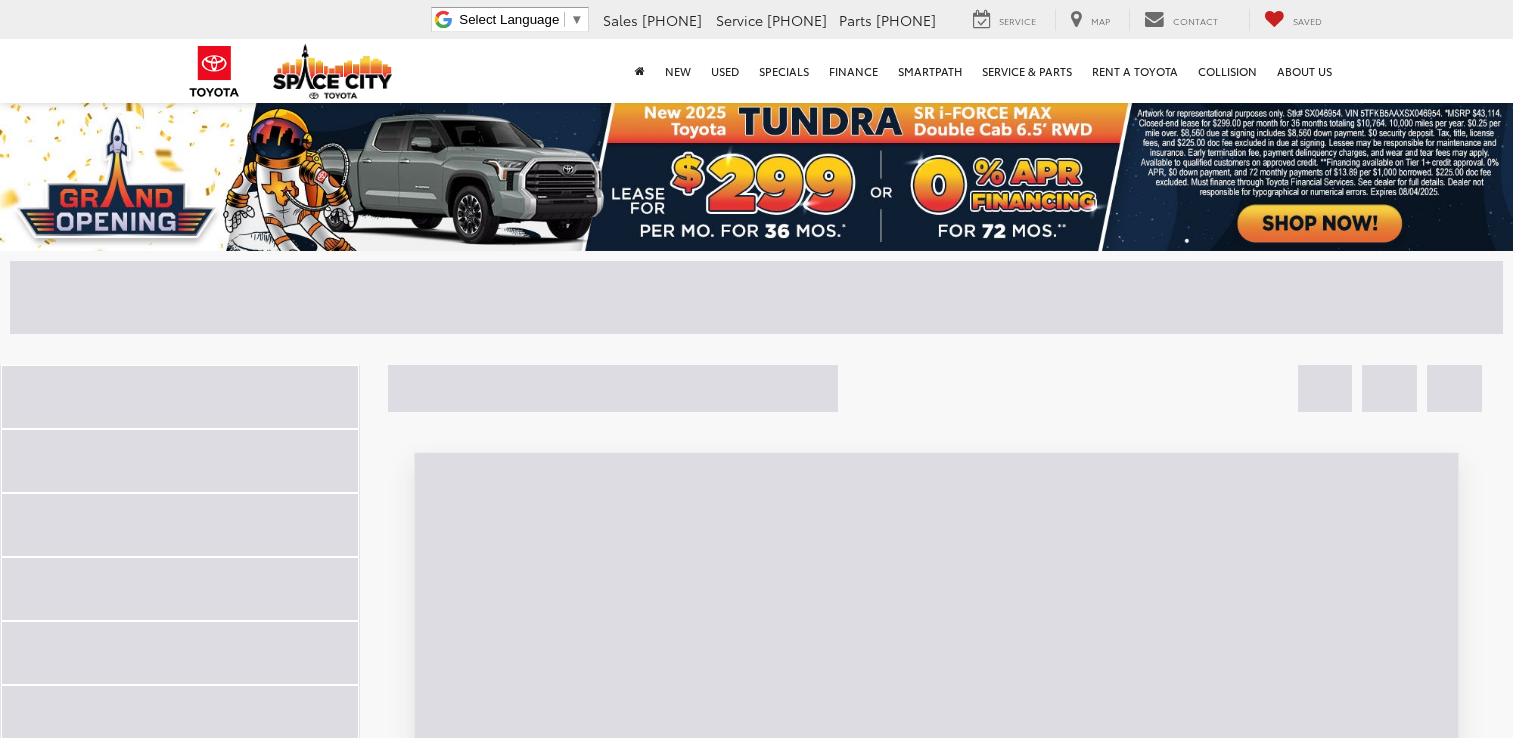 scroll, scrollTop: 0, scrollLeft: 0, axis: both 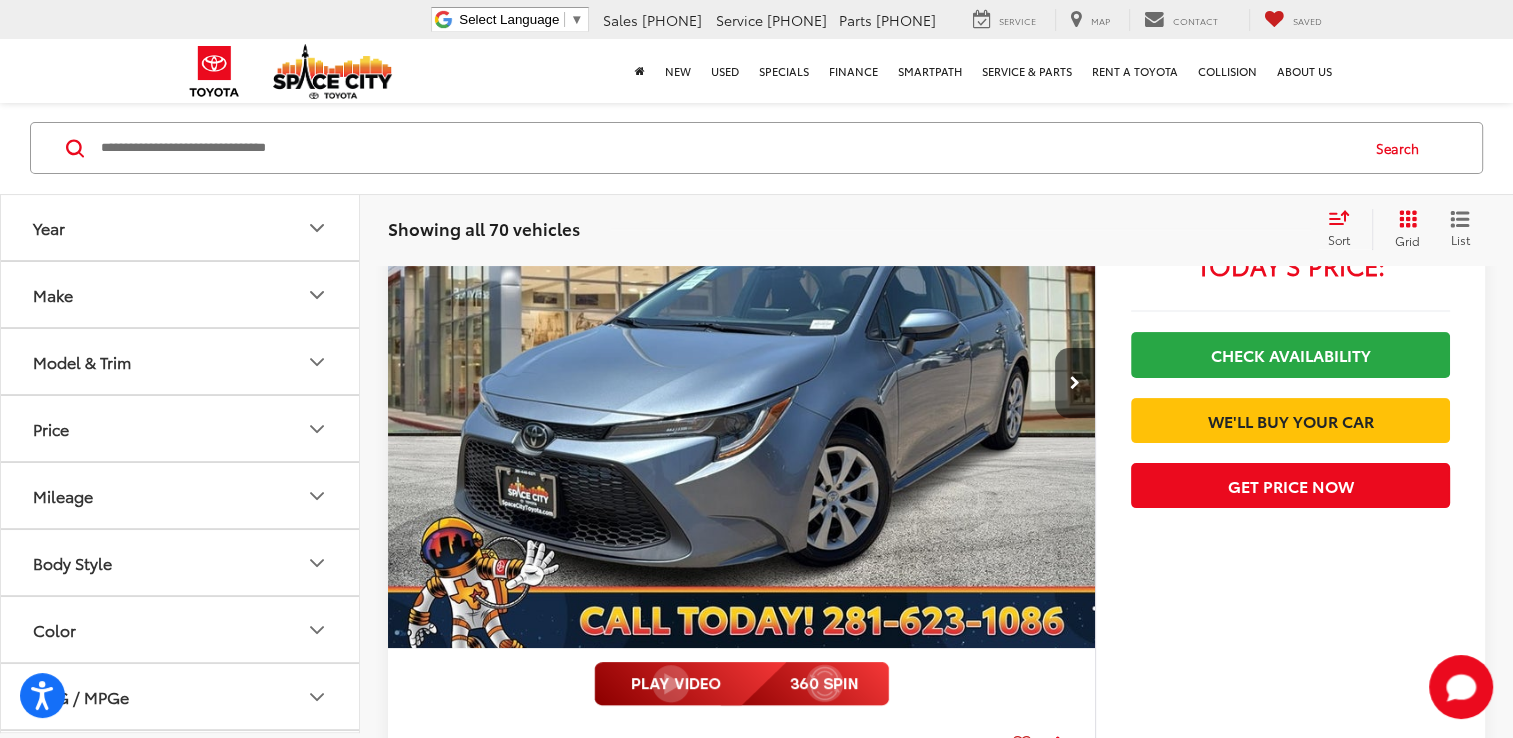 click on "Make" at bounding box center (181, 295) 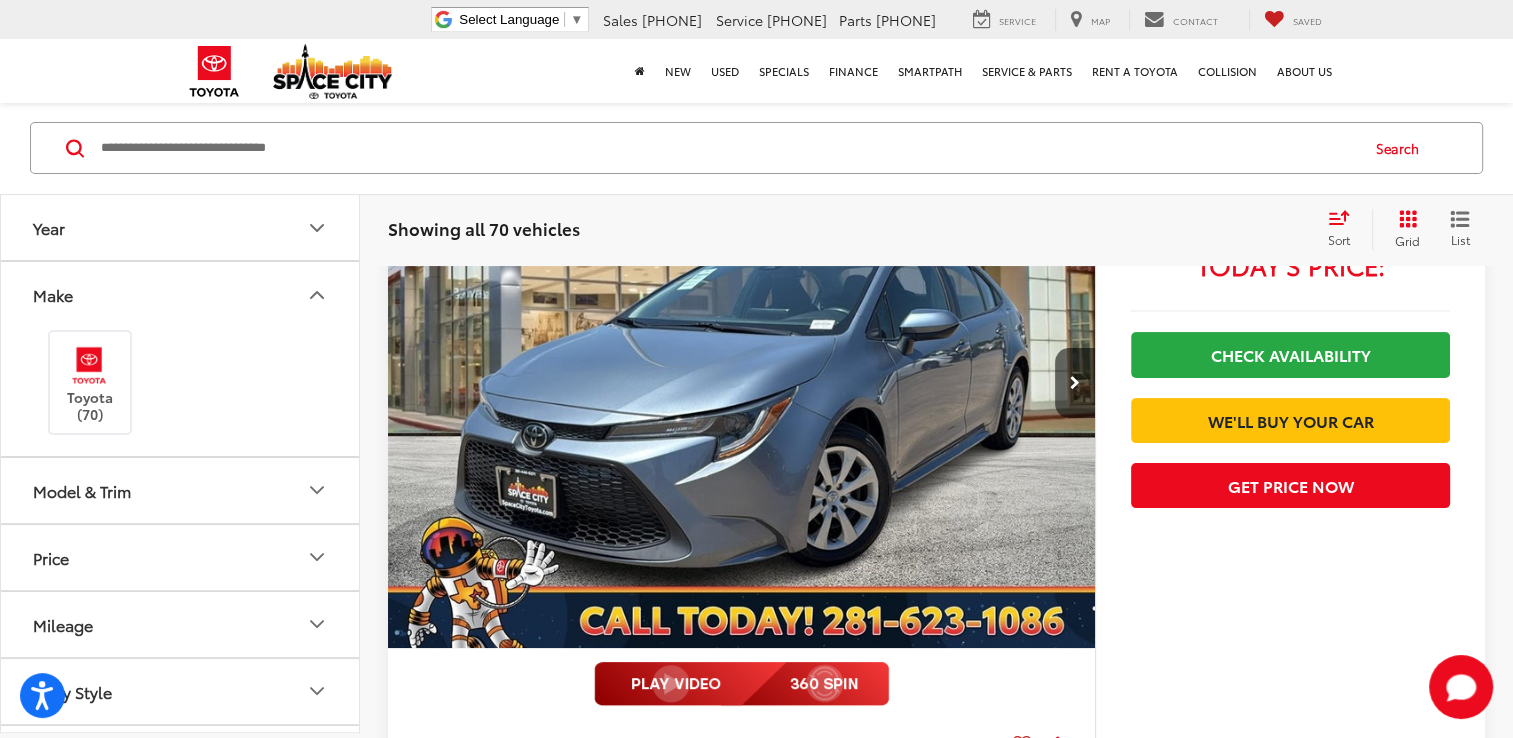 click on "Make" at bounding box center [181, 295] 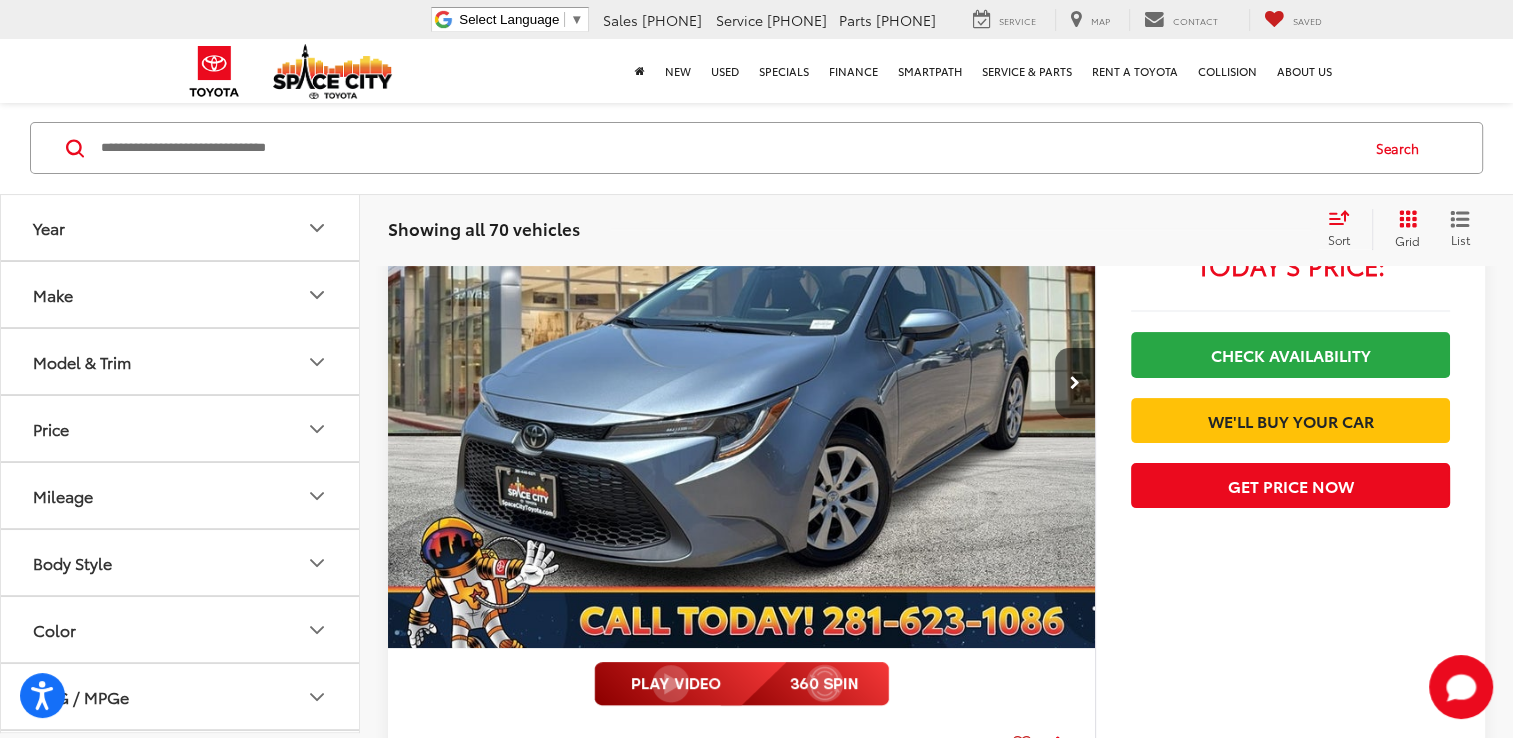 click on "Model & Trim" at bounding box center (181, 362) 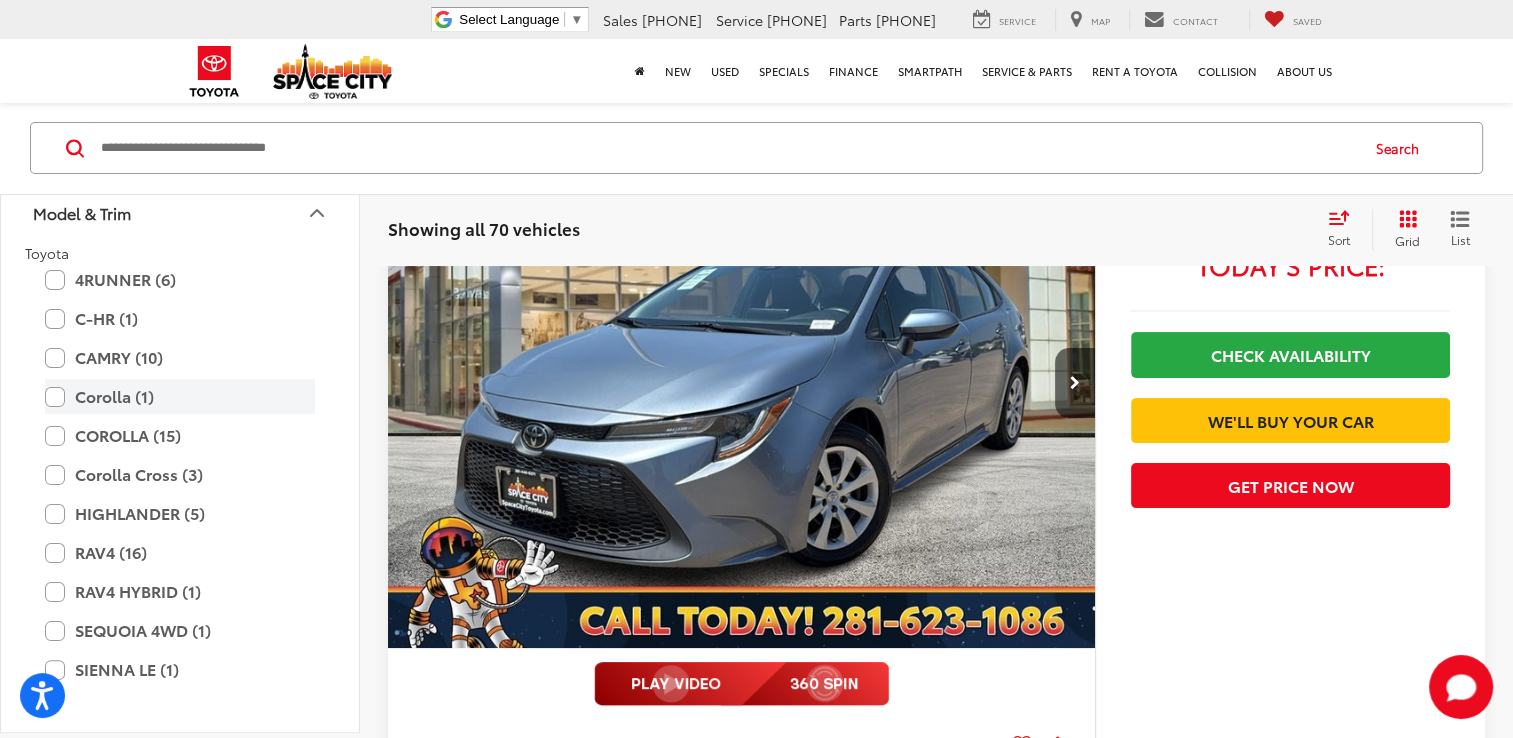 scroll, scrollTop: 200, scrollLeft: 0, axis: vertical 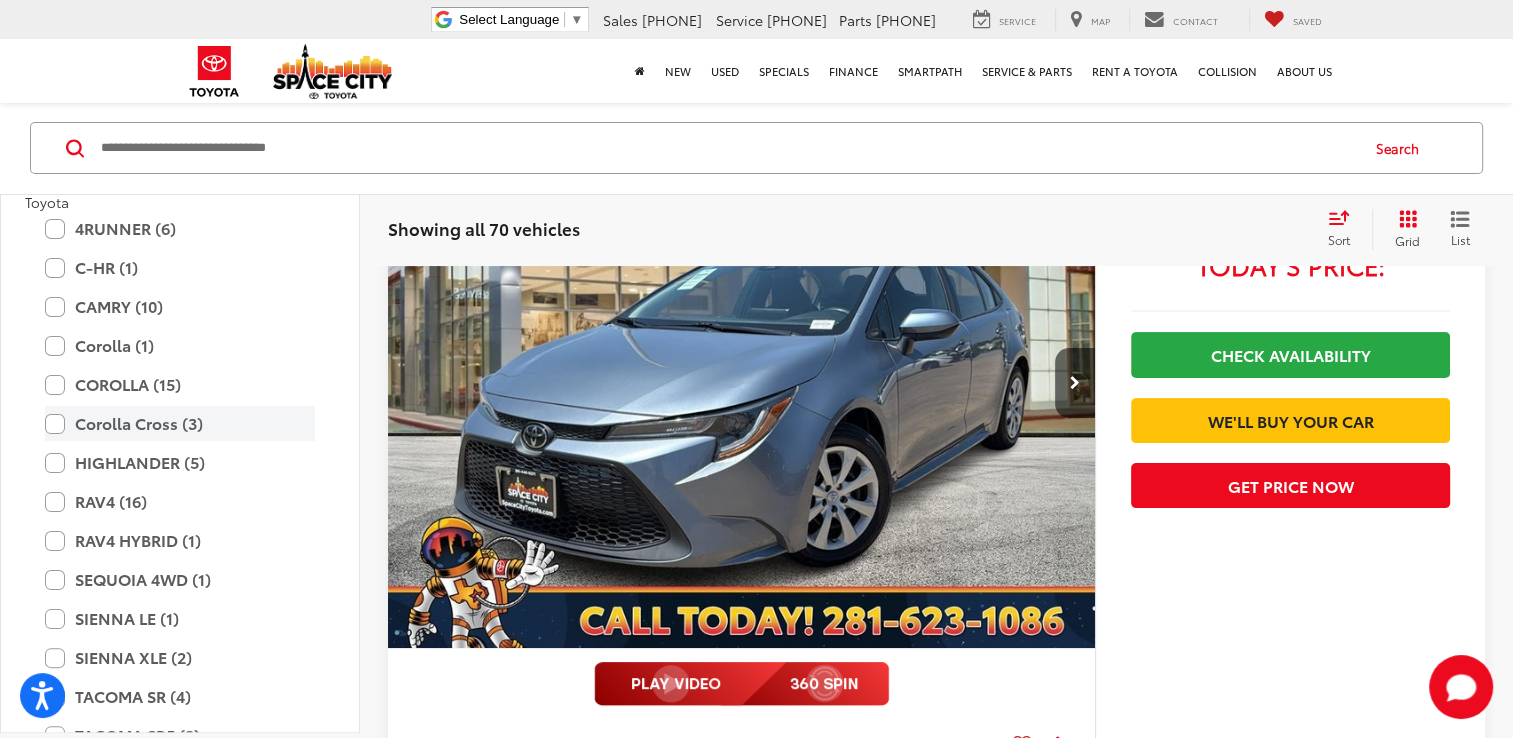 click on "Corolla Cross (3)" at bounding box center (180, 423) 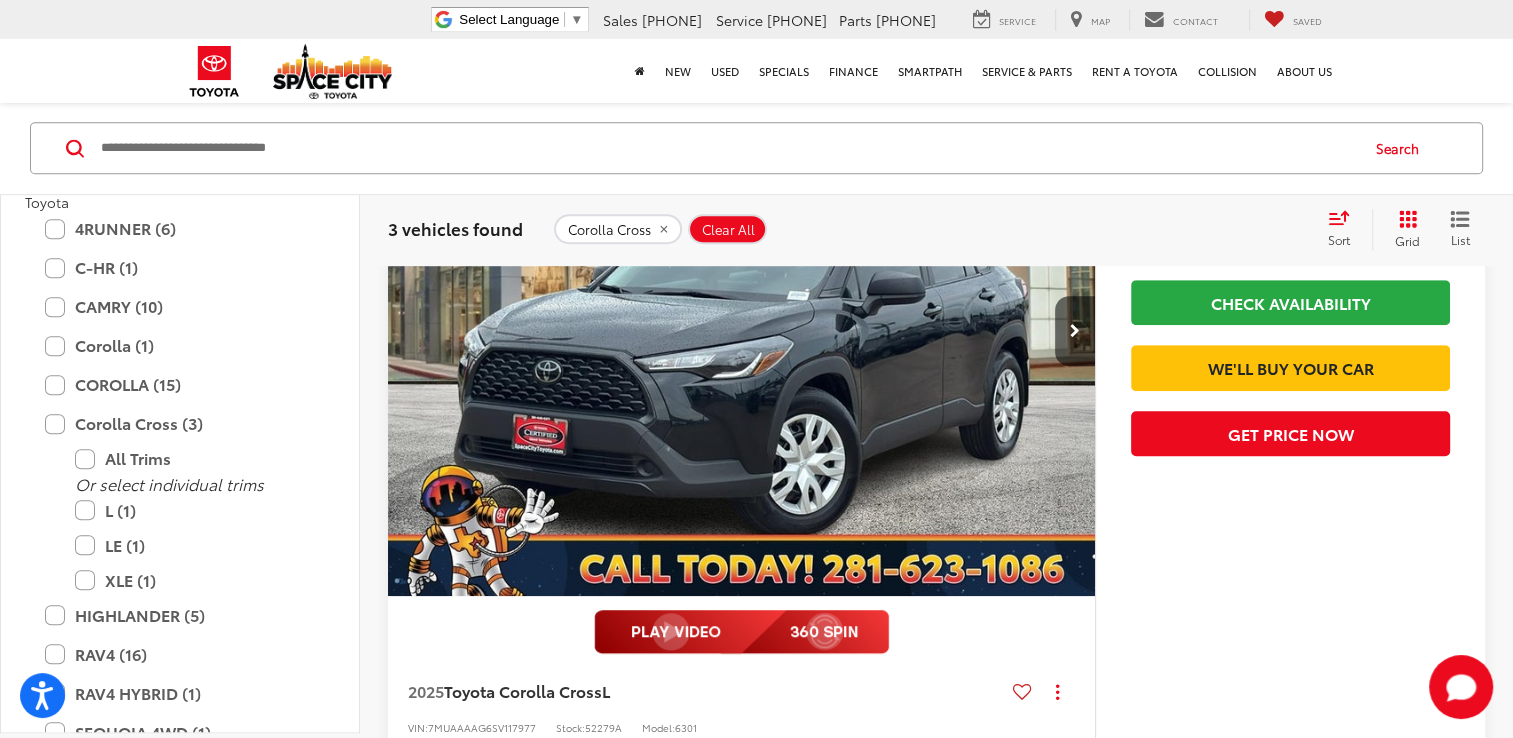 scroll, scrollTop: 1005, scrollLeft: 0, axis: vertical 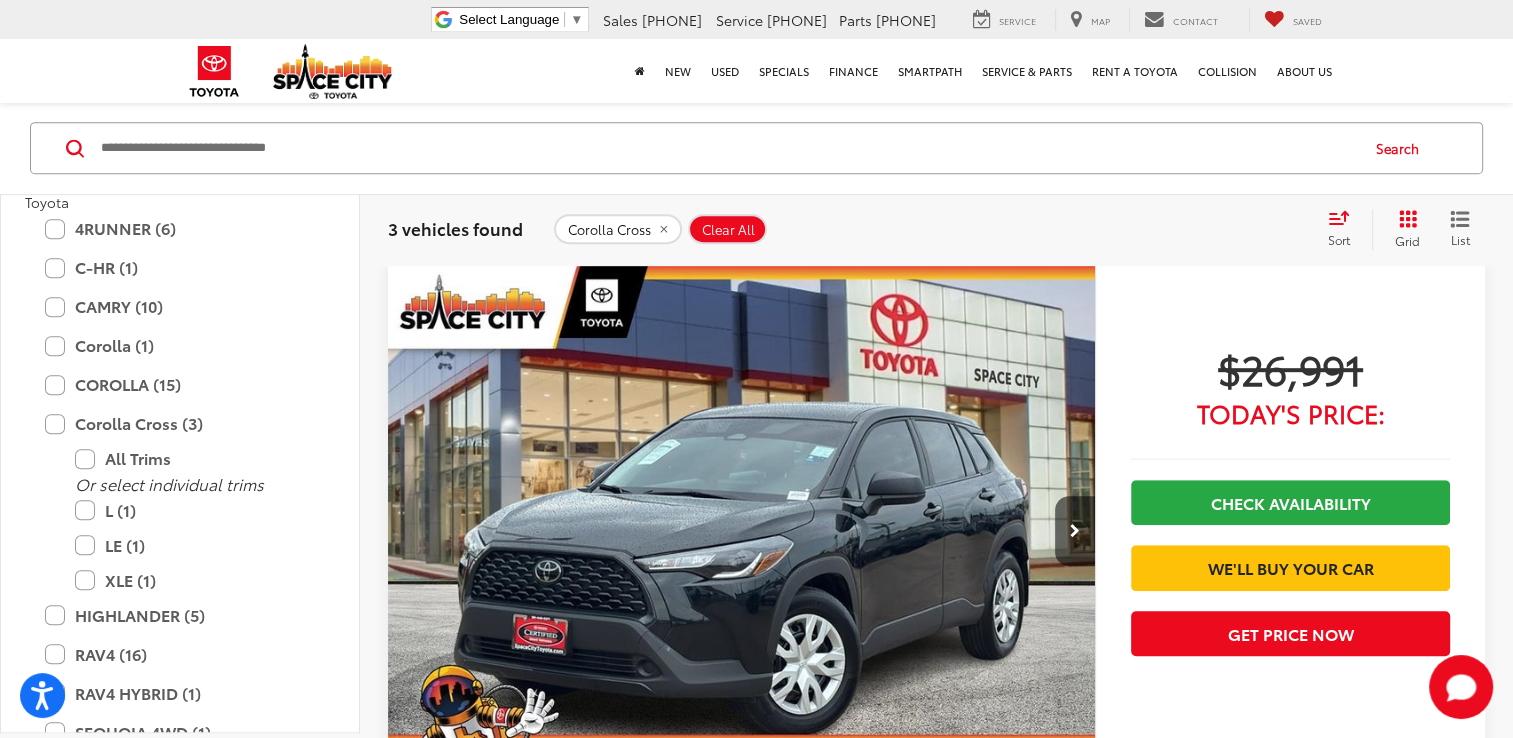 click at bounding box center (742, 531) 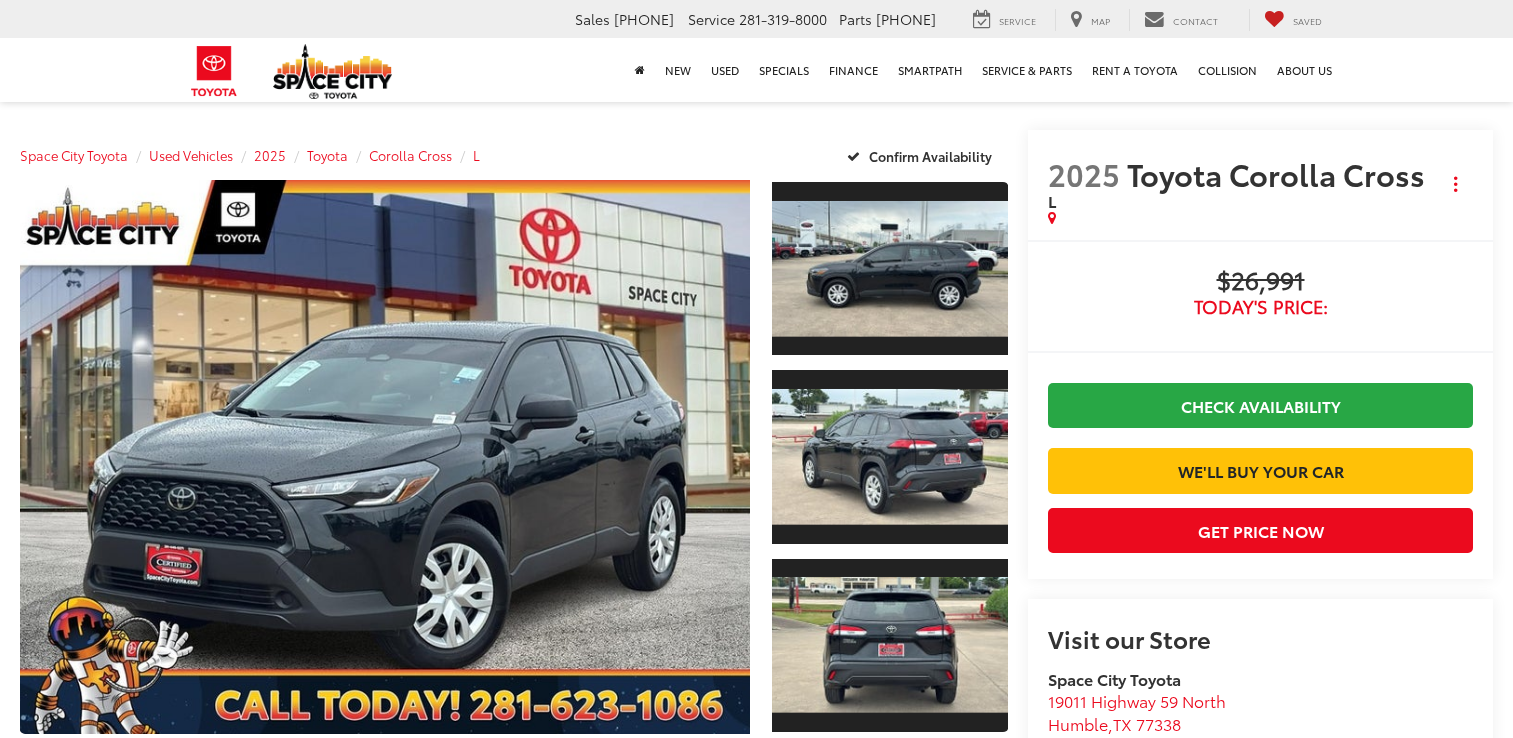 scroll, scrollTop: 0, scrollLeft: 0, axis: both 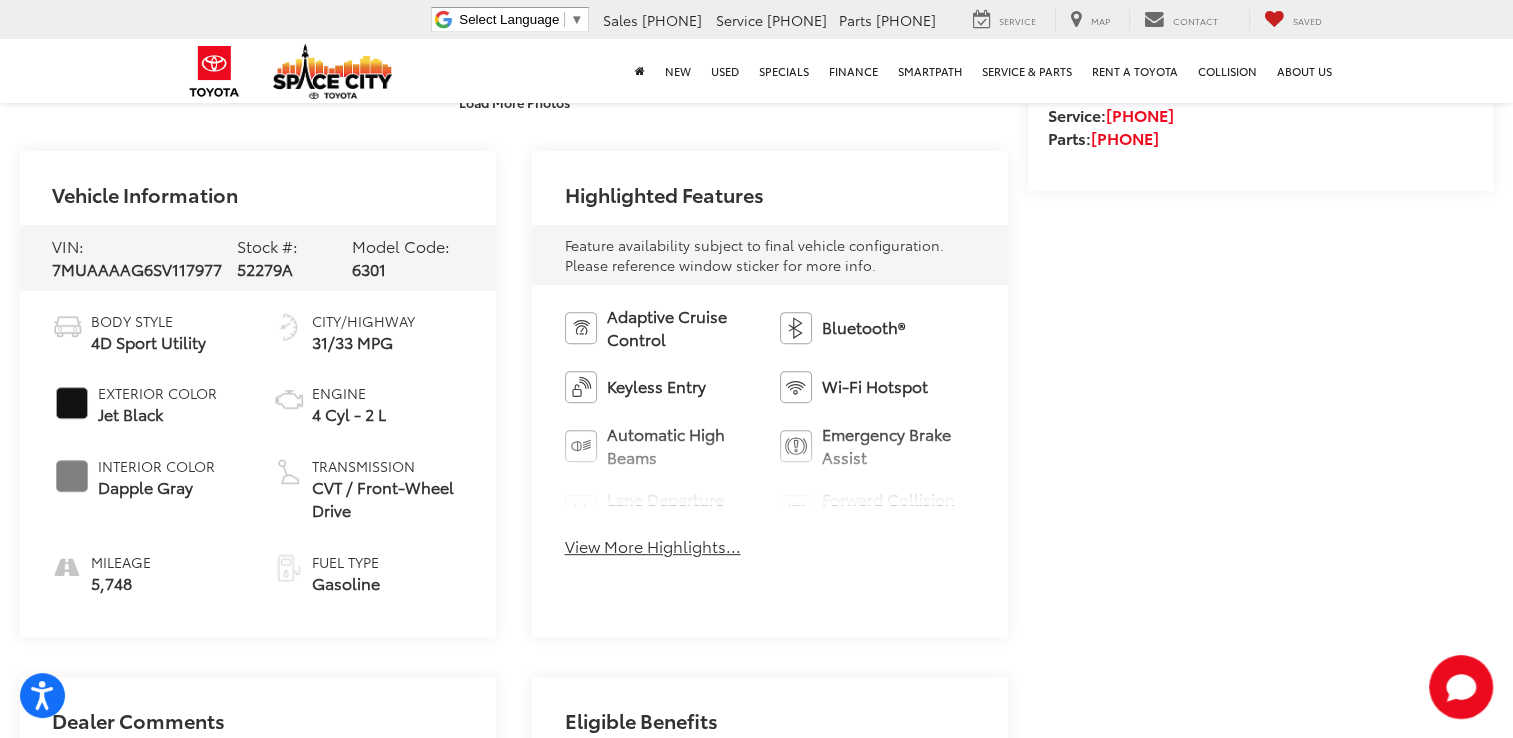 click on "View More Highlights..." at bounding box center [653, 546] 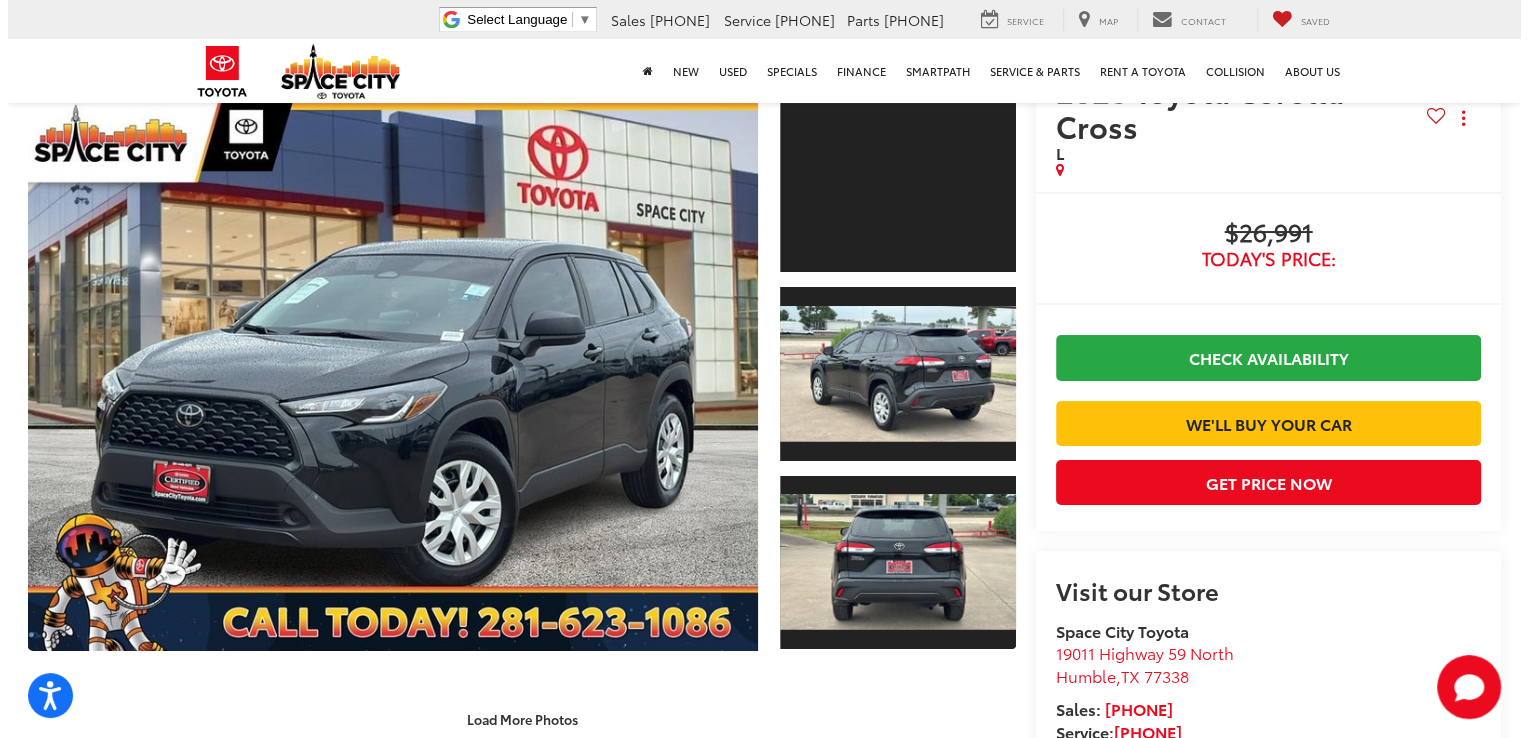scroll, scrollTop: 0, scrollLeft: 0, axis: both 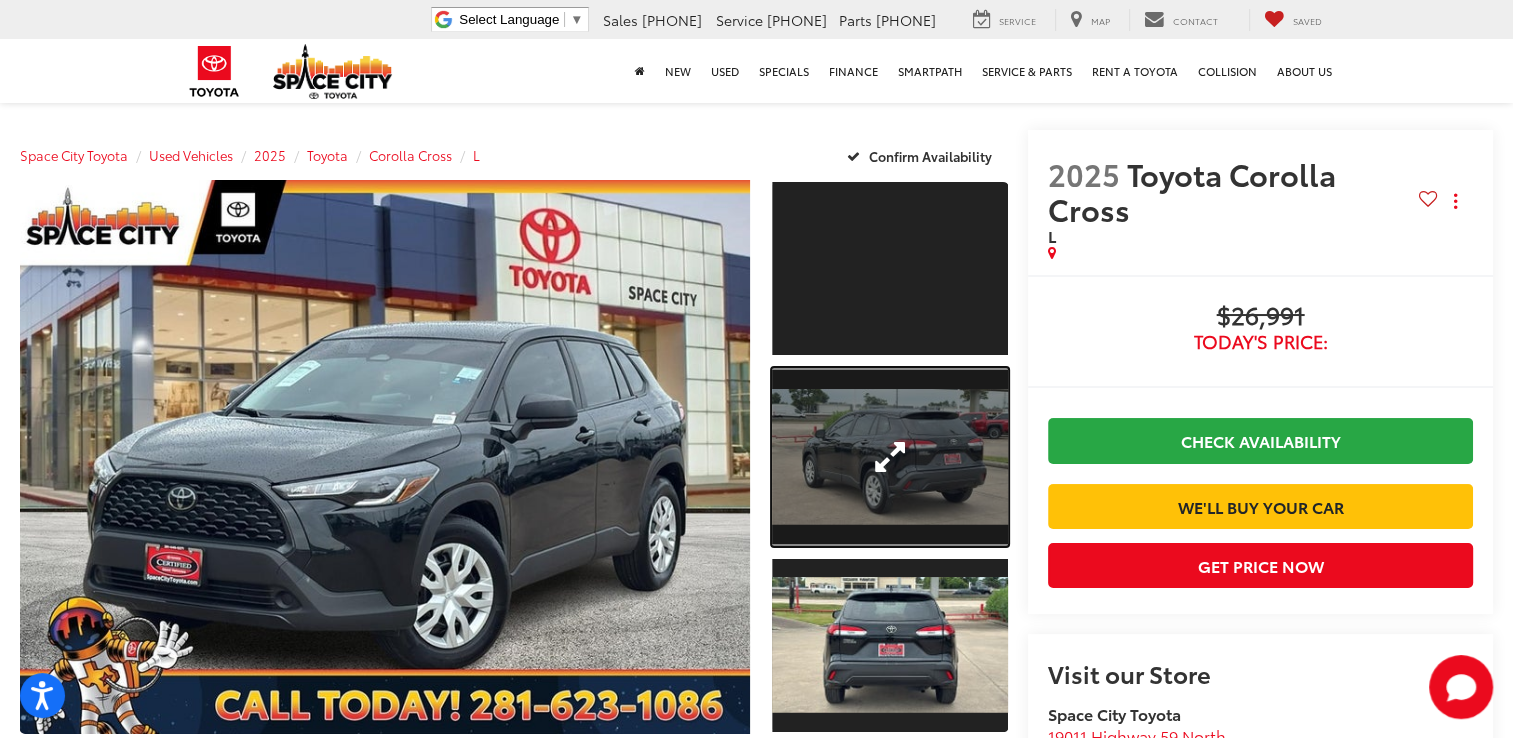click at bounding box center (890, 456) 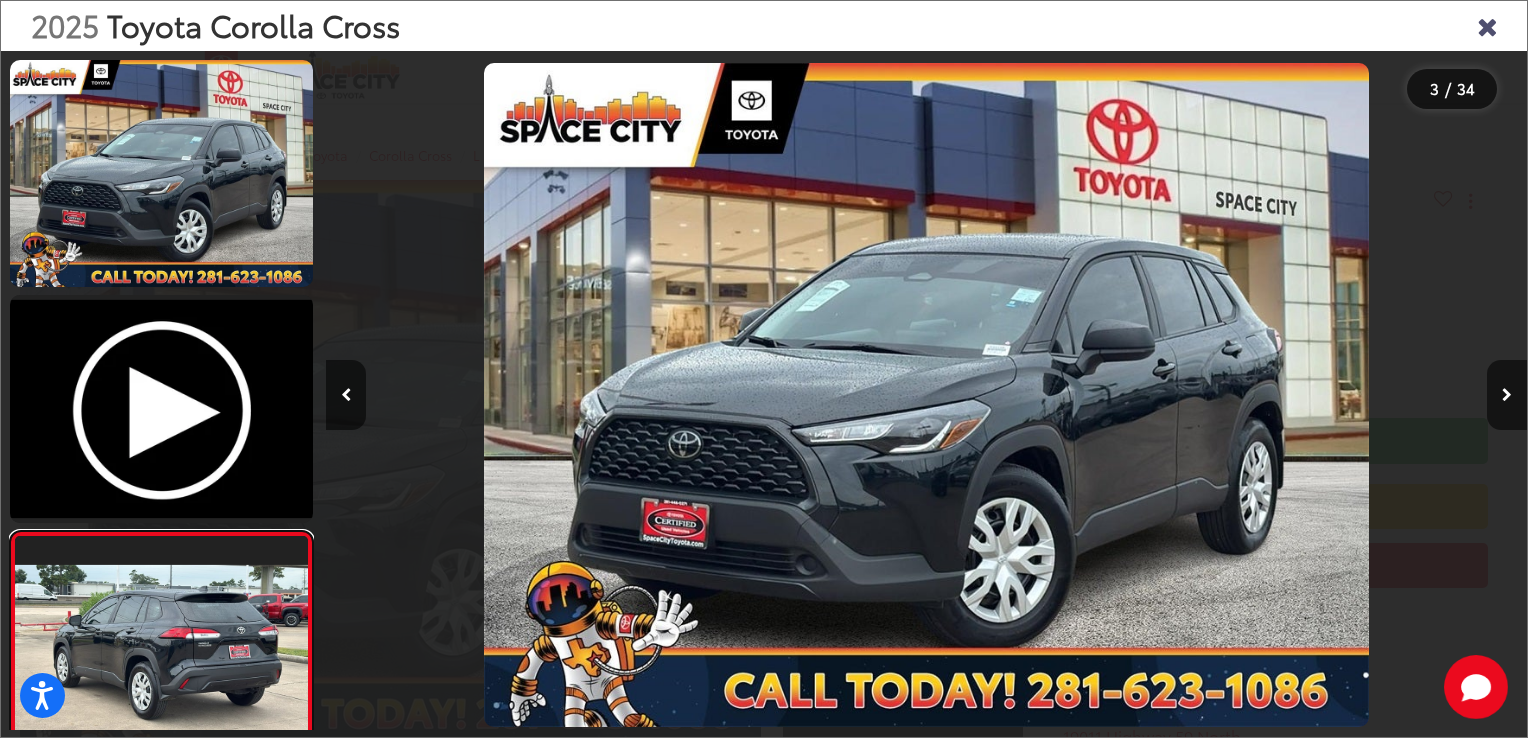 scroll, scrollTop: 68, scrollLeft: 0, axis: vertical 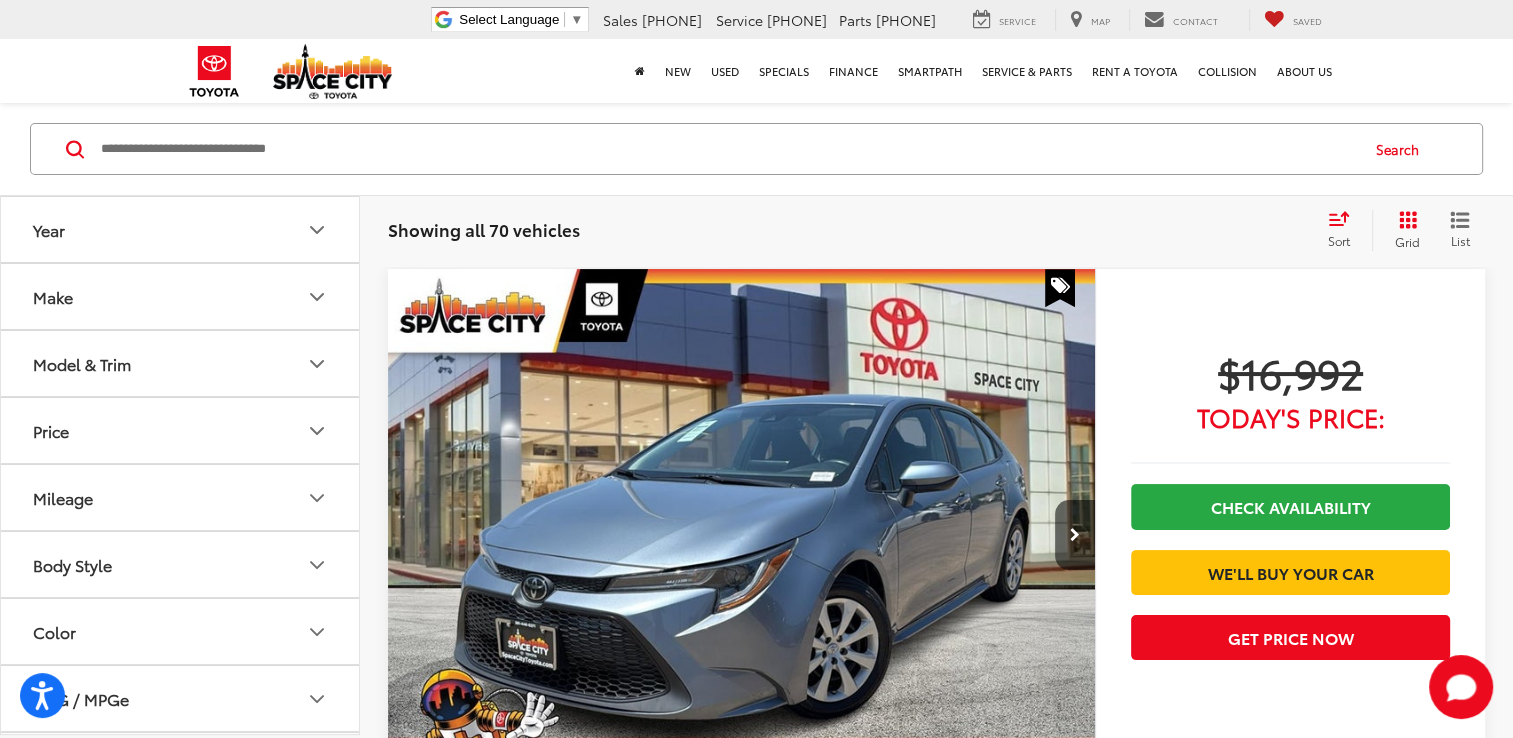 click on "Make" at bounding box center [181, 296] 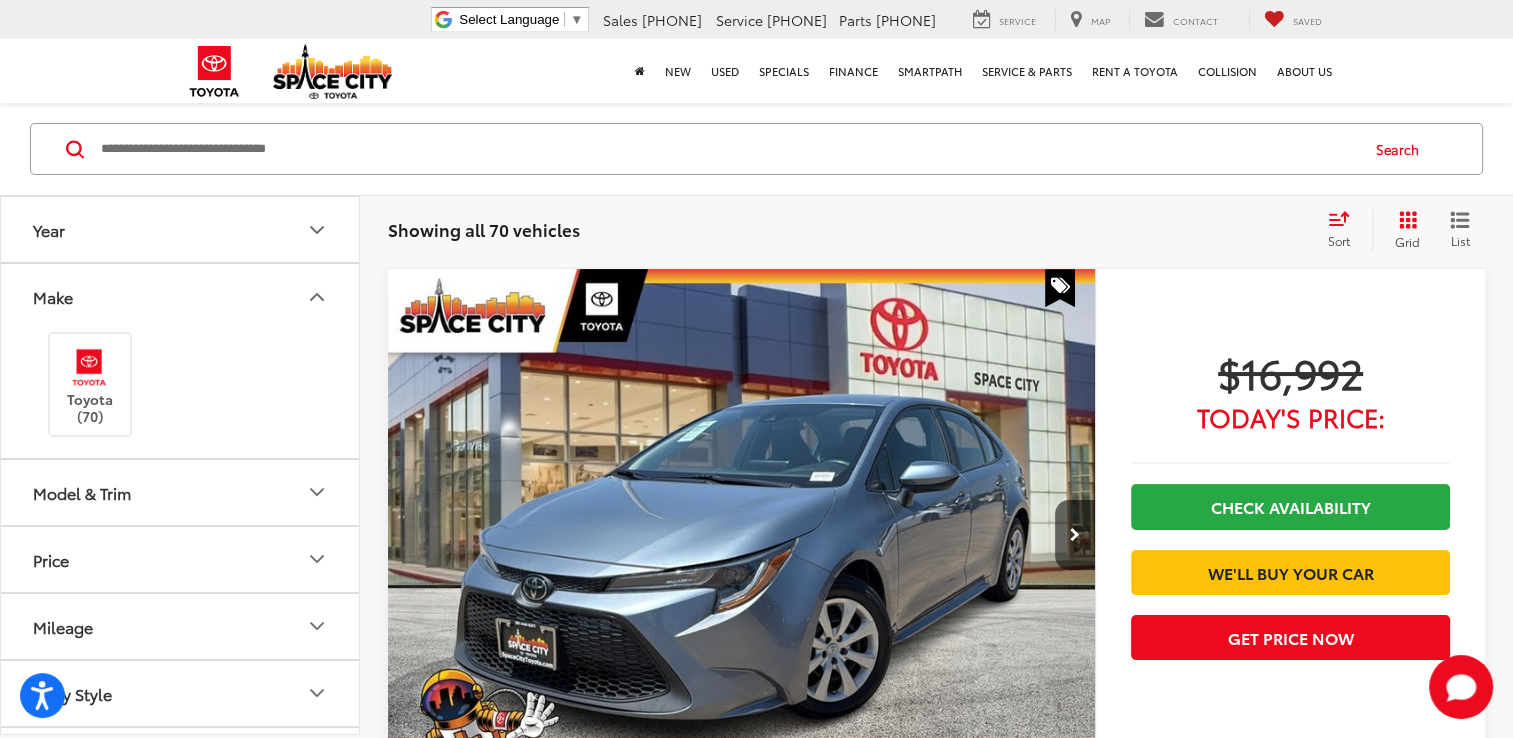 click on "Make" at bounding box center (181, 296) 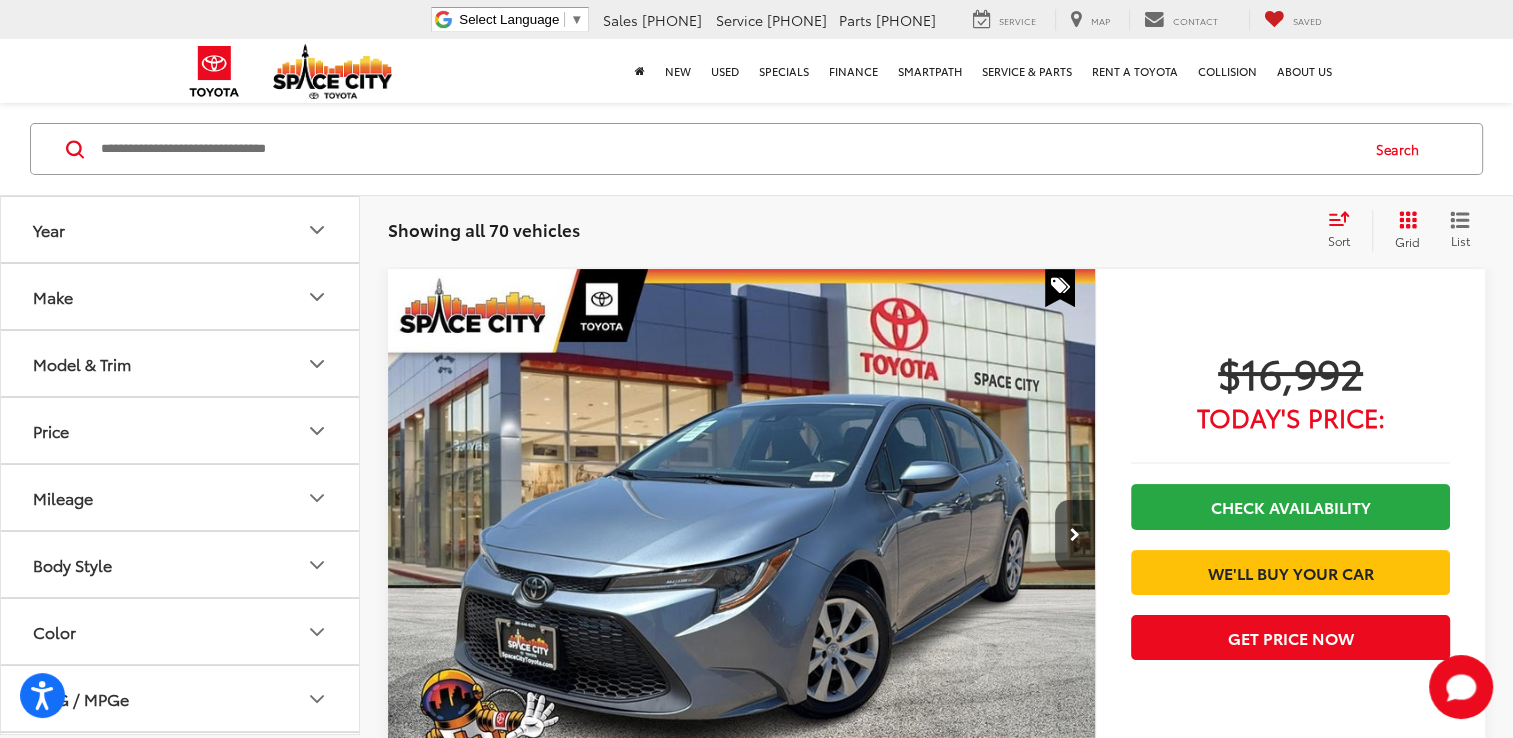 click on "Model & Trim" at bounding box center (181, 363) 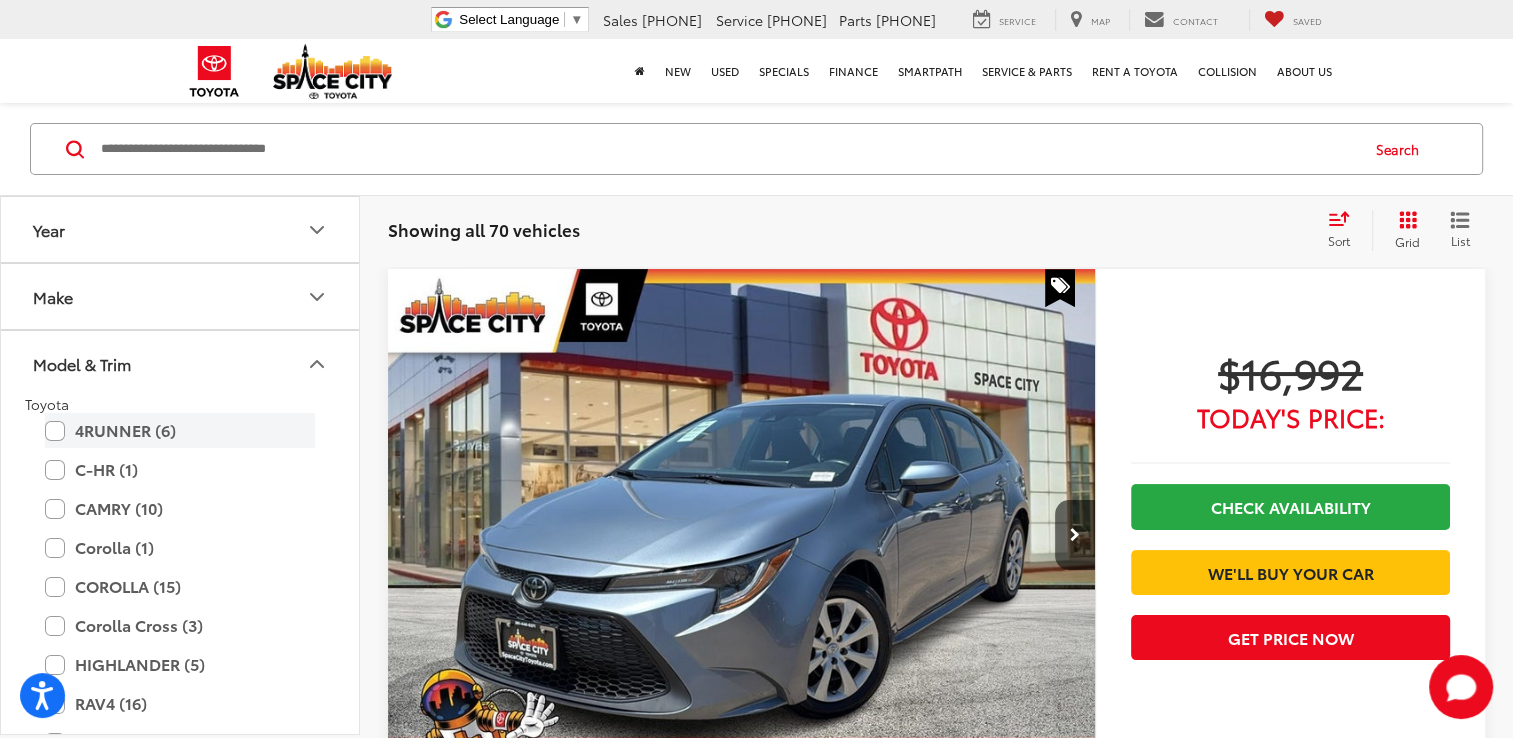 click on "4RUNNER (6)" at bounding box center (180, 430) 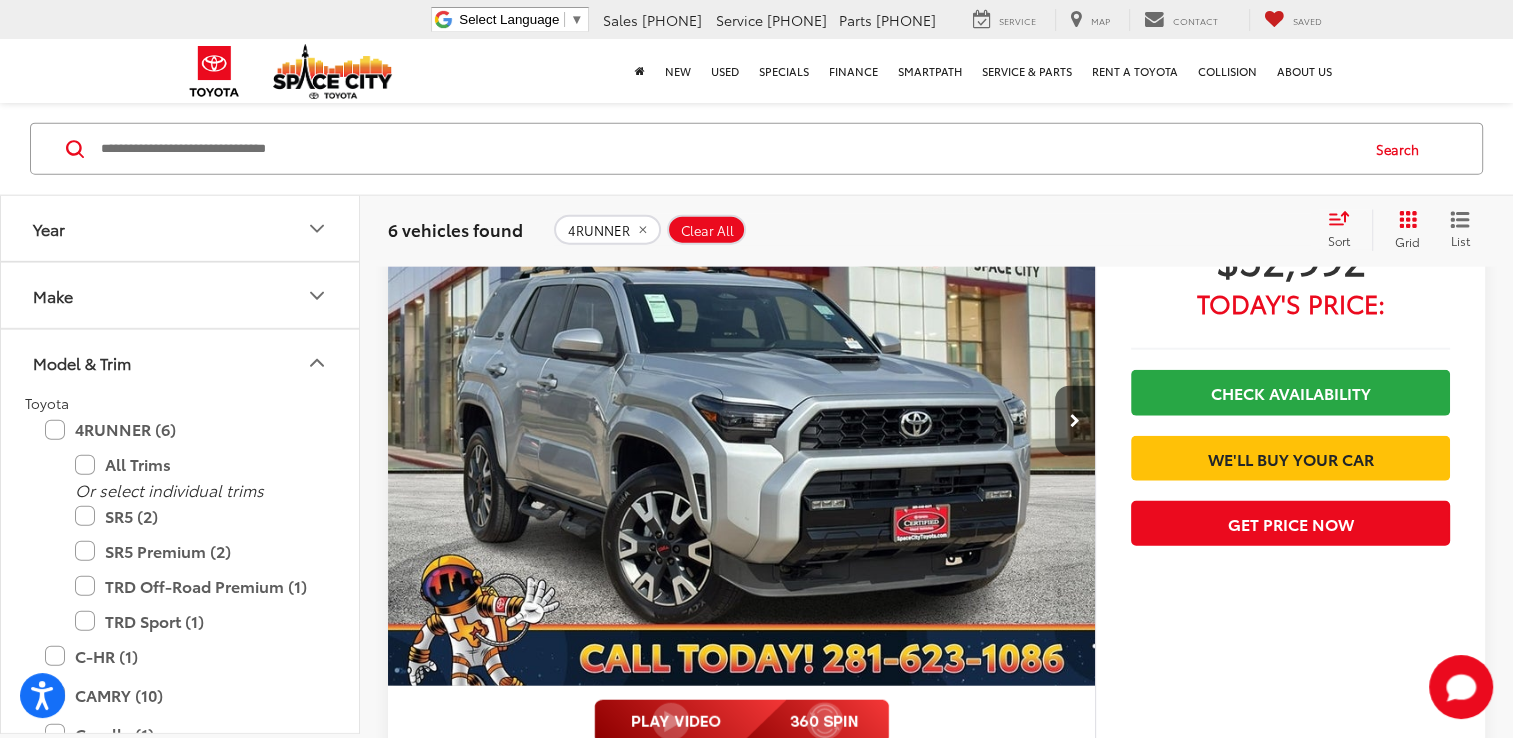 scroll, scrollTop: 4734, scrollLeft: 0, axis: vertical 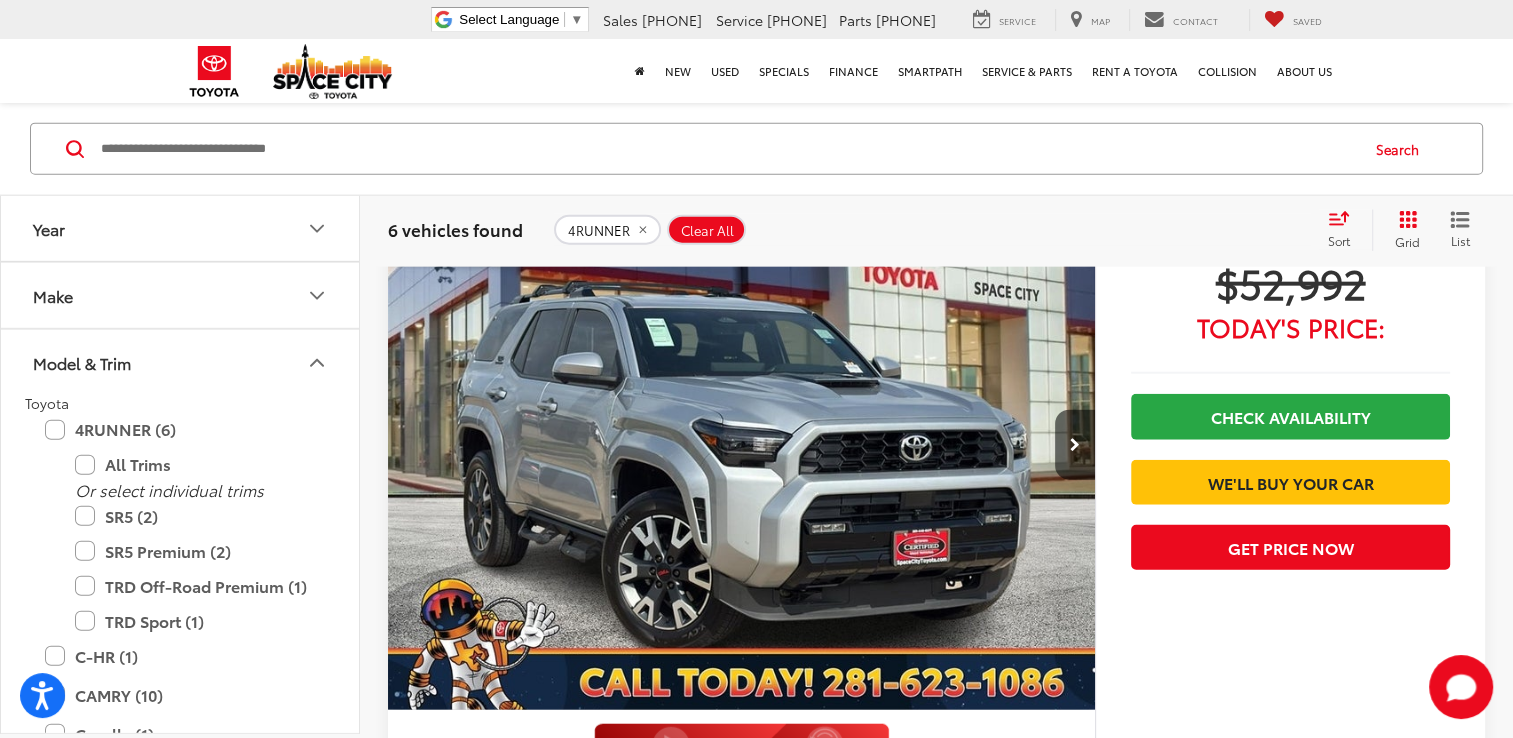 click 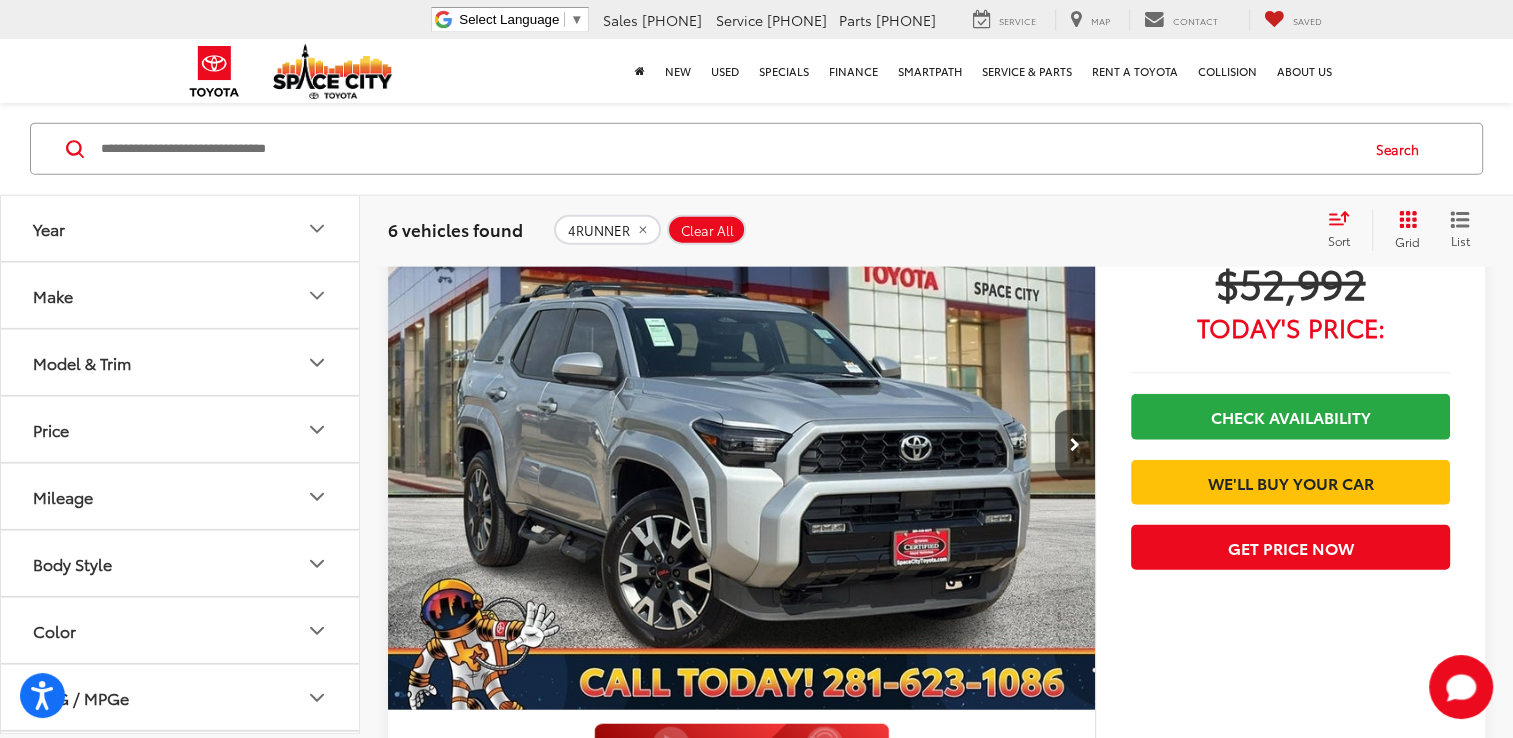 click on "Model & Trim" at bounding box center (181, 362) 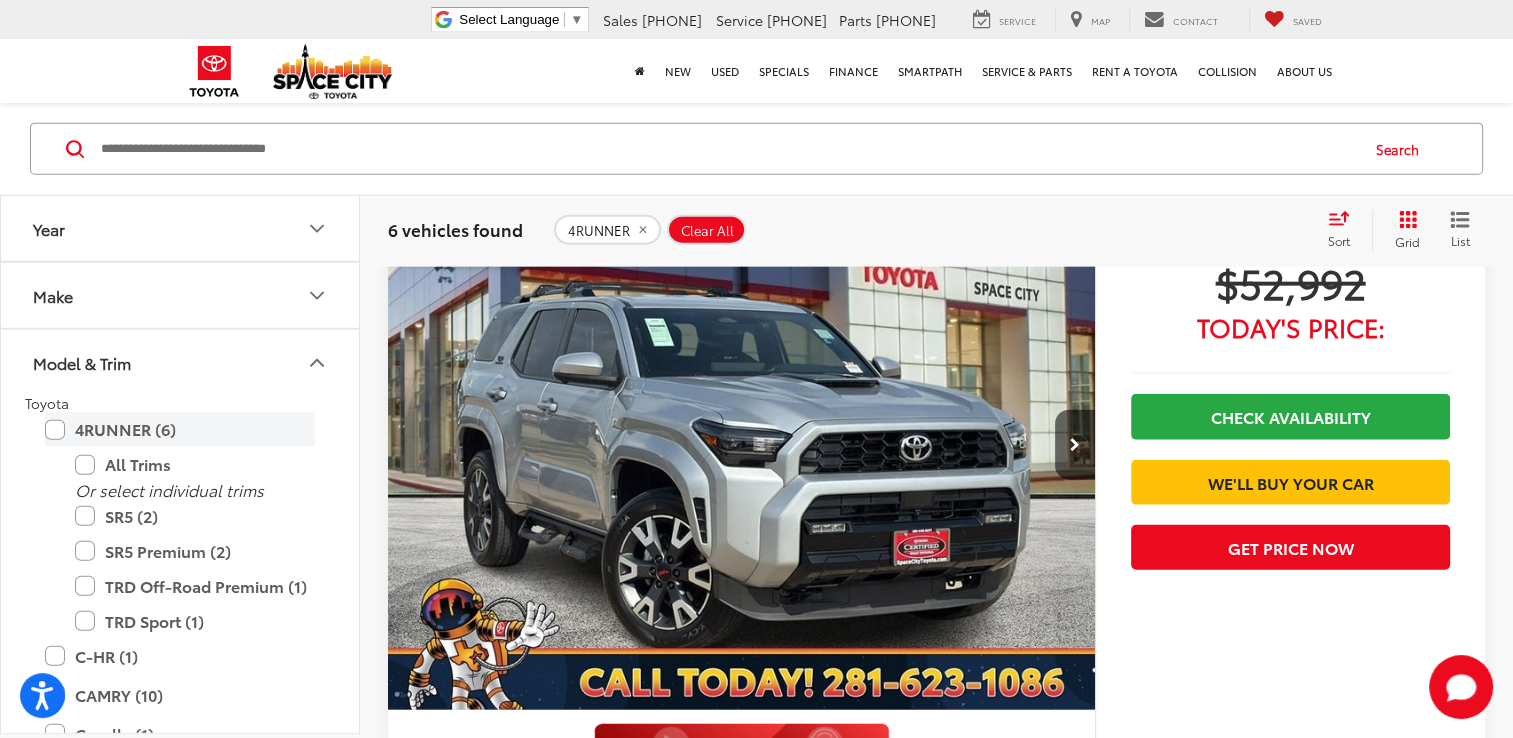 click on "4RUNNER (6)" at bounding box center (180, 428) 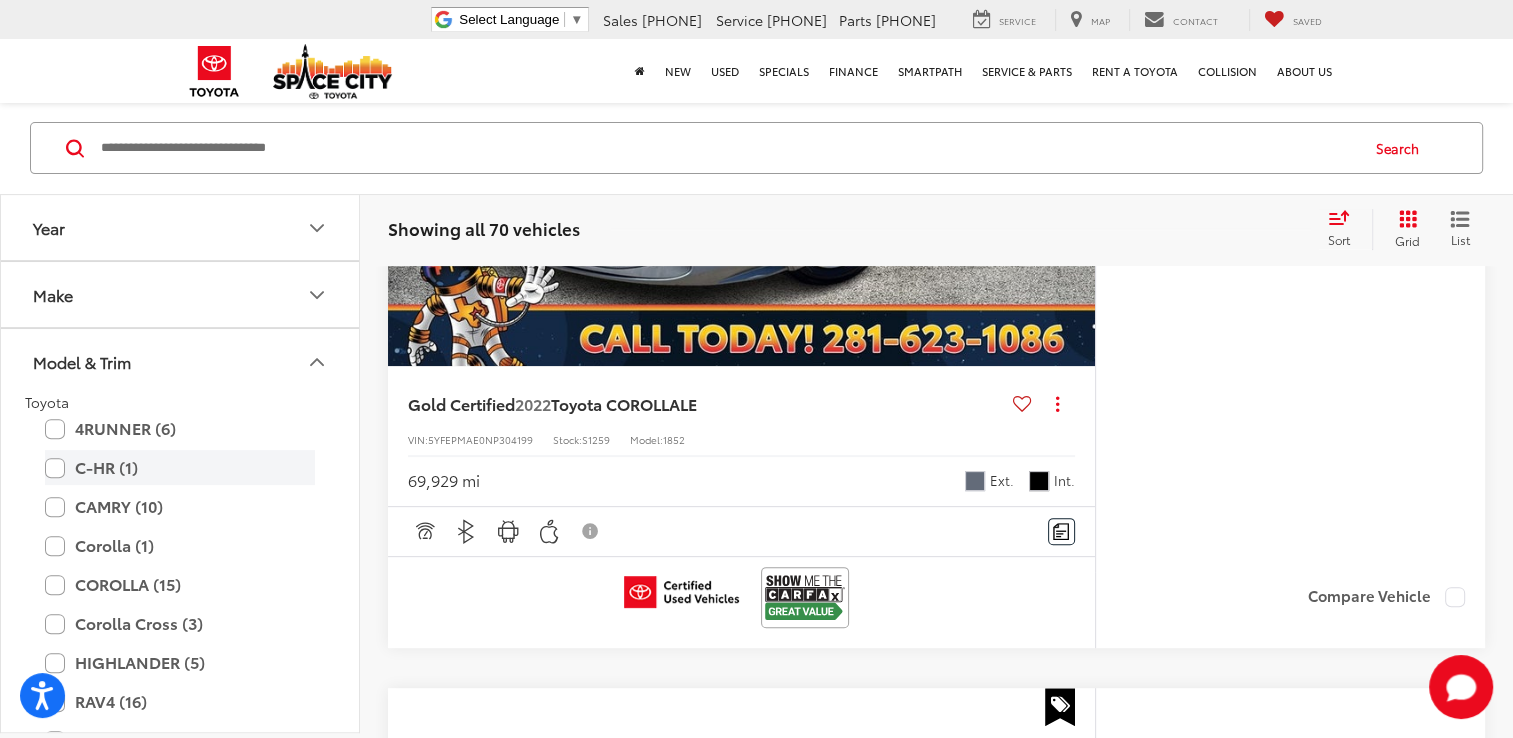 scroll, scrollTop: 148, scrollLeft: 0, axis: vertical 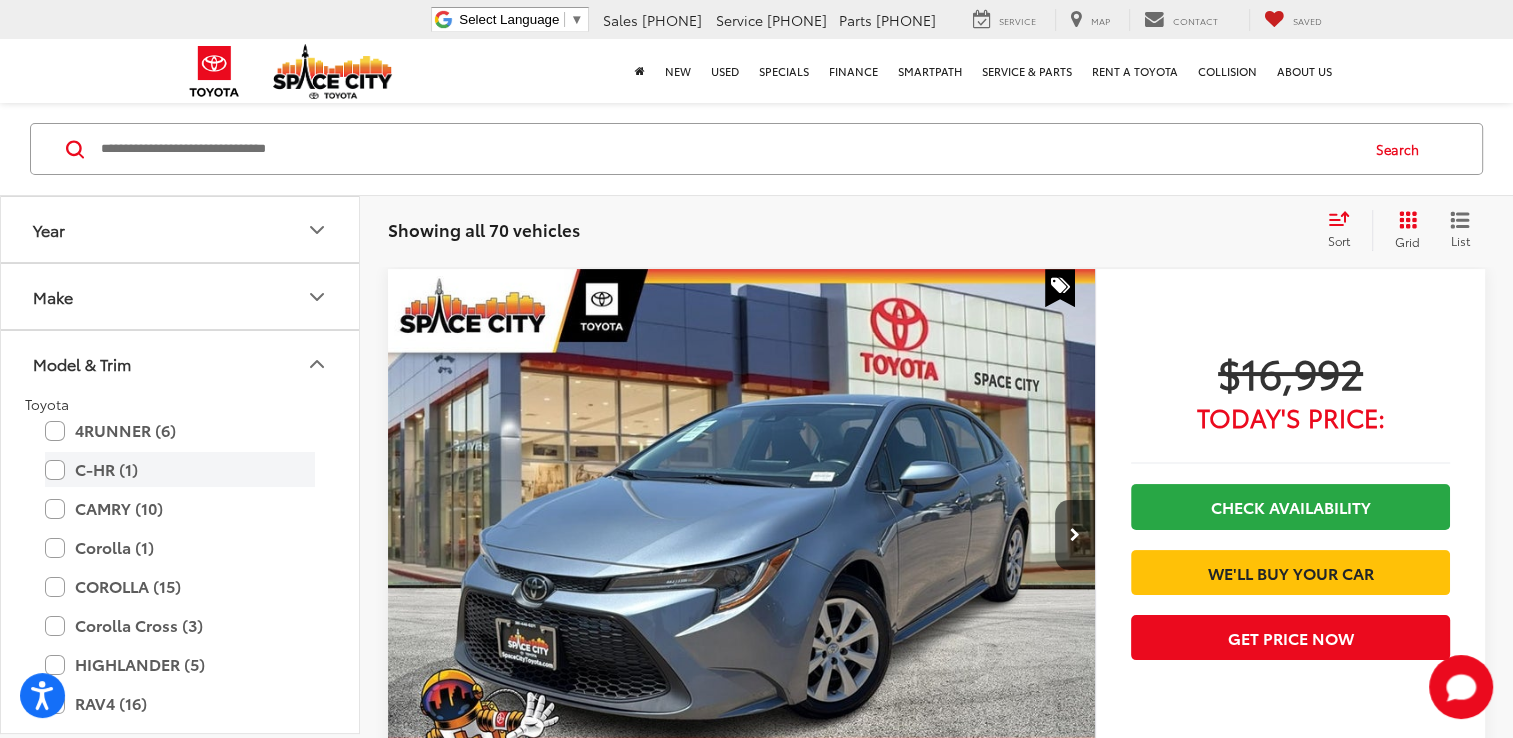 click on "C-HR (1)" at bounding box center [180, 469] 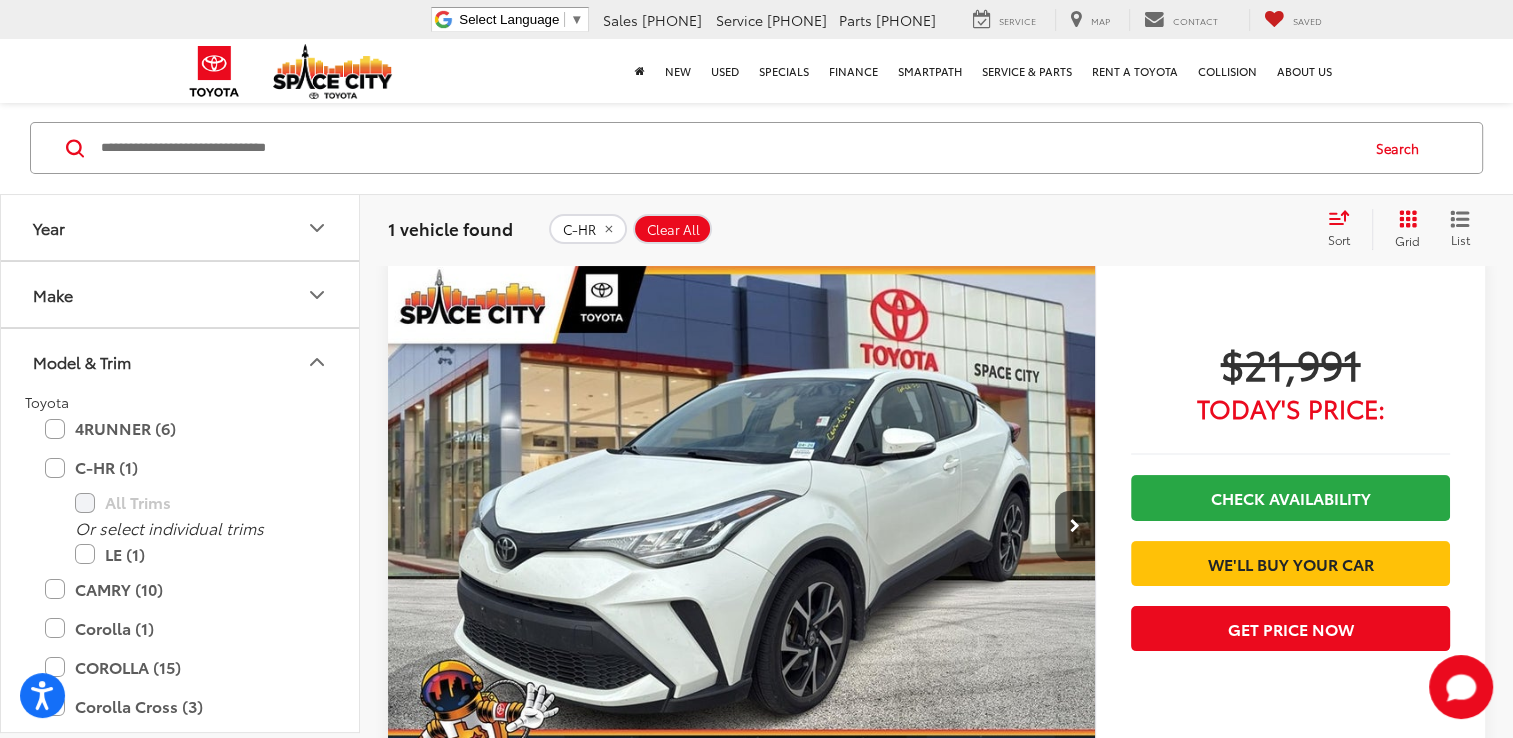 scroll, scrollTop: 148, scrollLeft: 0, axis: vertical 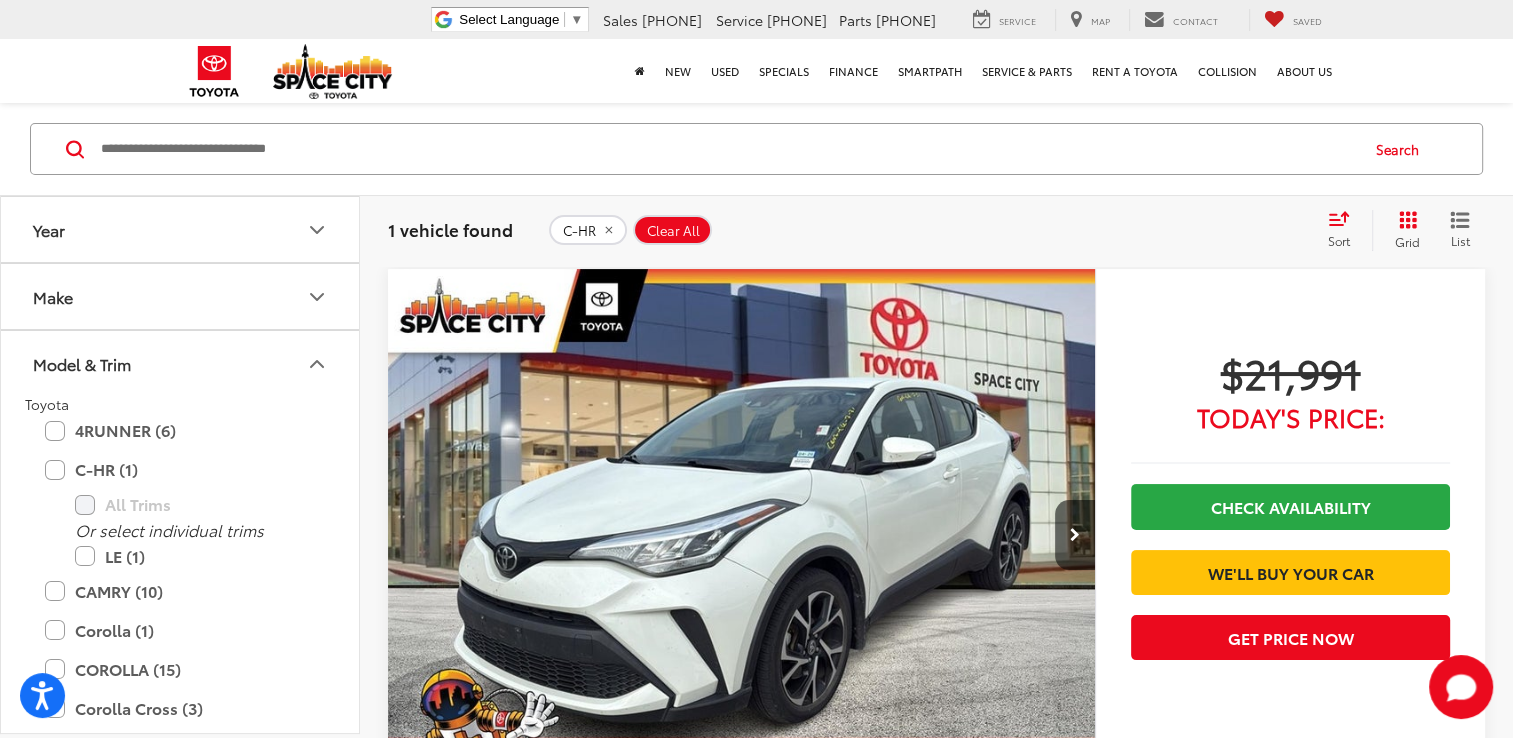 click at bounding box center [742, 535] 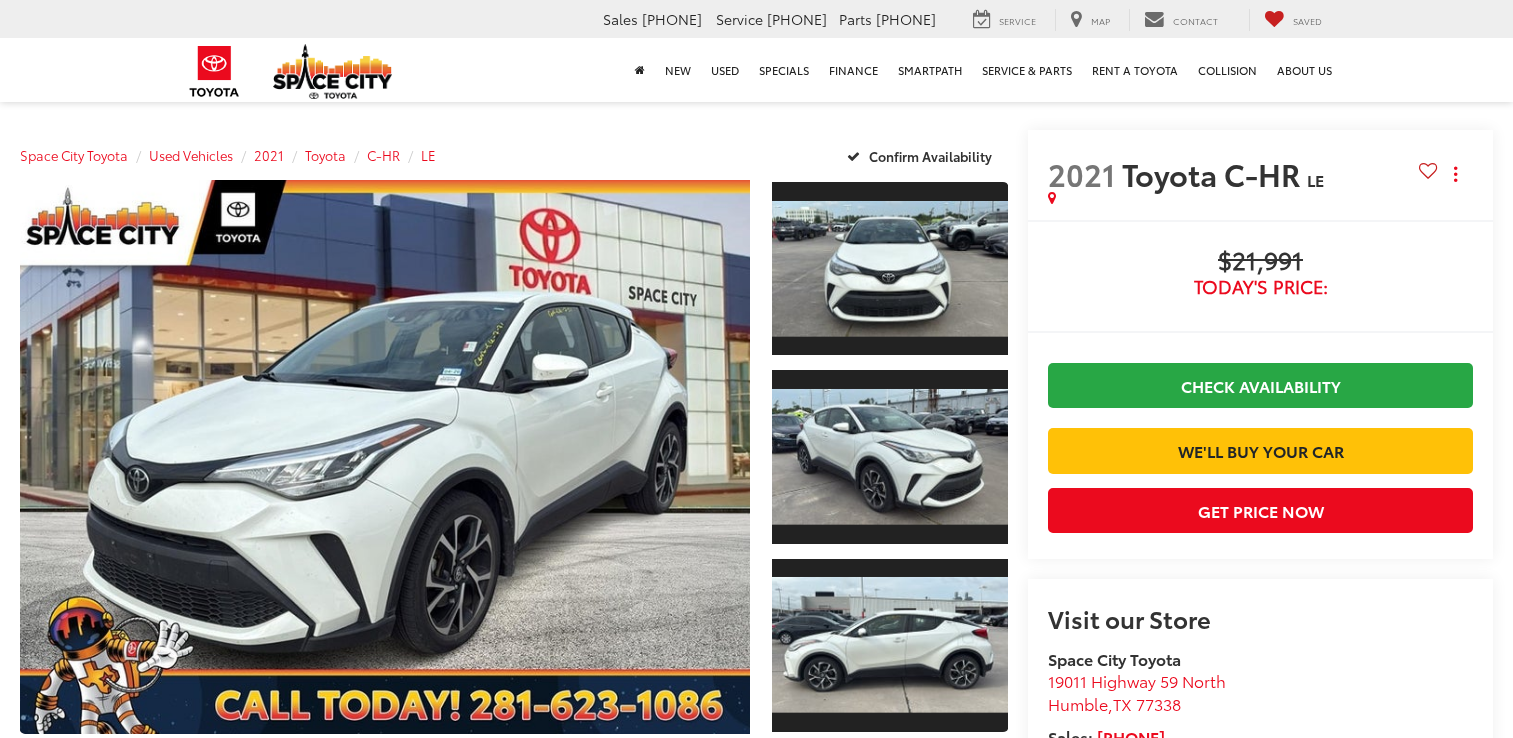 scroll, scrollTop: 0, scrollLeft: 0, axis: both 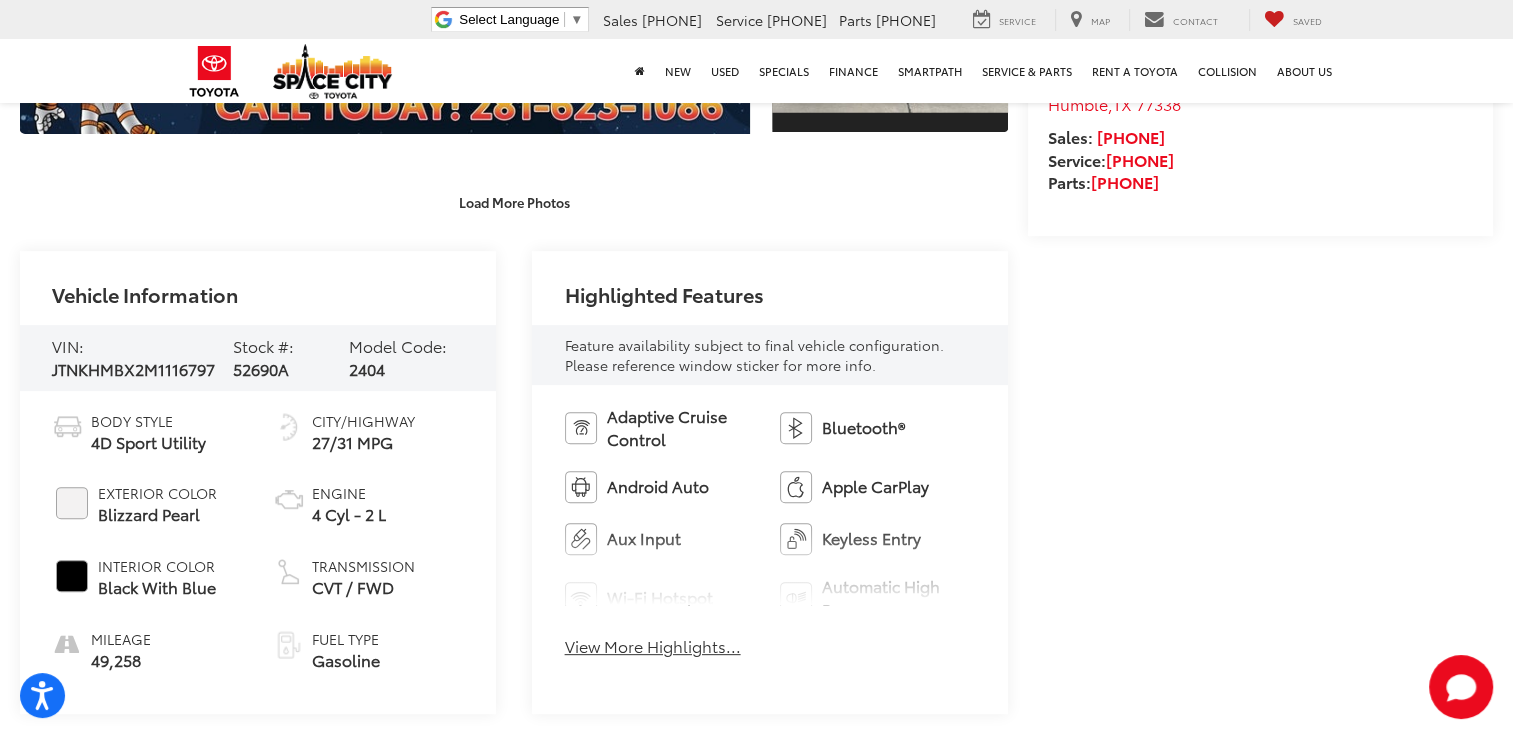 click on "View More Highlights..." at bounding box center [653, 646] 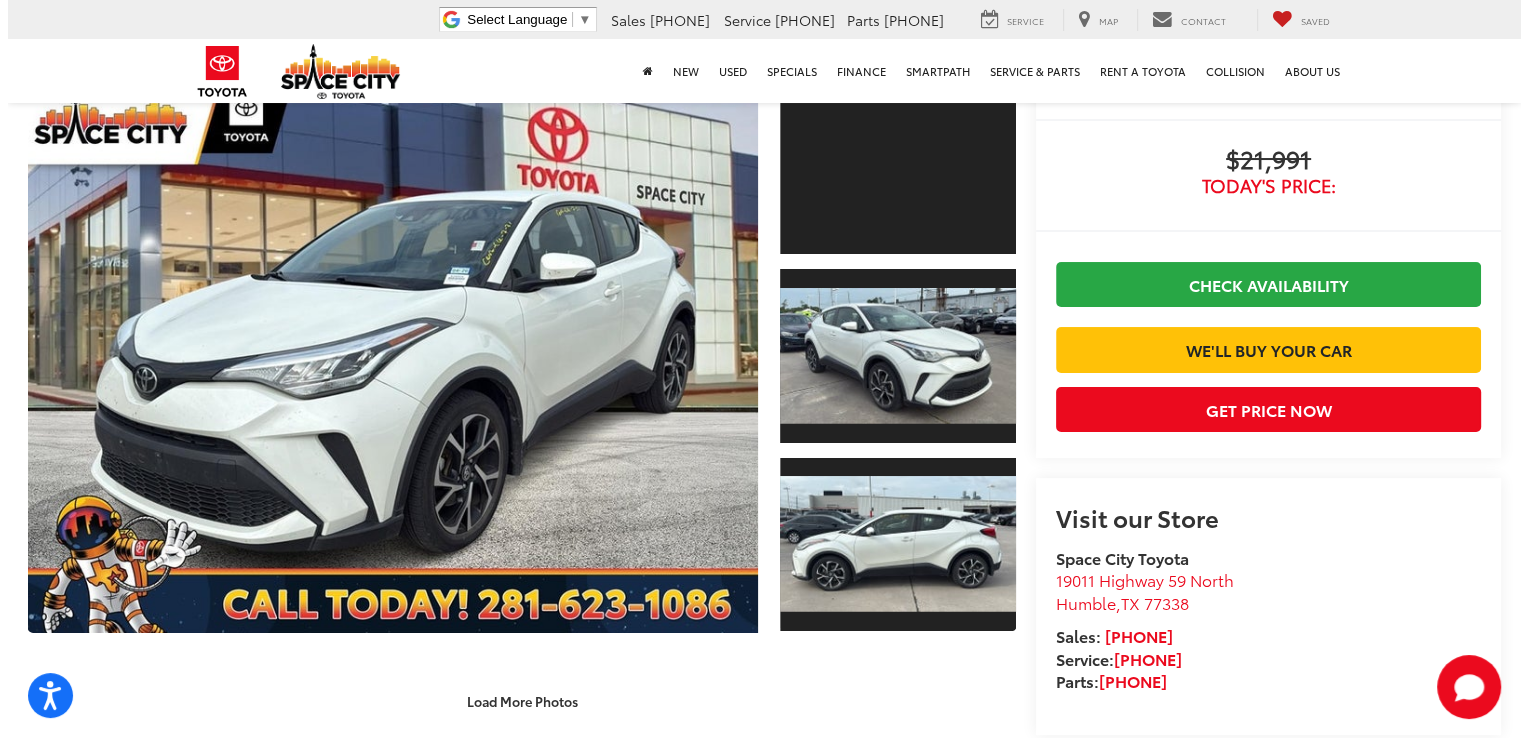 scroll, scrollTop: 100, scrollLeft: 0, axis: vertical 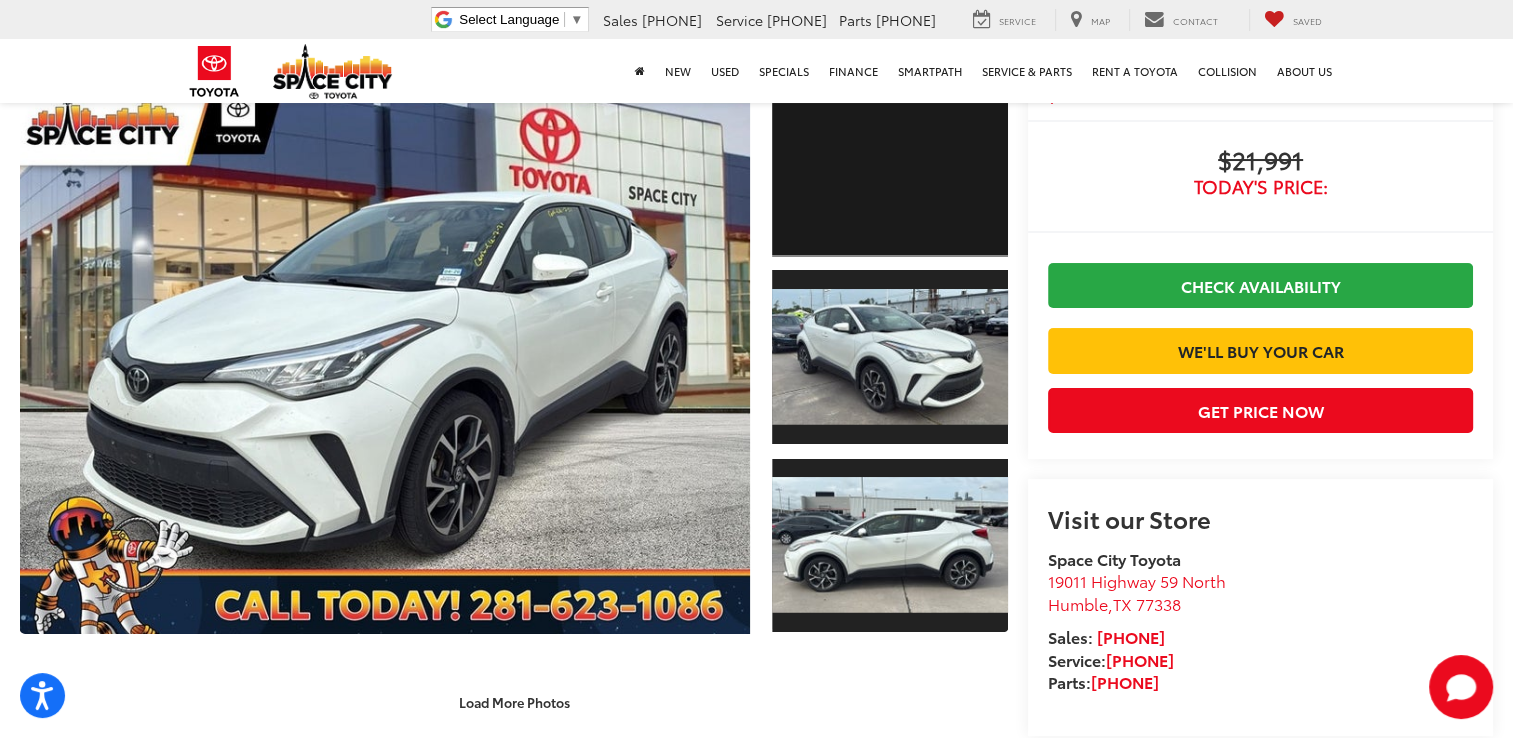click at bounding box center [890, 168] 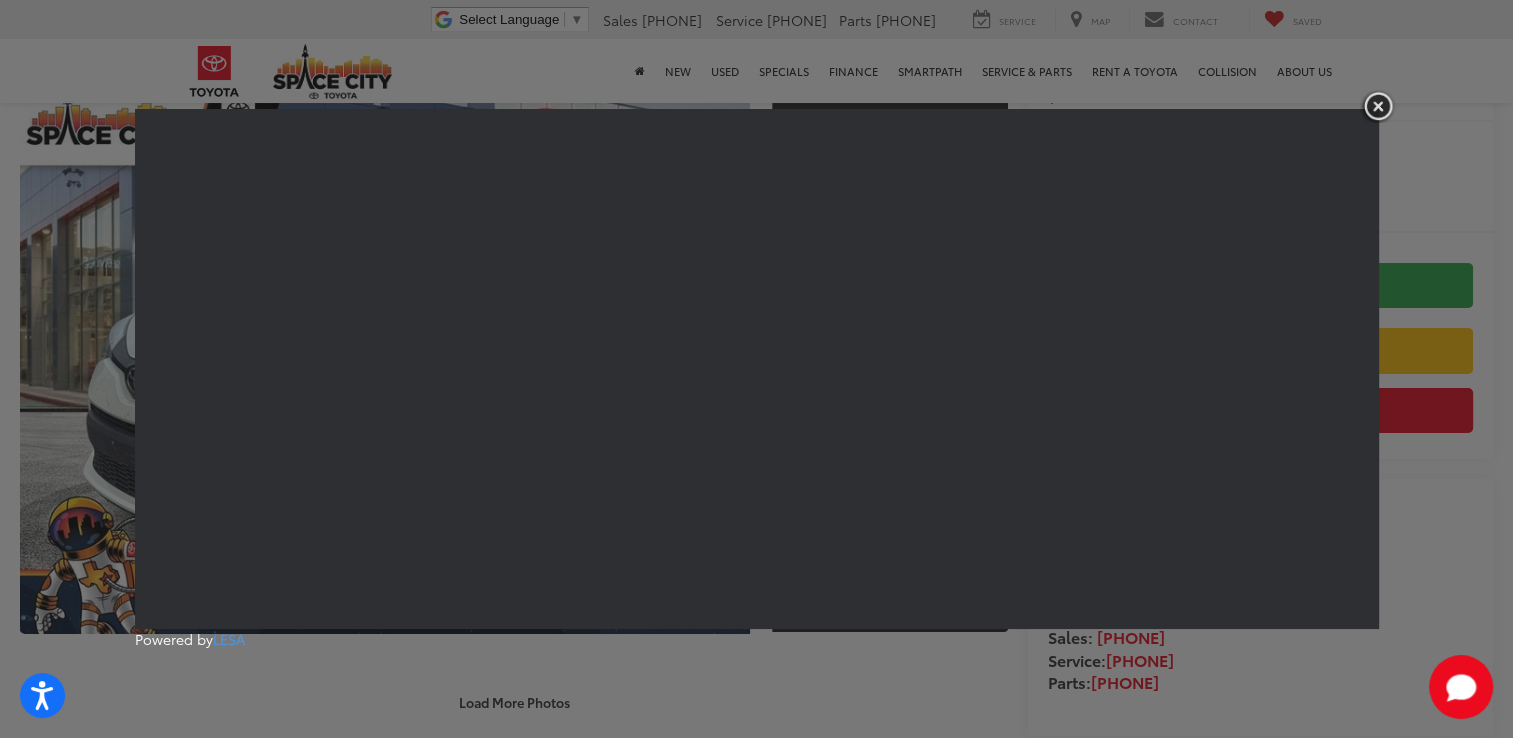 click at bounding box center [1378, 106] 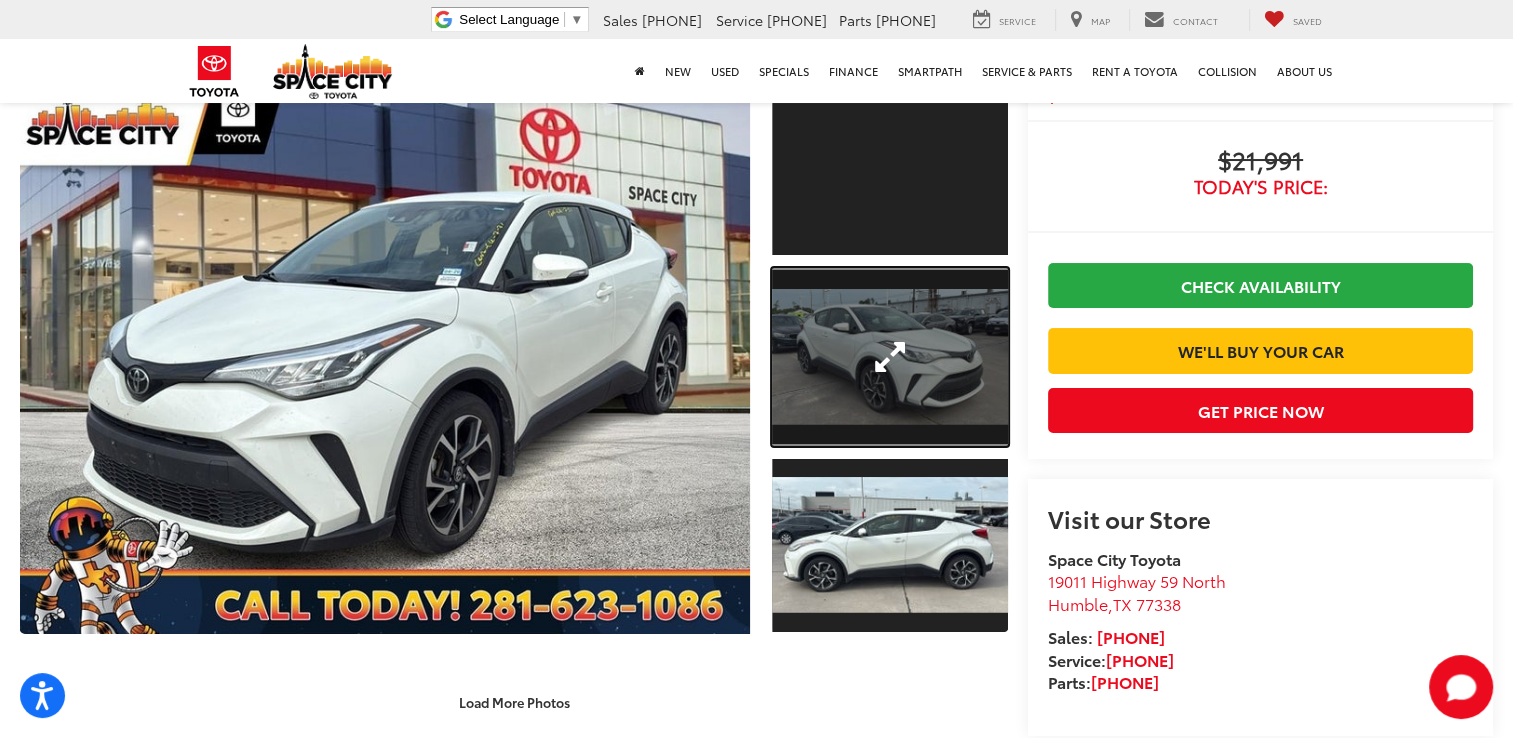 click at bounding box center [890, 356] 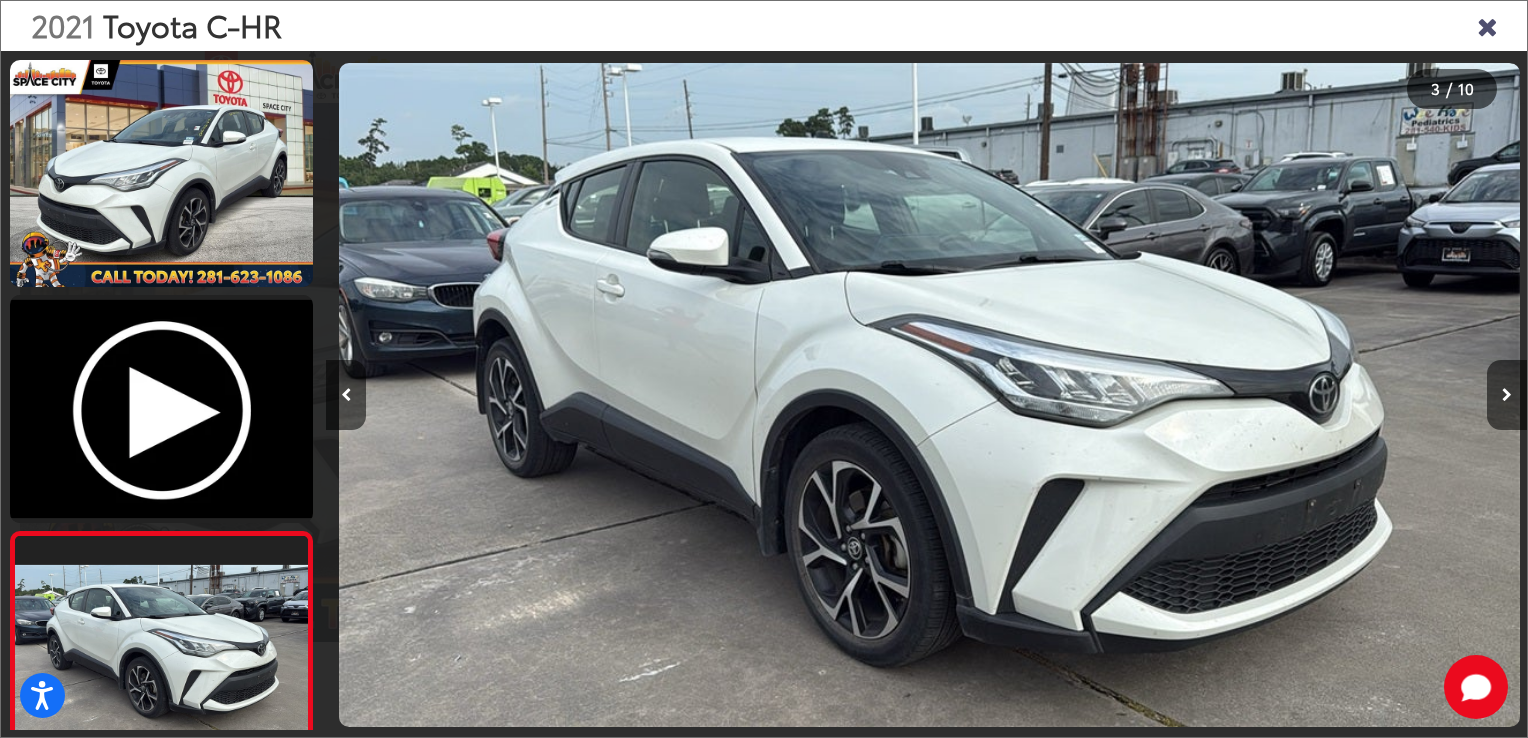 scroll, scrollTop: 0, scrollLeft: 2402, axis: horizontal 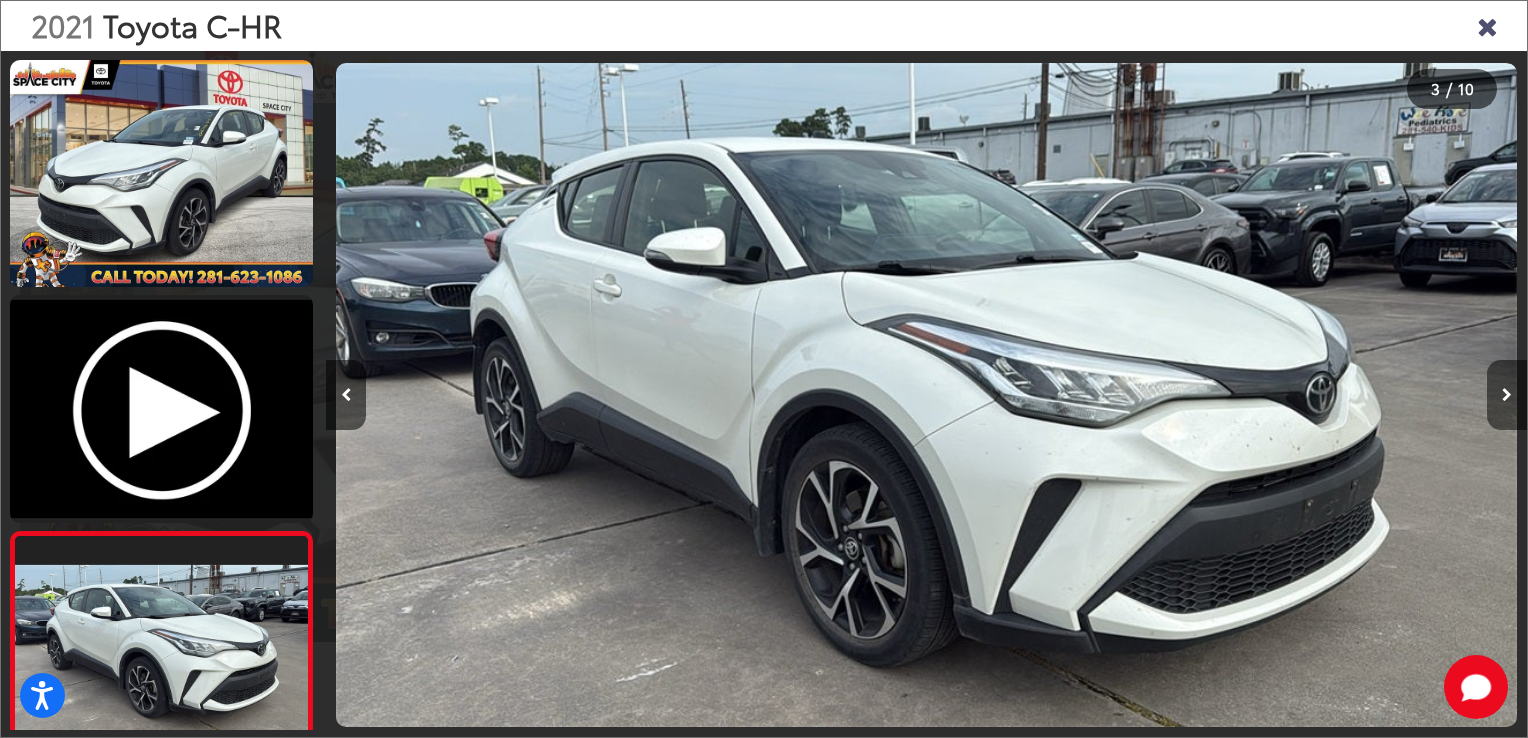 click at bounding box center (1507, 395) 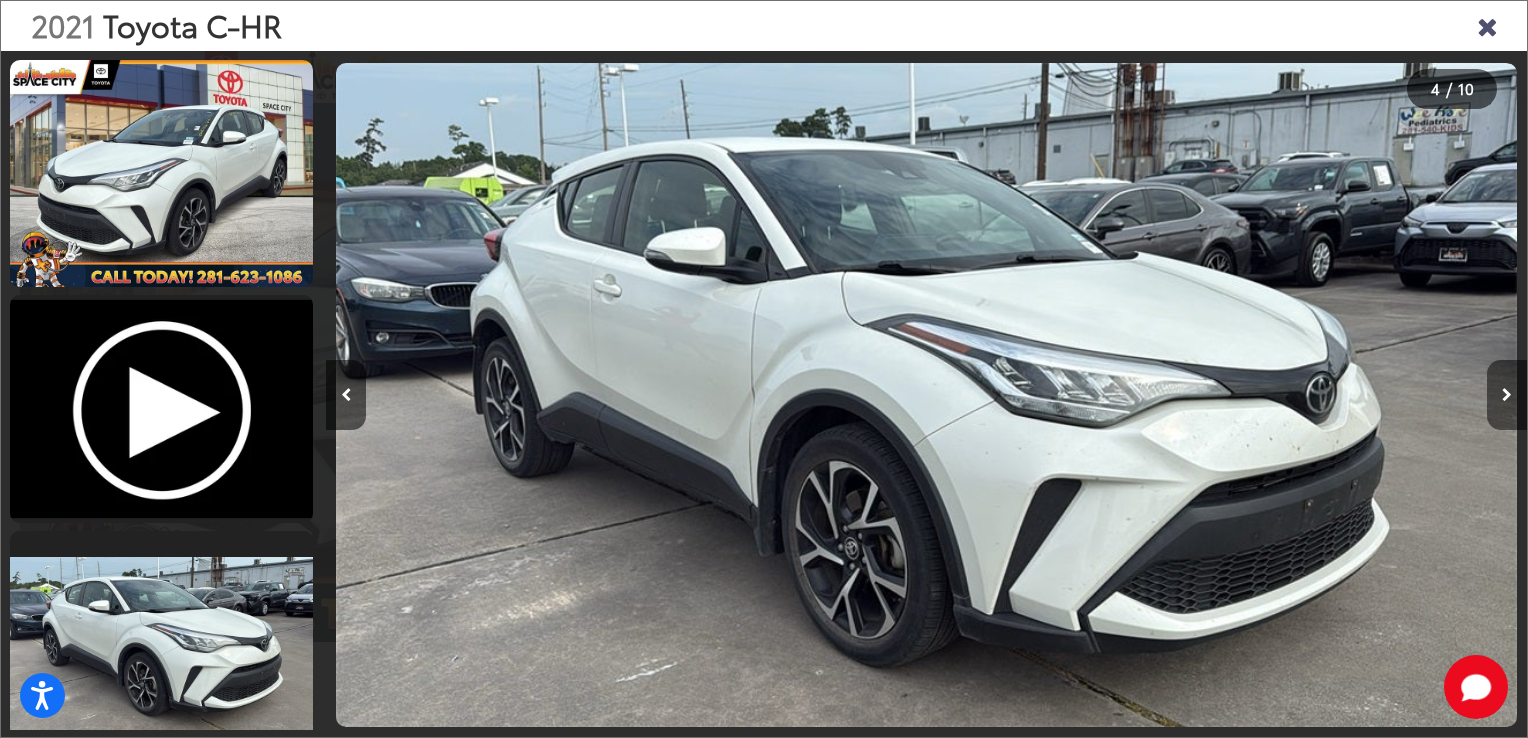 scroll, scrollTop: 0, scrollLeft: 2481, axis: horizontal 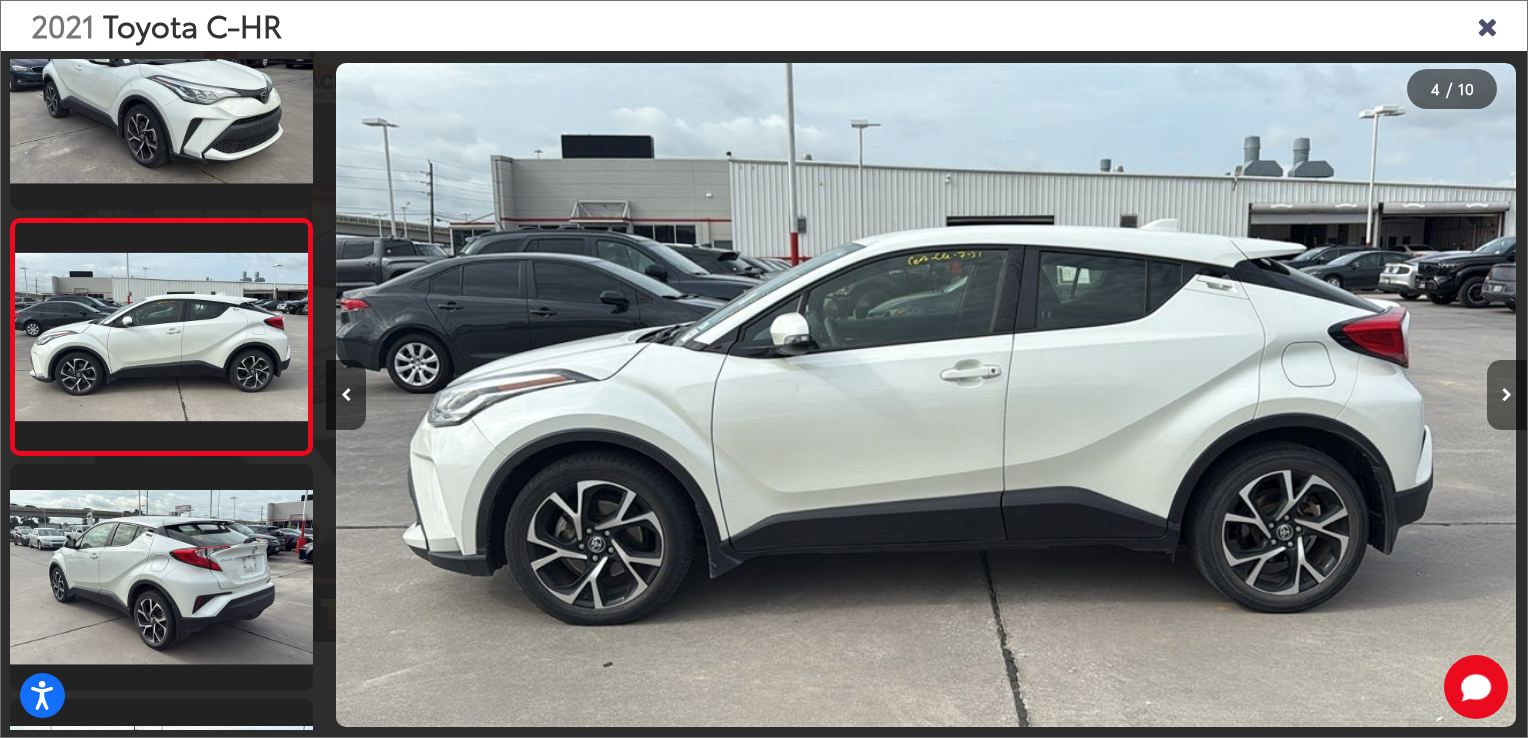 click at bounding box center [1507, 395] 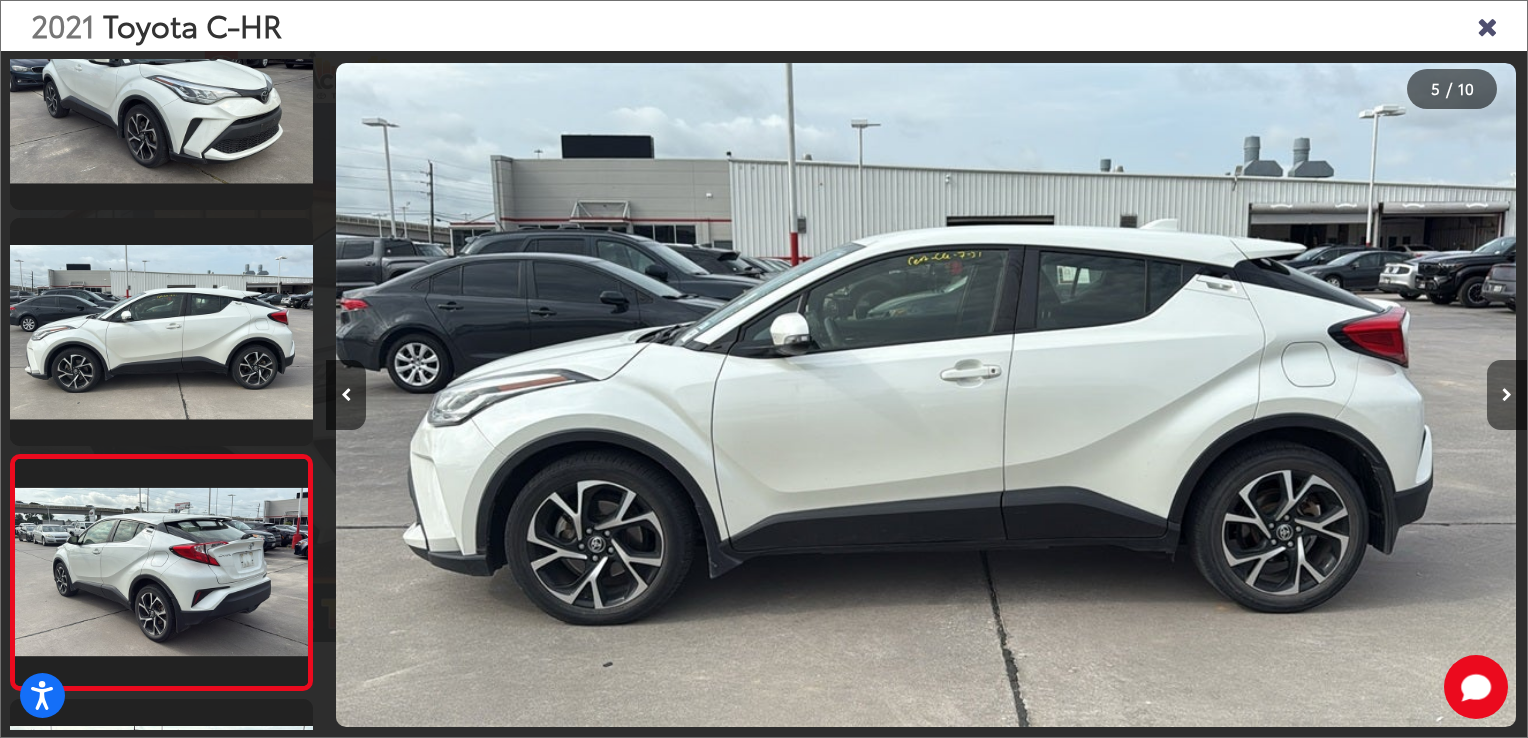 scroll, scrollTop: 0, scrollLeft: 3929, axis: horizontal 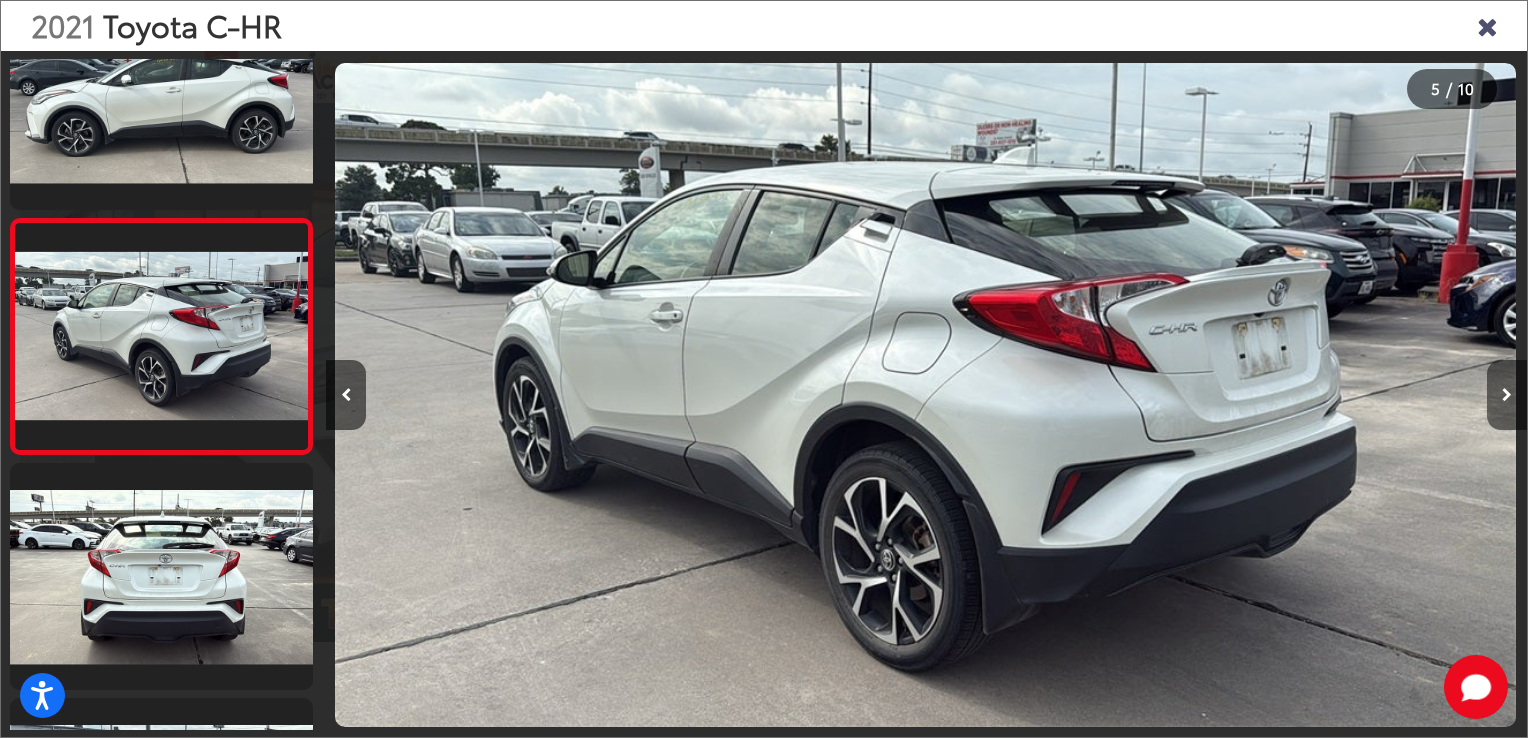 click at bounding box center [1507, 395] 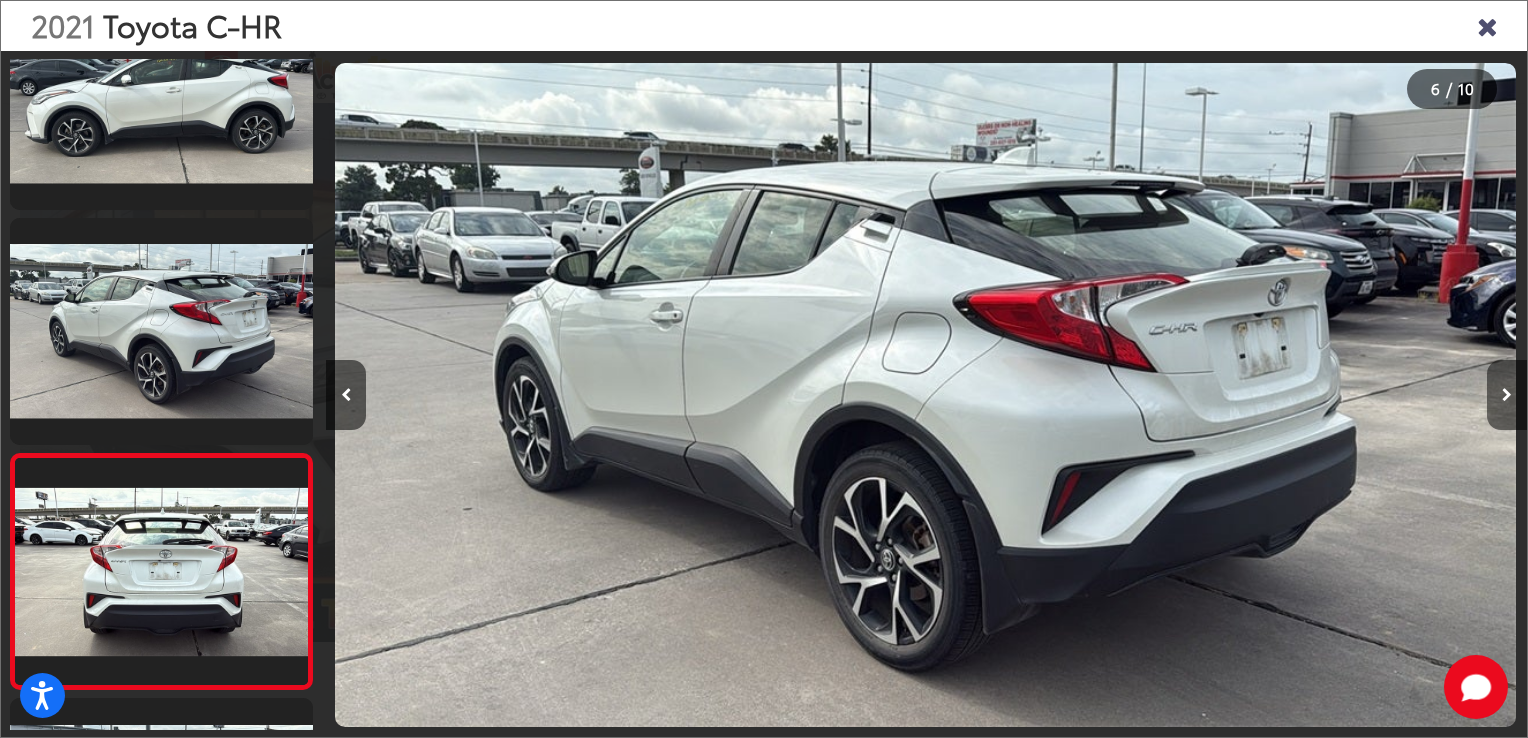 scroll, scrollTop: 0, scrollLeft: 5132, axis: horizontal 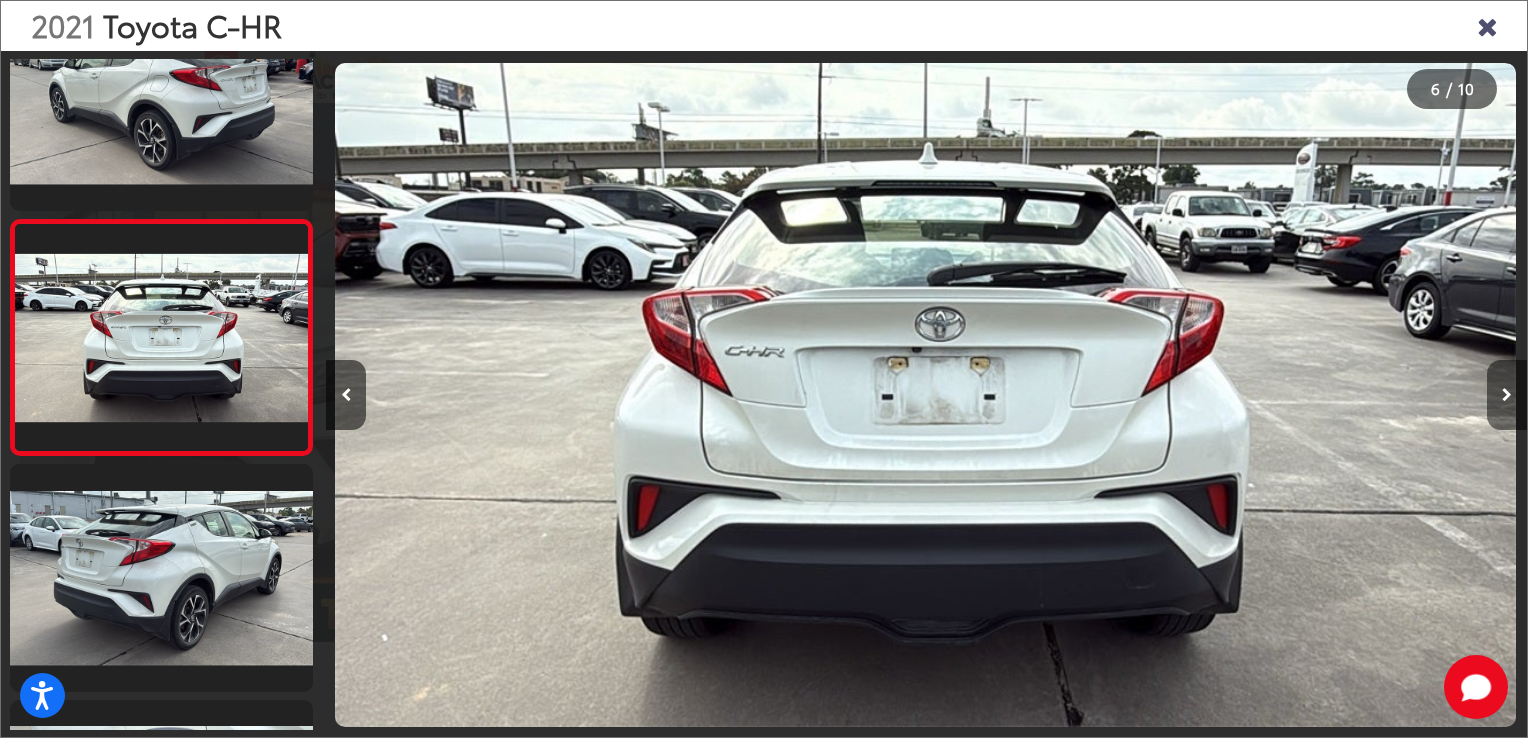 click at bounding box center [1507, 395] 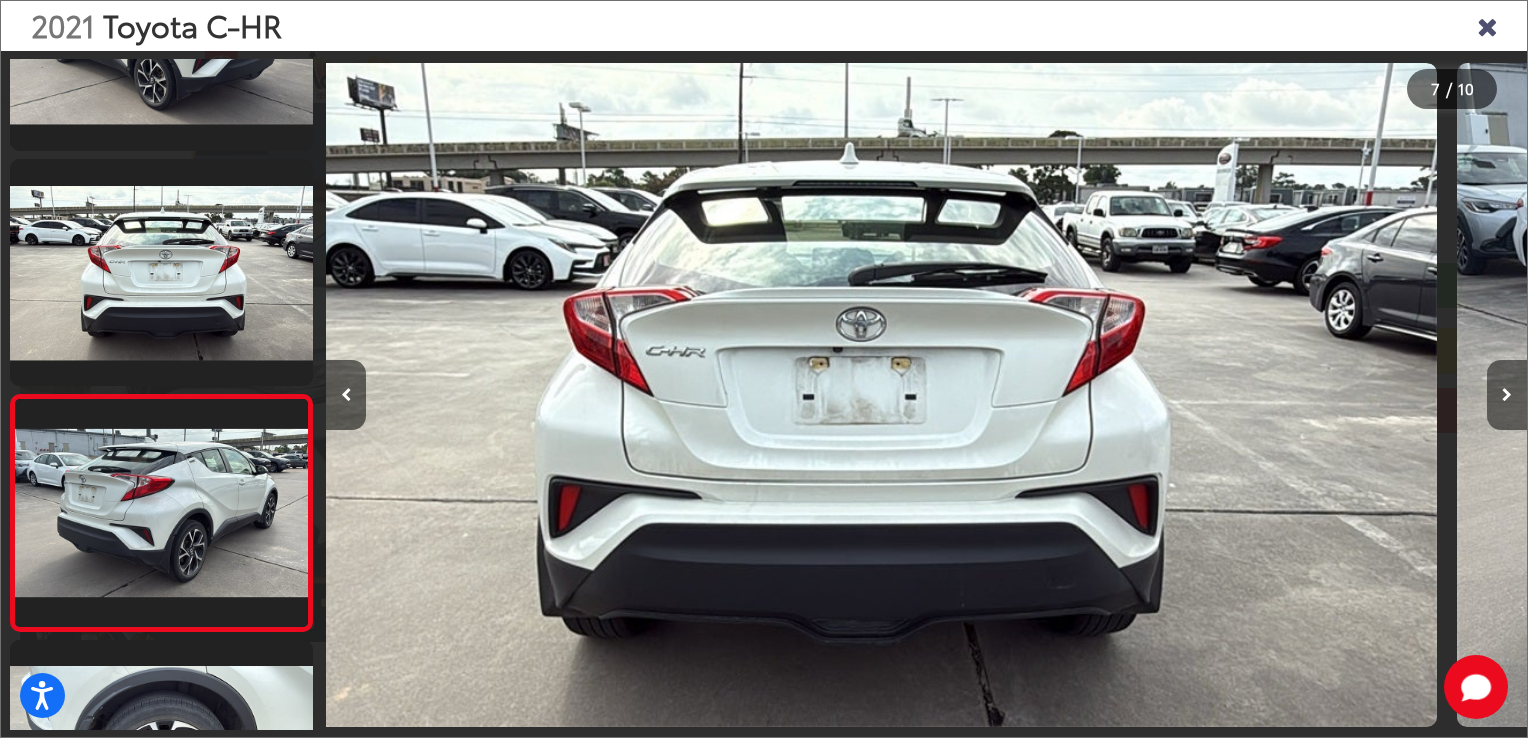 scroll, scrollTop: 1254, scrollLeft: 0, axis: vertical 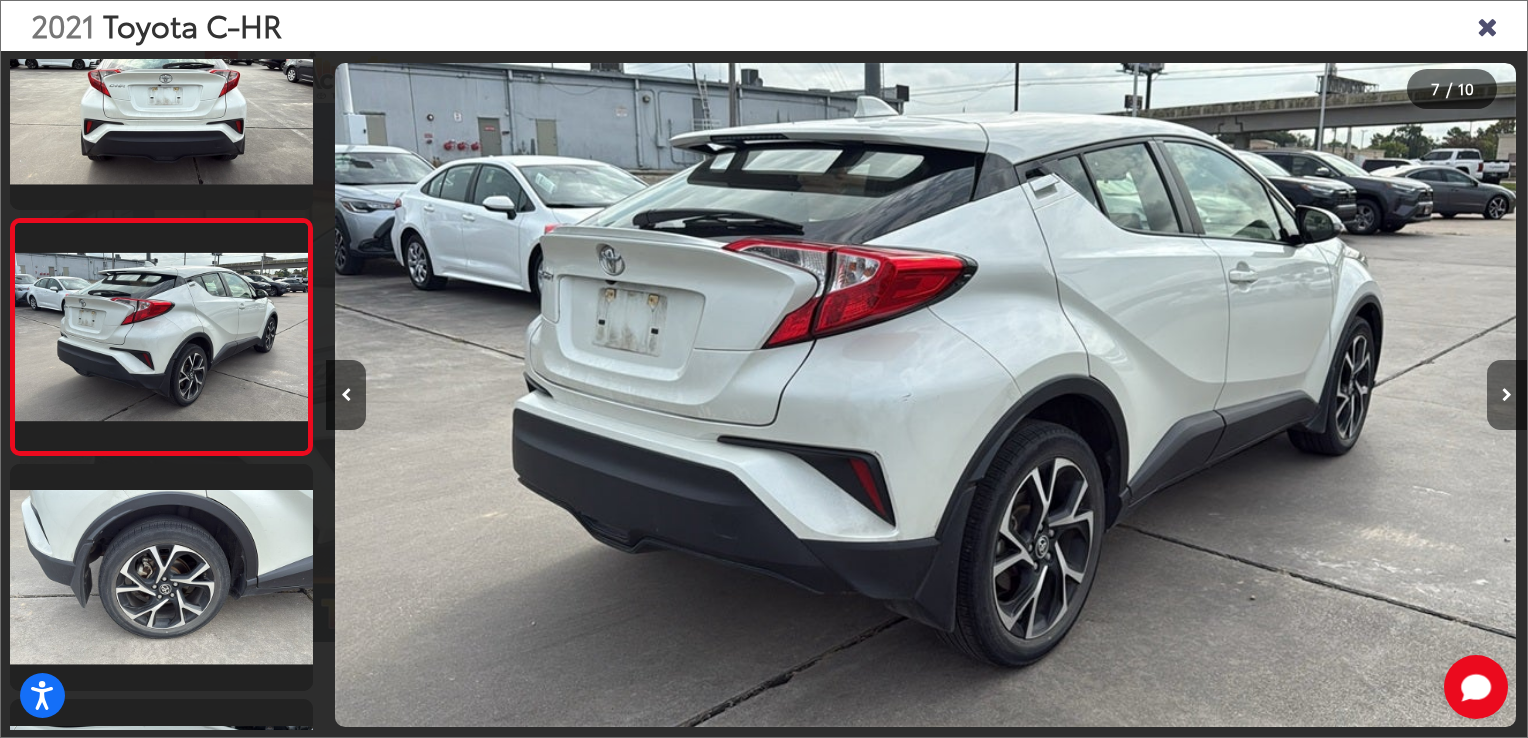click at bounding box center (1507, 395) 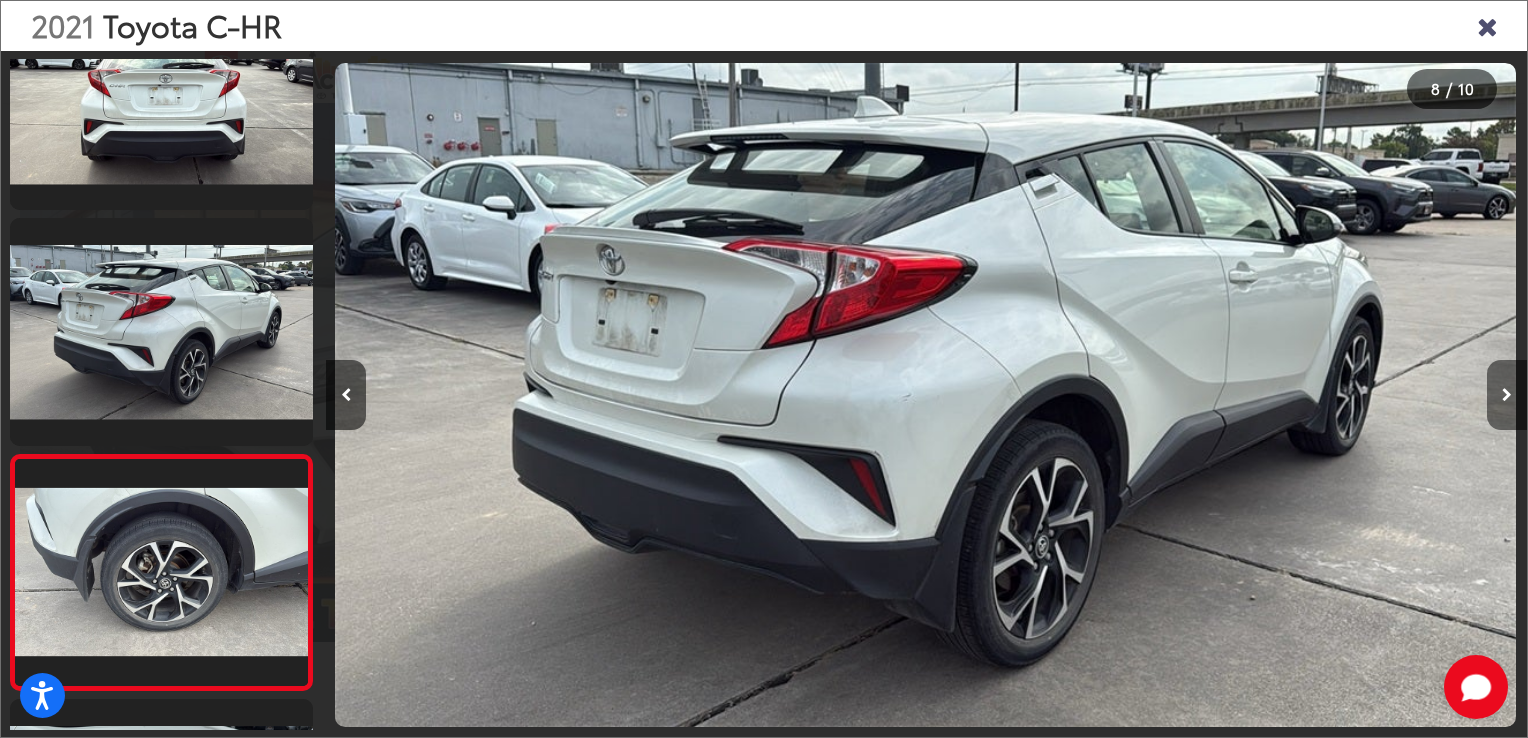scroll, scrollTop: 0, scrollLeft: 7532, axis: horizontal 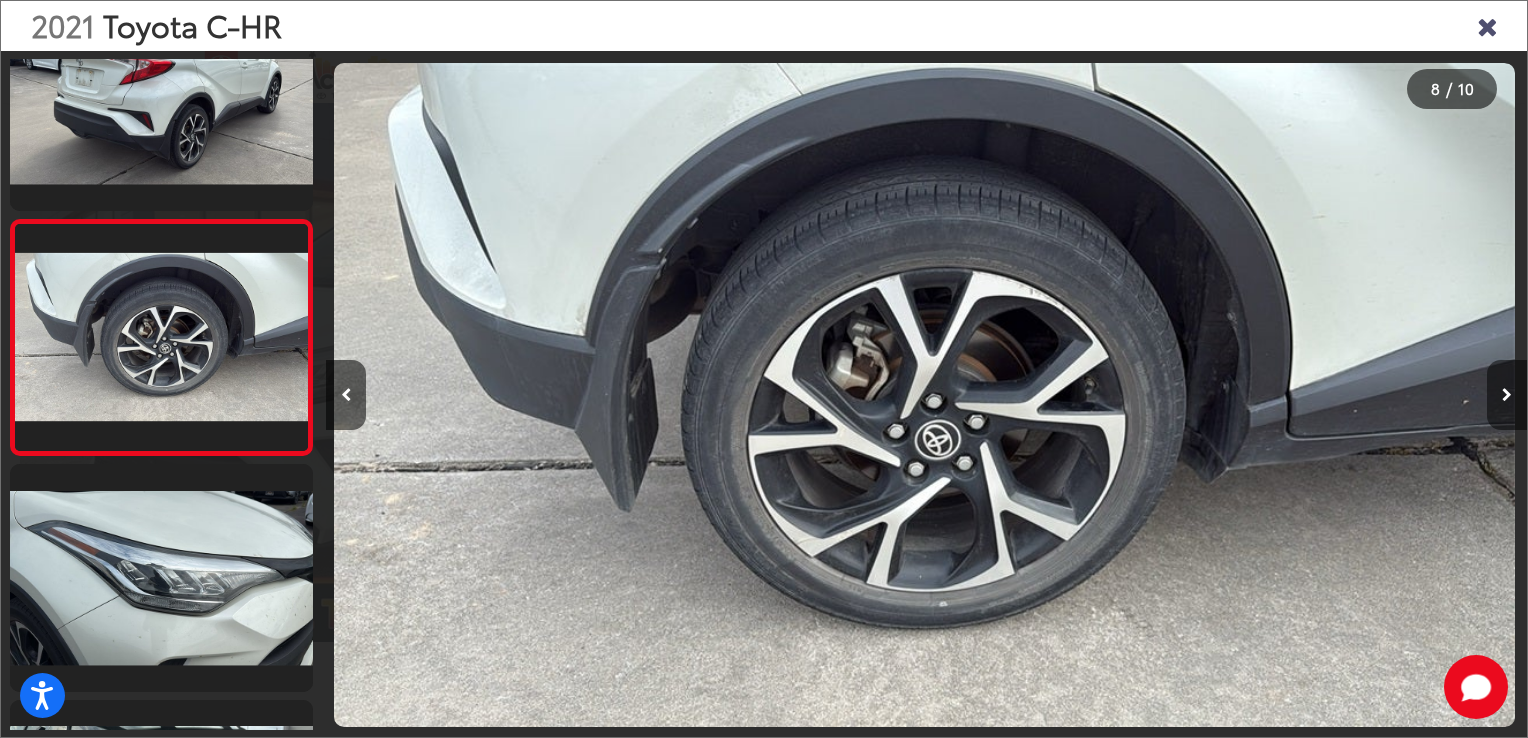 click at bounding box center [1507, 395] 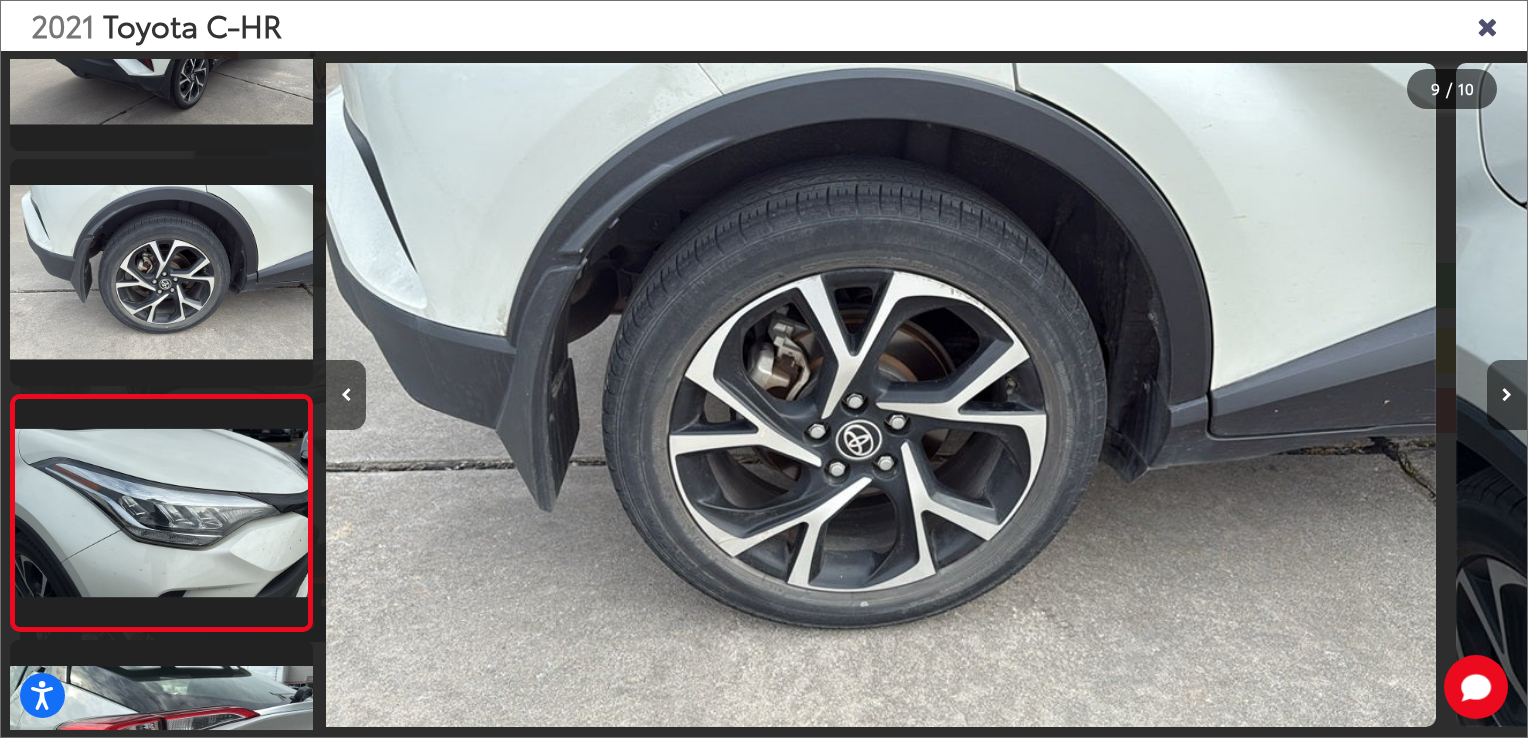 scroll, scrollTop: 1684, scrollLeft: 0, axis: vertical 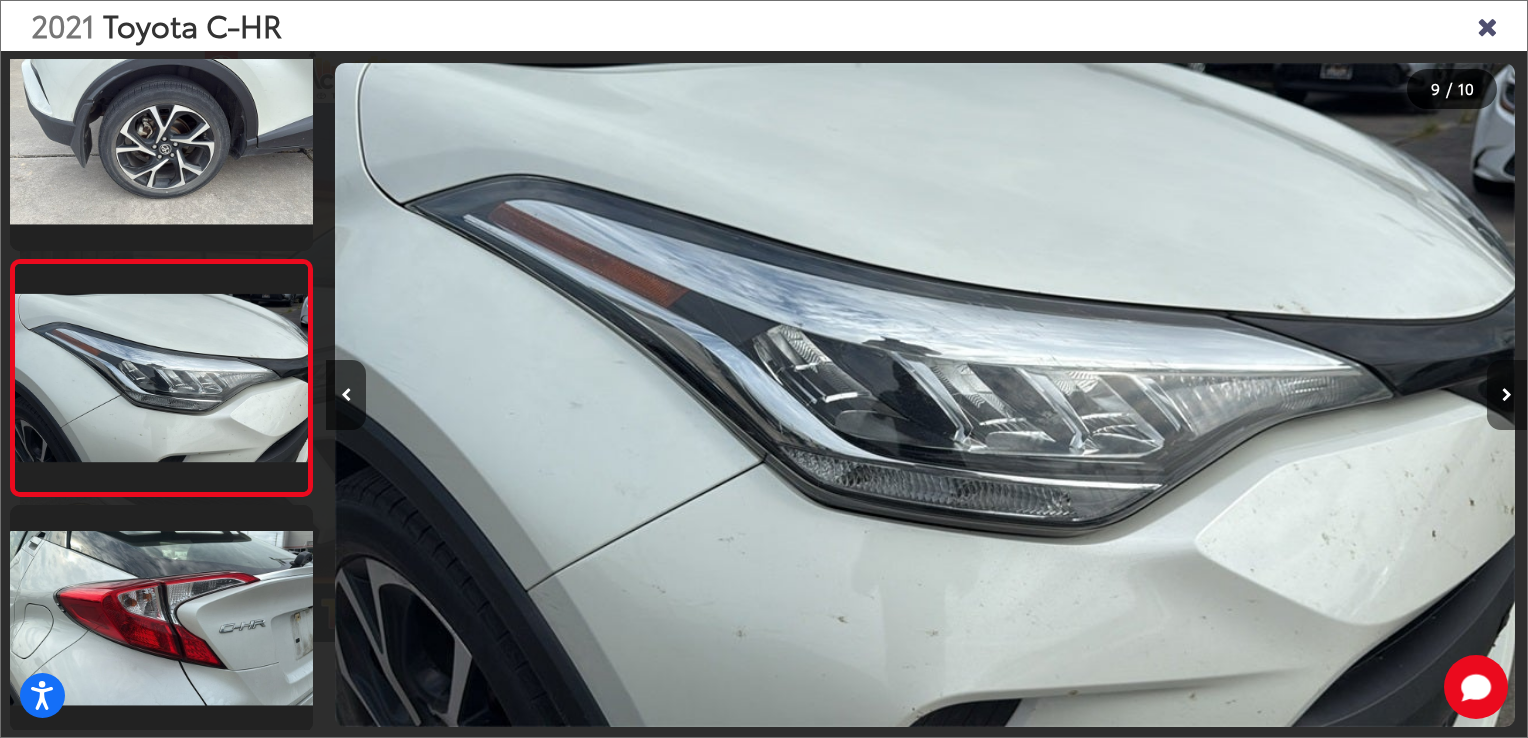 click at bounding box center [1507, 395] 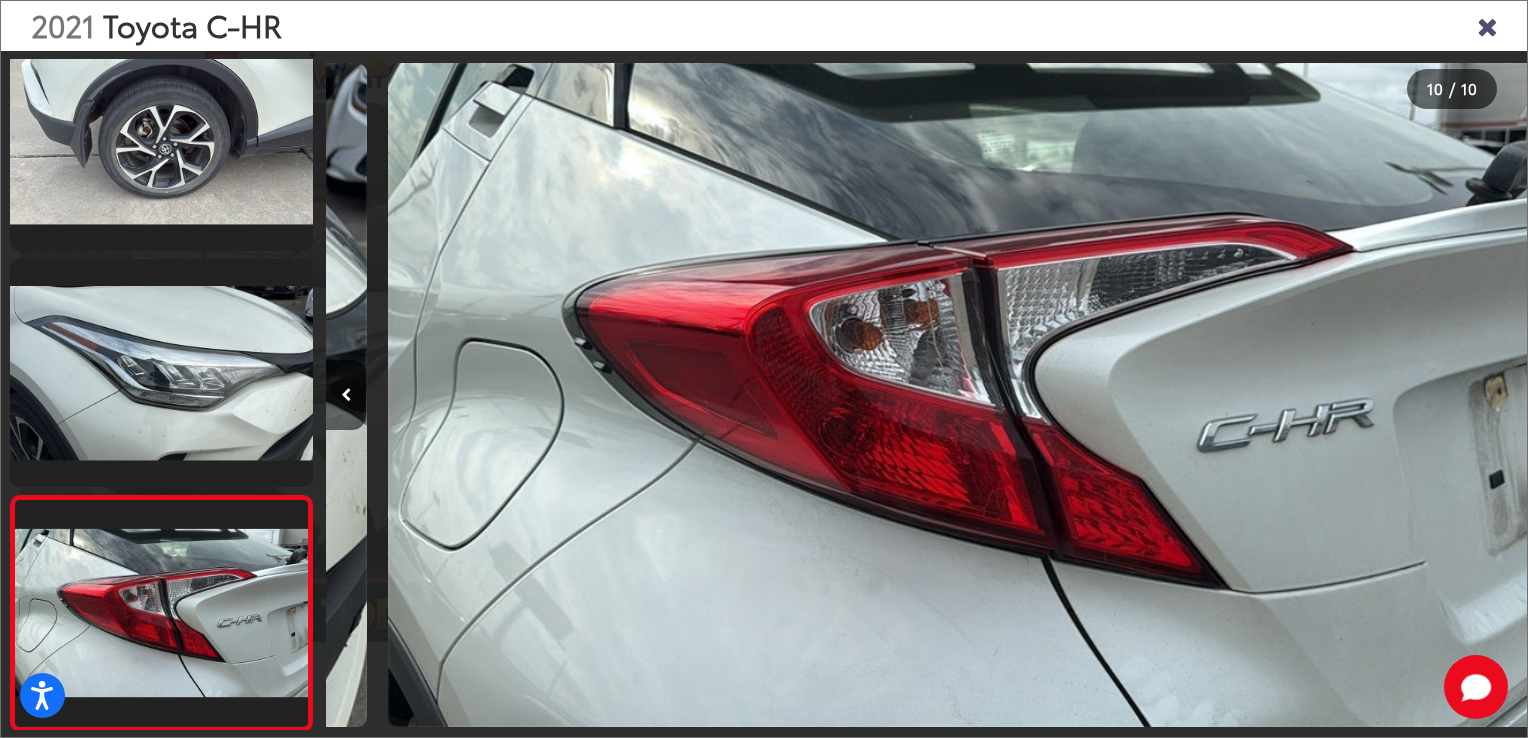 scroll 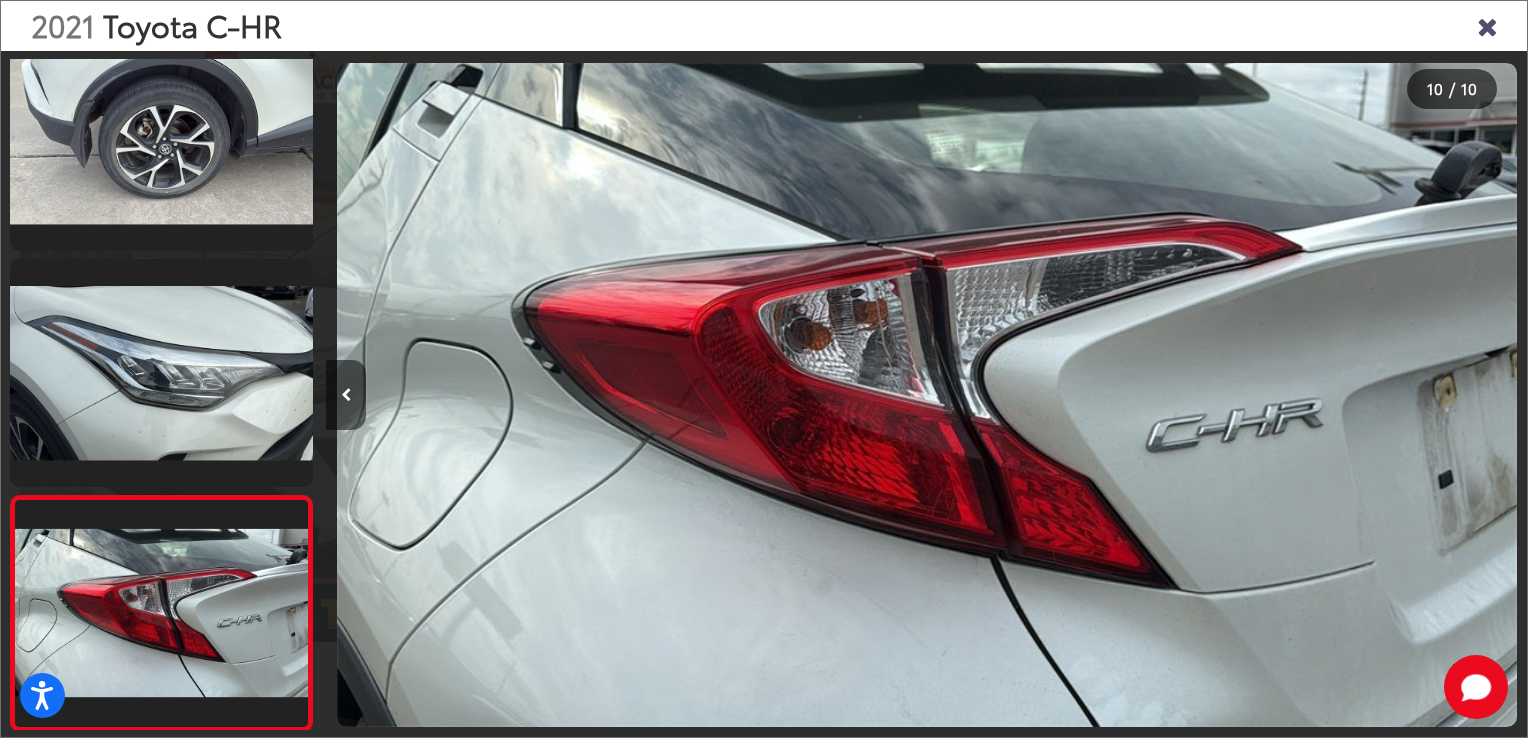 drag, startPoint x: 334, startPoint y: 399, endPoint x: 344, endPoint y: 400, distance: 10.049875 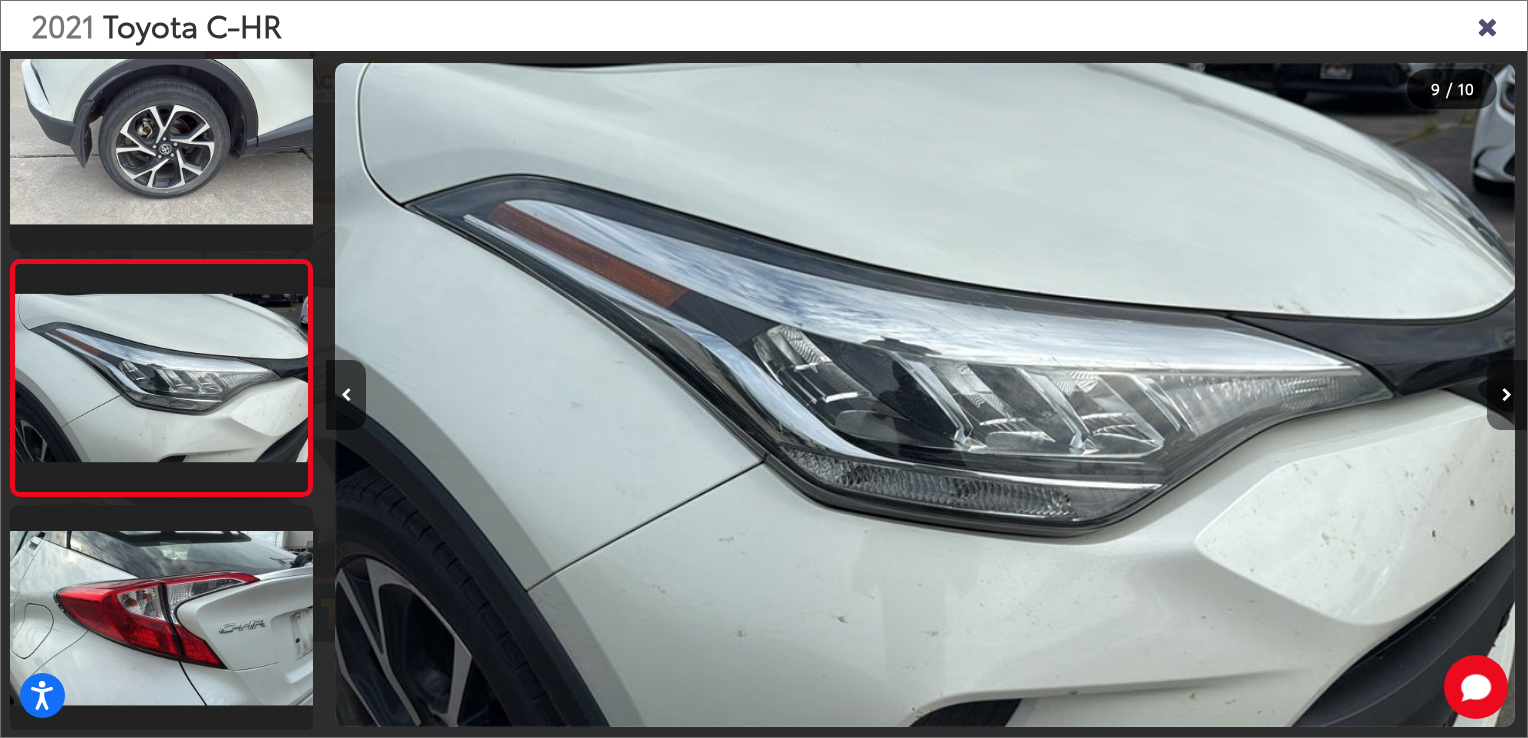 click at bounding box center [1507, 395] 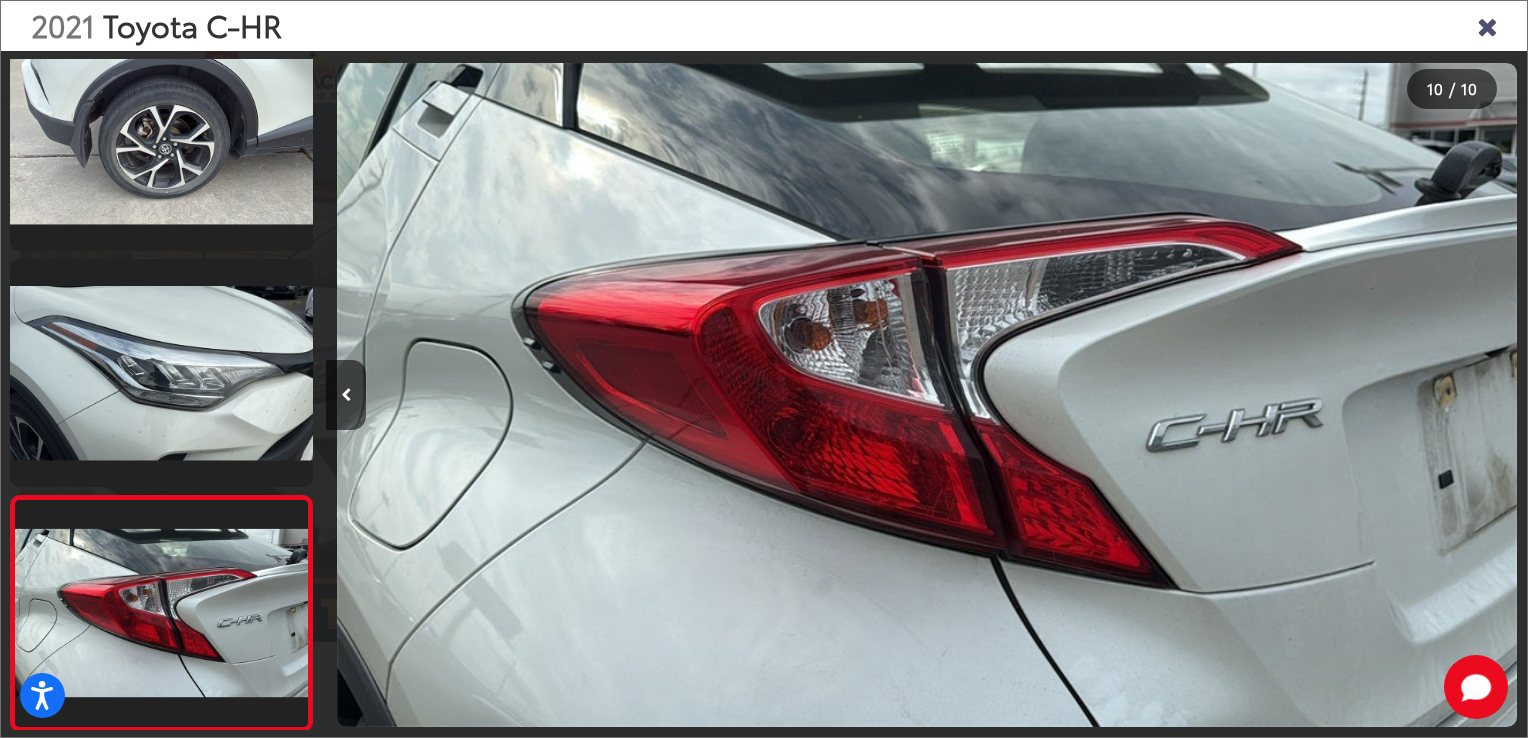 click at bounding box center (1377, 395) 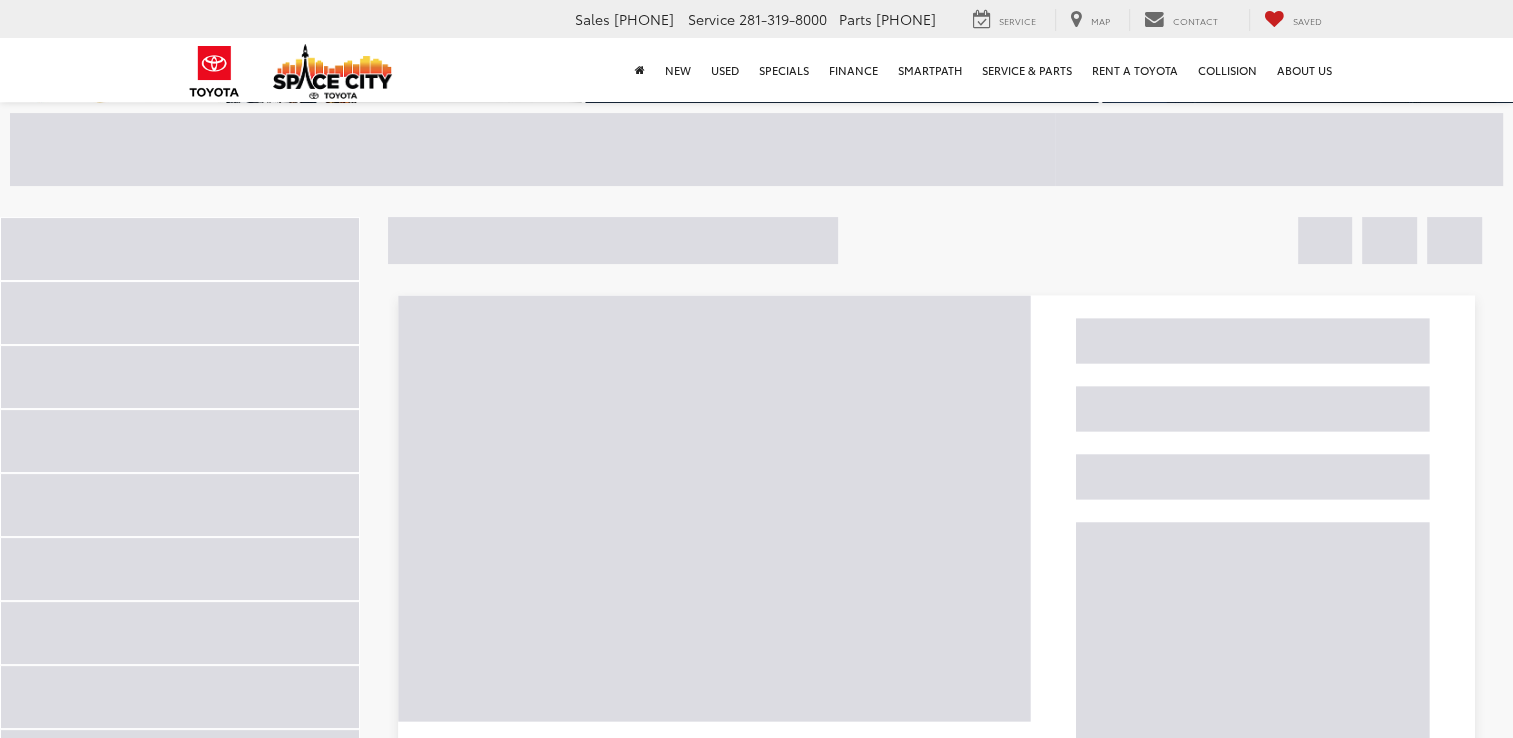 scroll, scrollTop: 148, scrollLeft: 0, axis: vertical 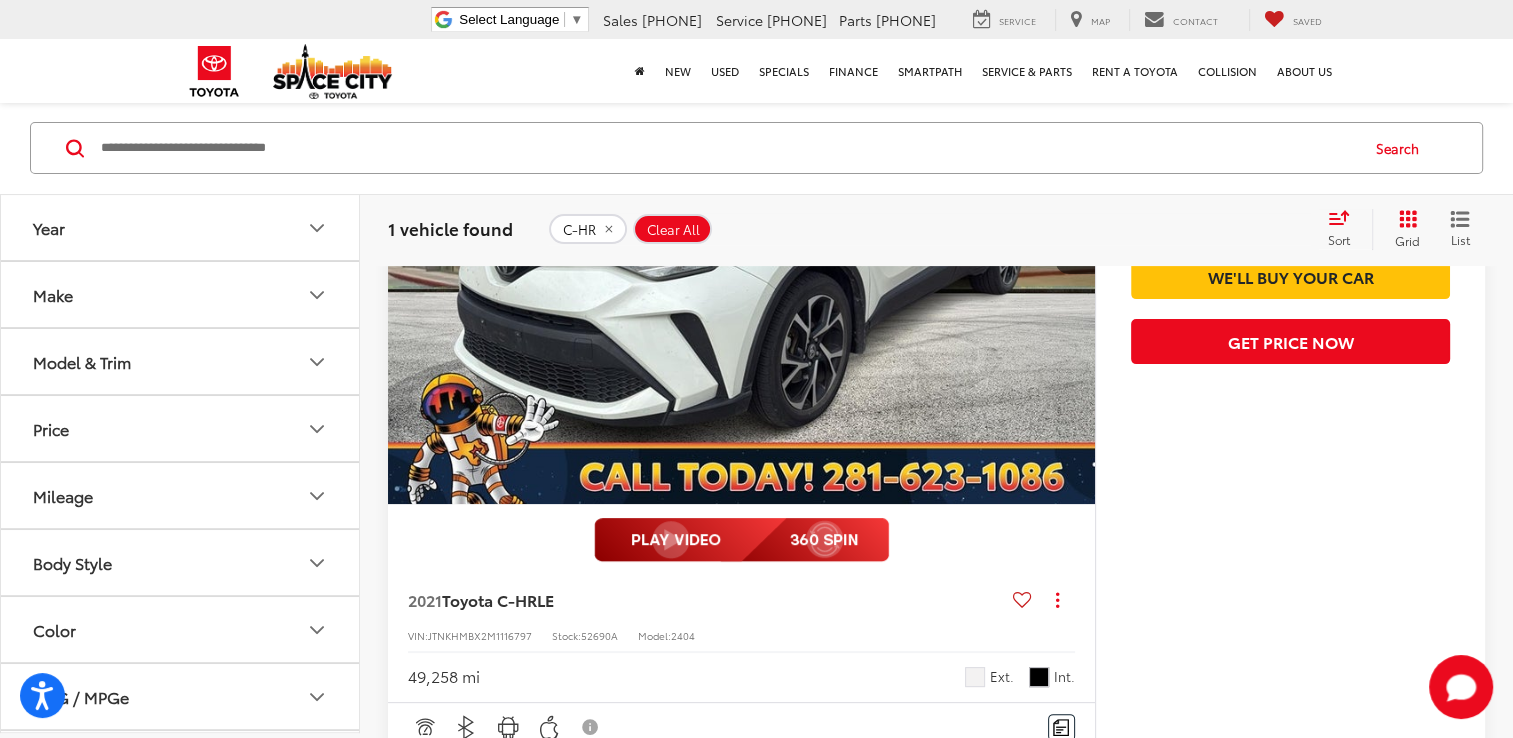 click 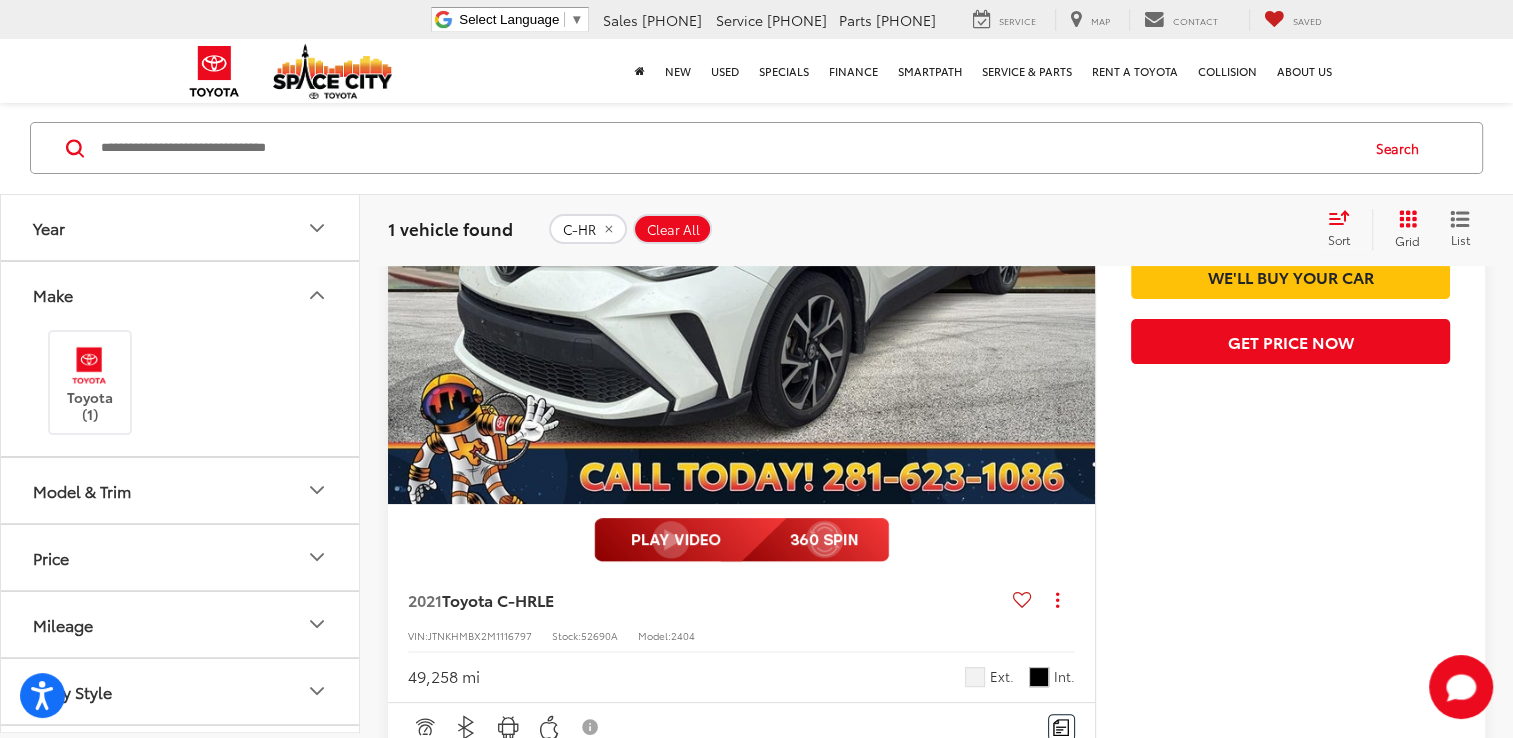 click 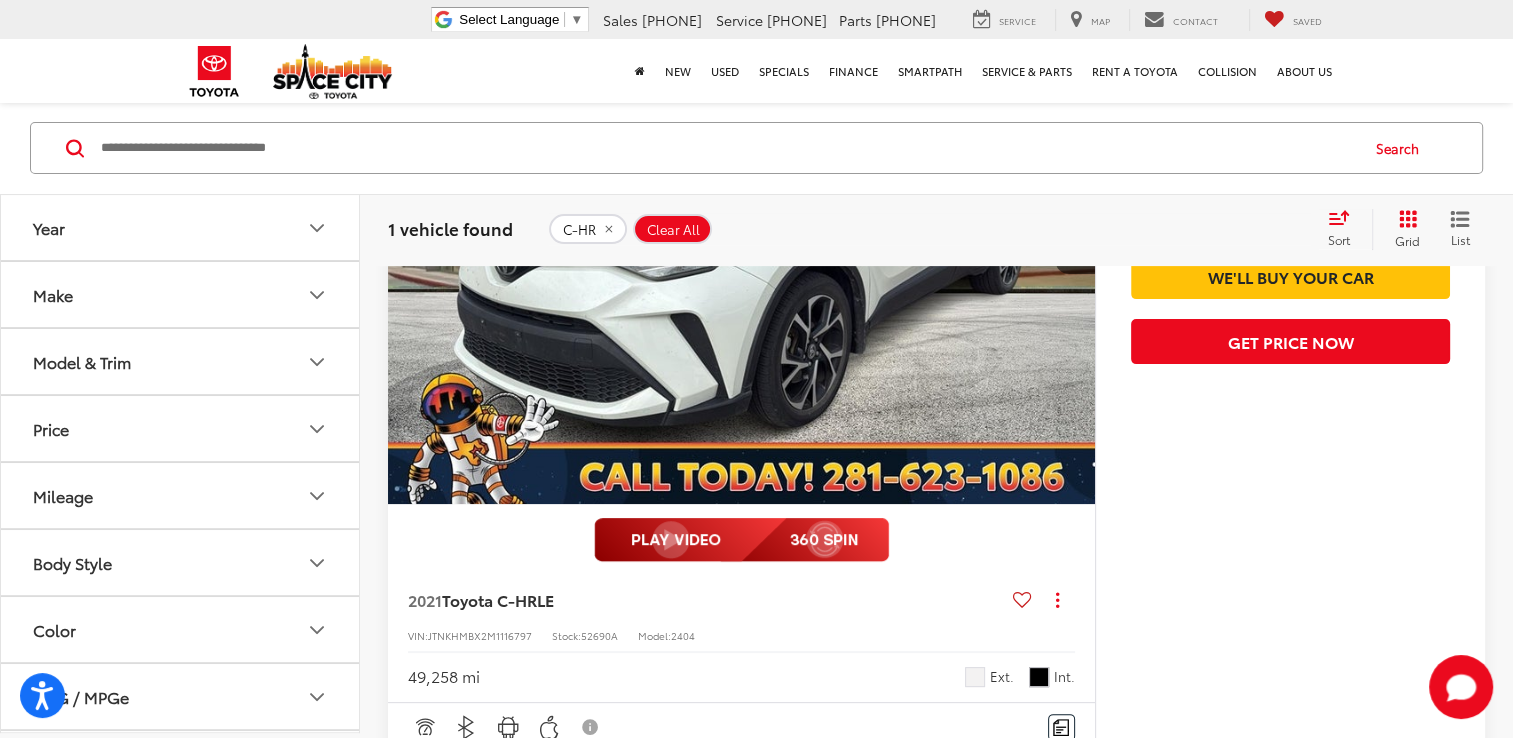 click 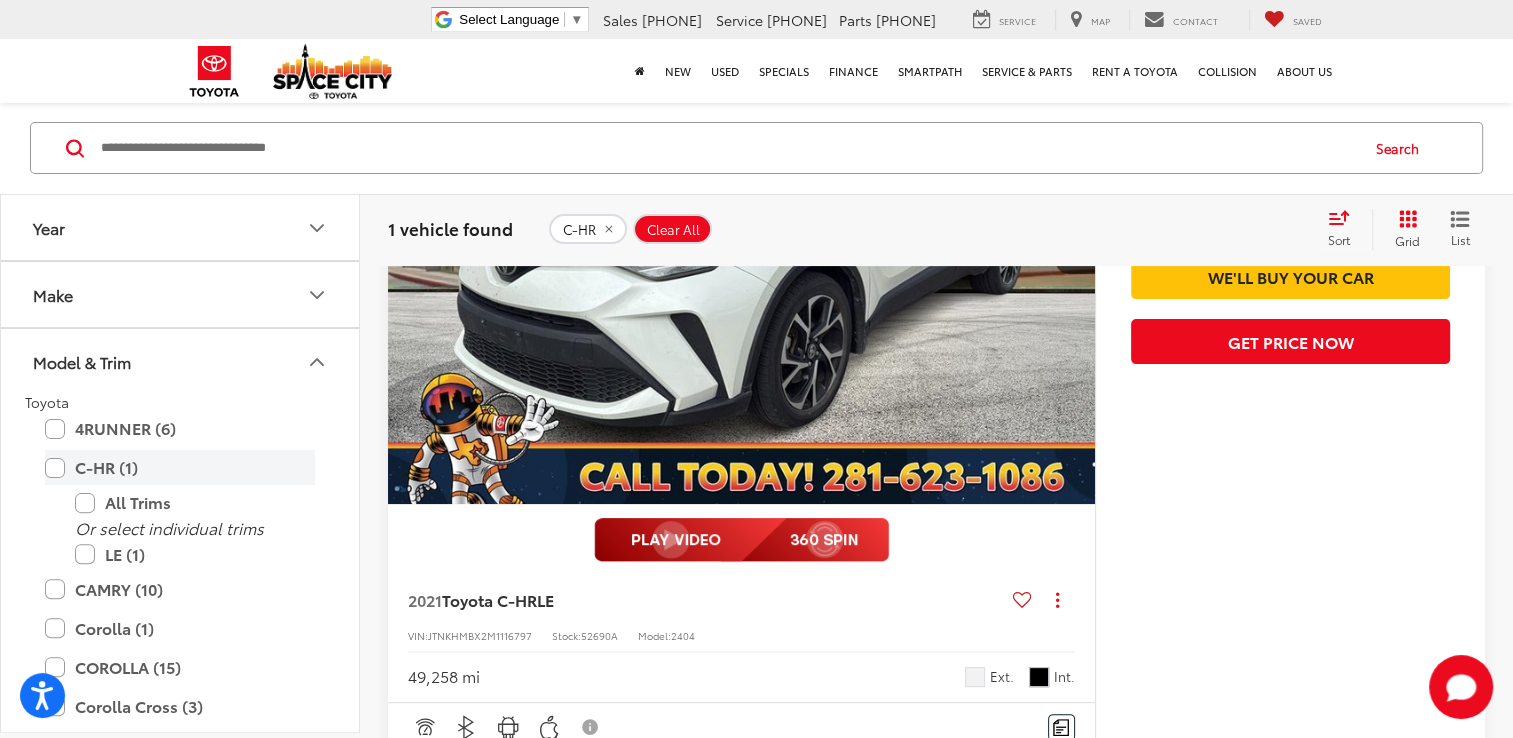 click on "C-HR (1)" at bounding box center [180, 467] 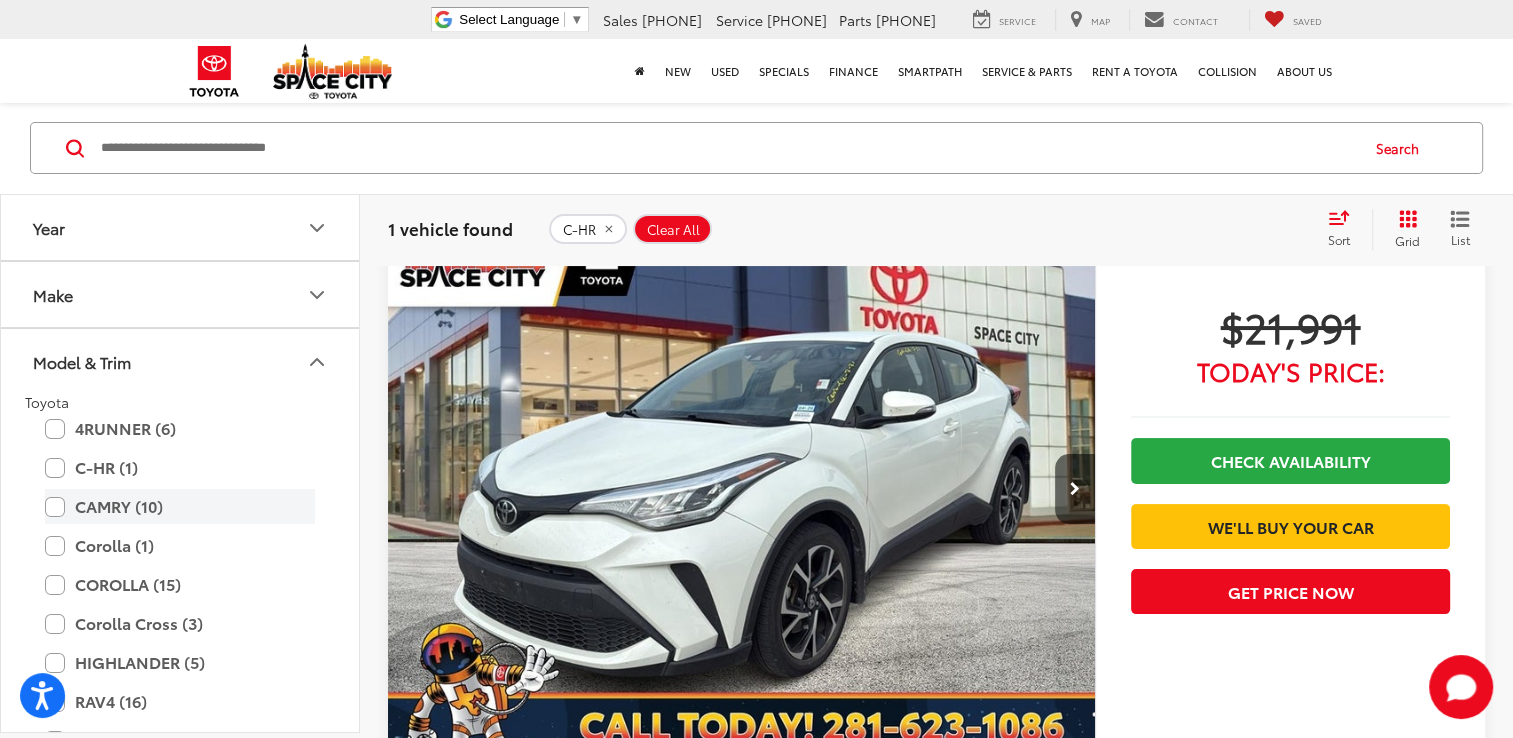 scroll, scrollTop: 148, scrollLeft: 0, axis: vertical 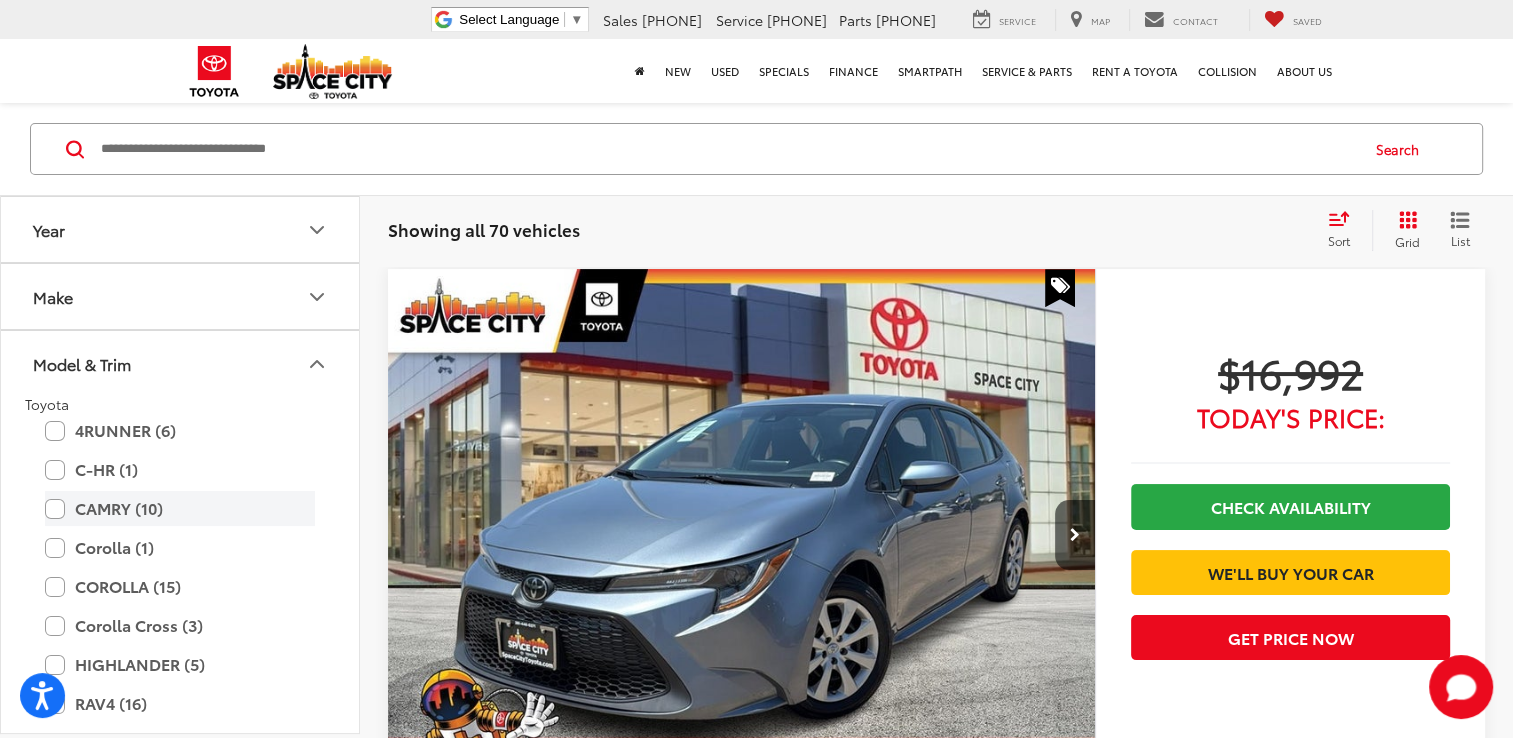 click on "CAMRY (10)" at bounding box center [180, 508] 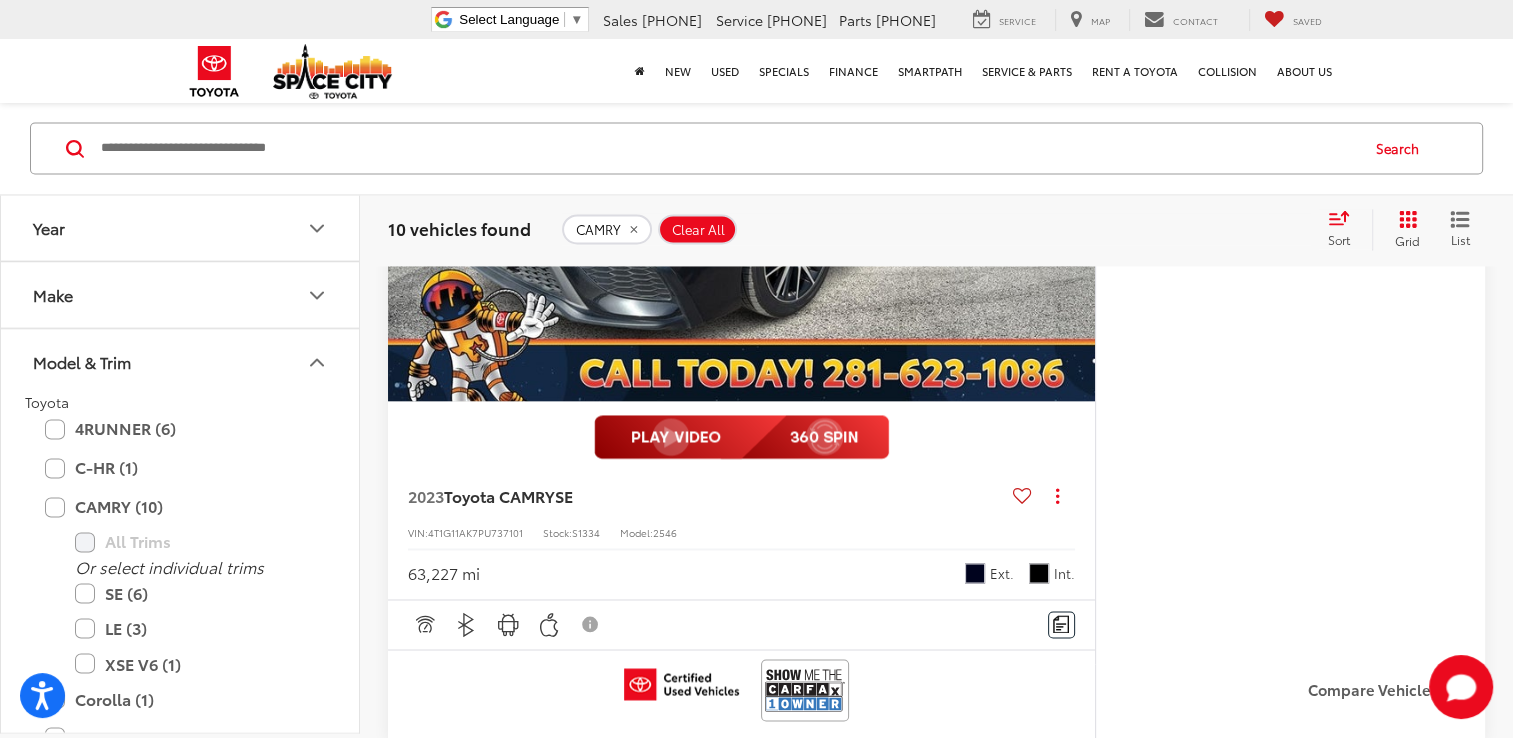 scroll, scrollTop: 2848, scrollLeft: 0, axis: vertical 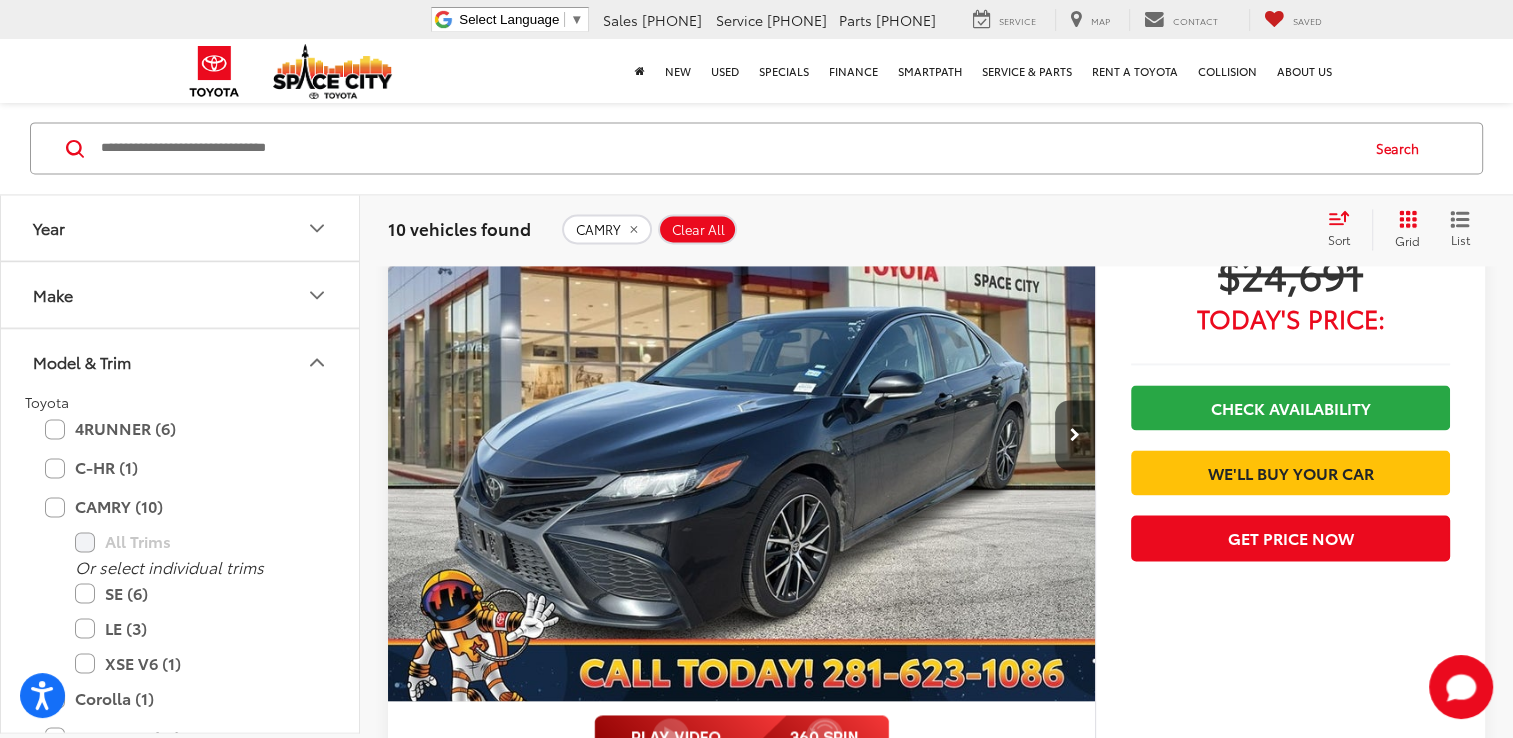 click at bounding box center (742, 436) 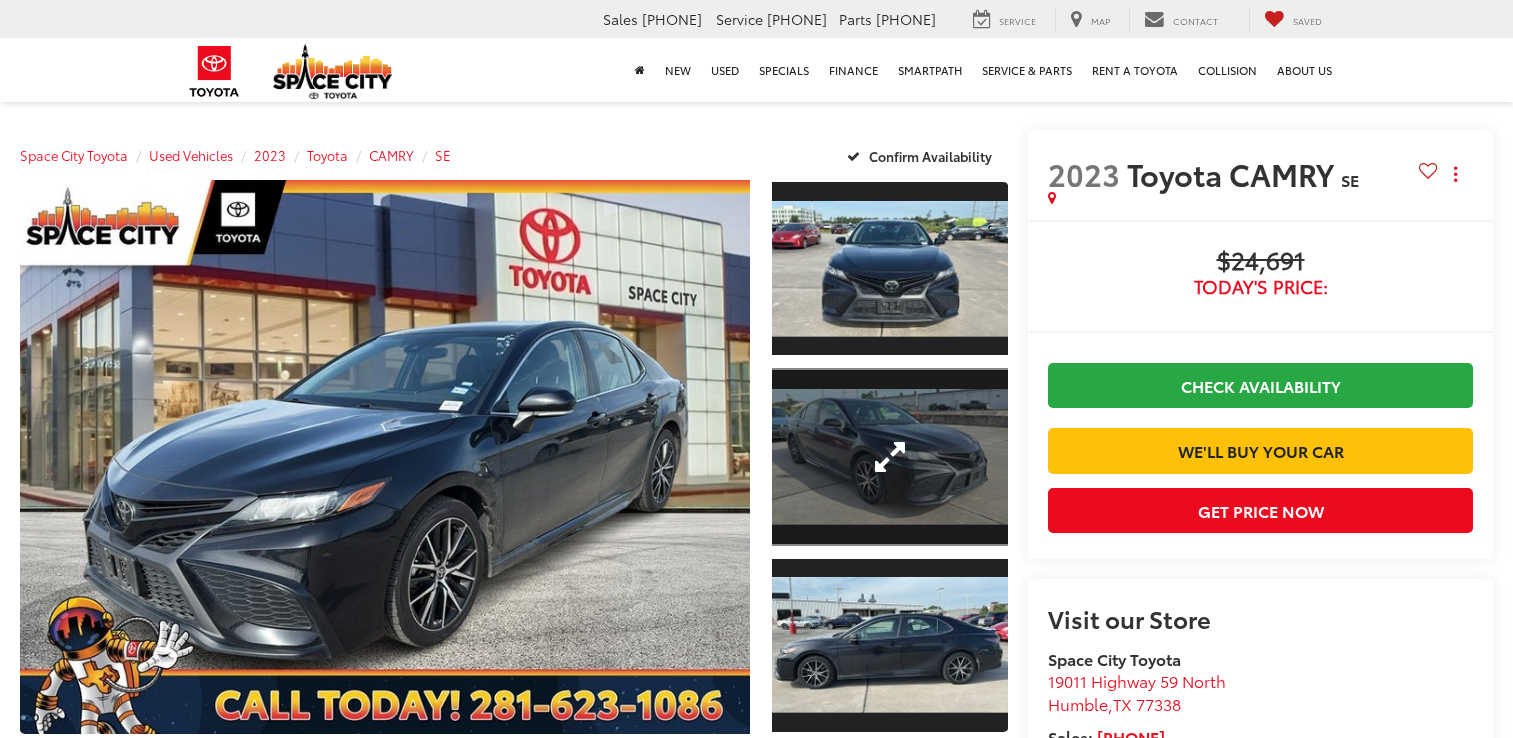 scroll, scrollTop: 0, scrollLeft: 0, axis: both 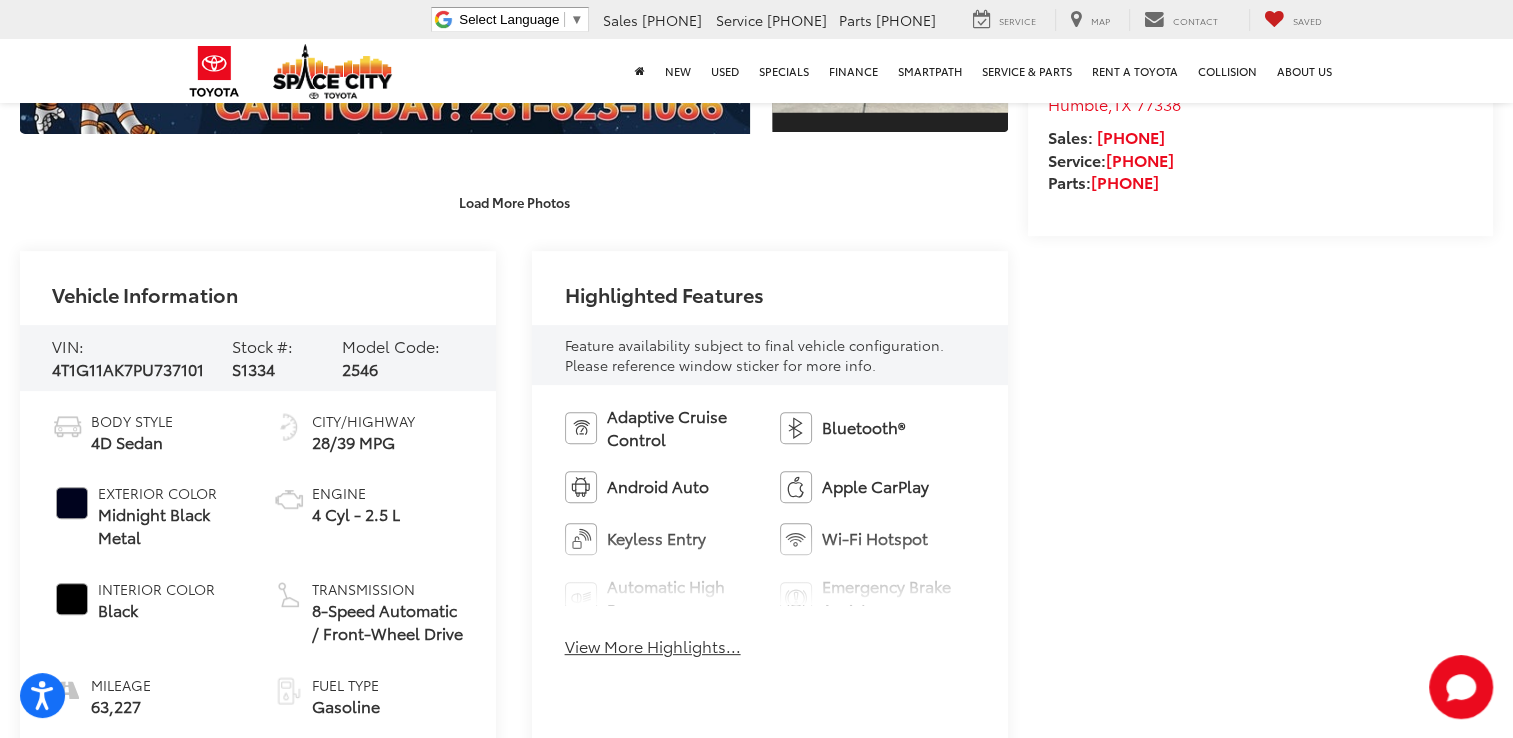 click on "View More Highlights..." at bounding box center (653, 646) 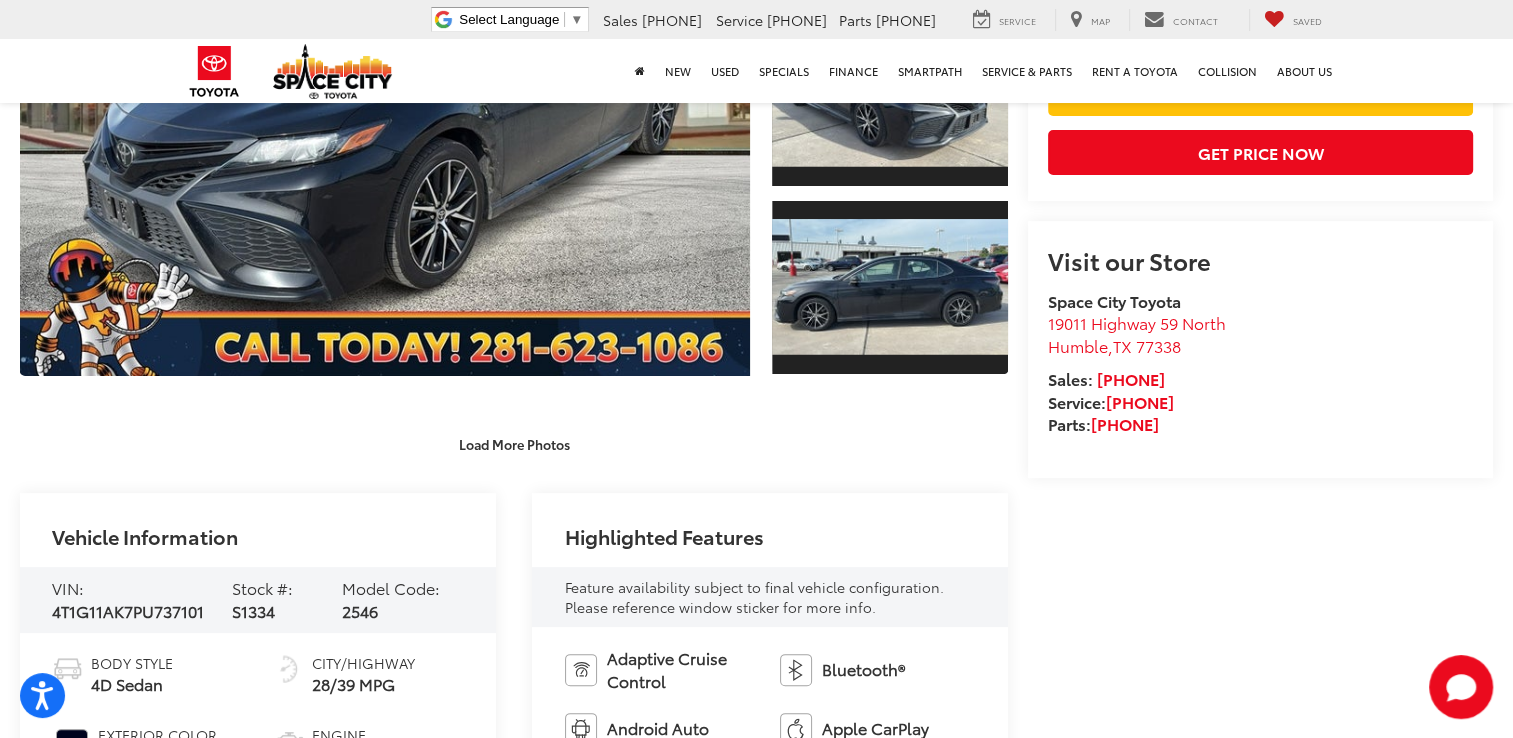 scroll, scrollTop: 100, scrollLeft: 0, axis: vertical 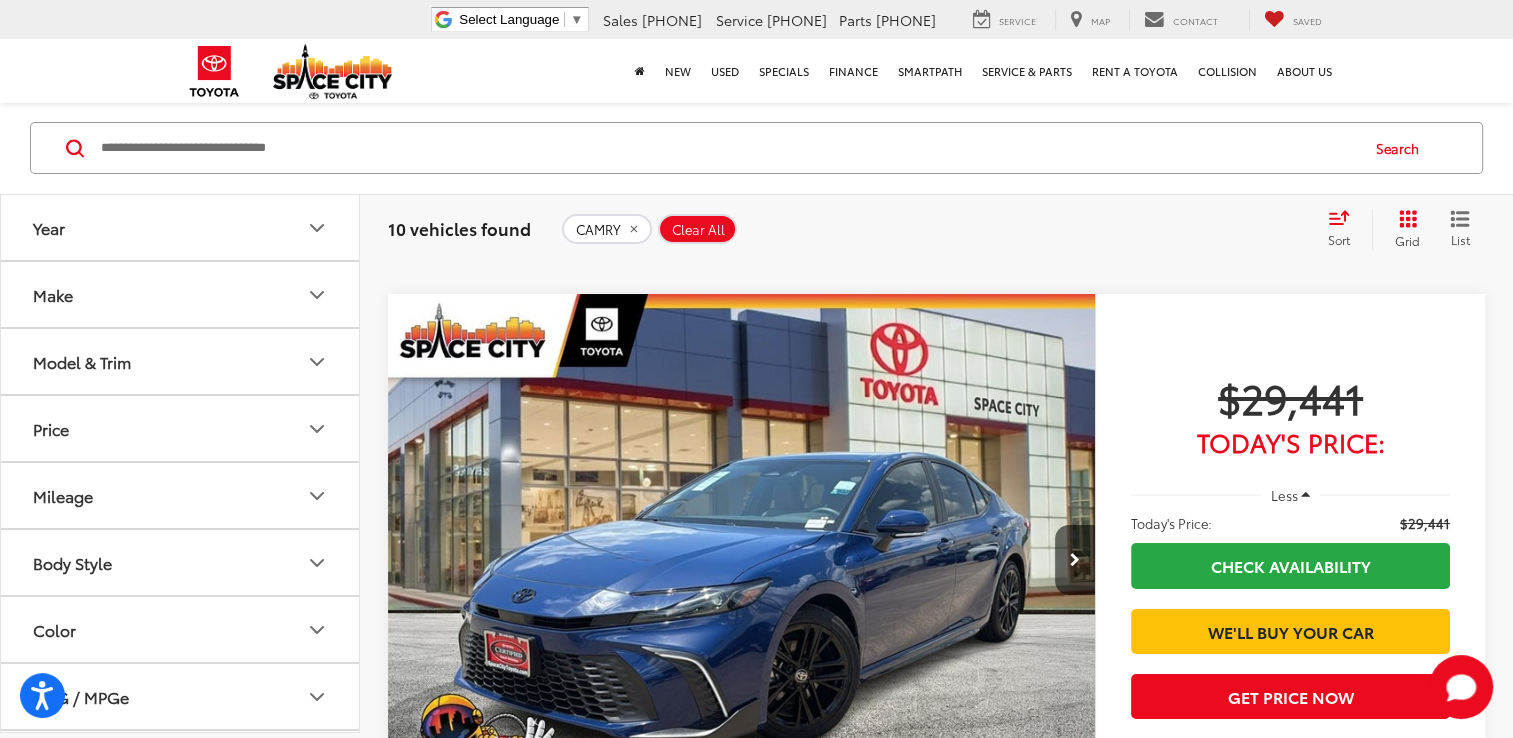click on "Make" at bounding box center (181, 295) 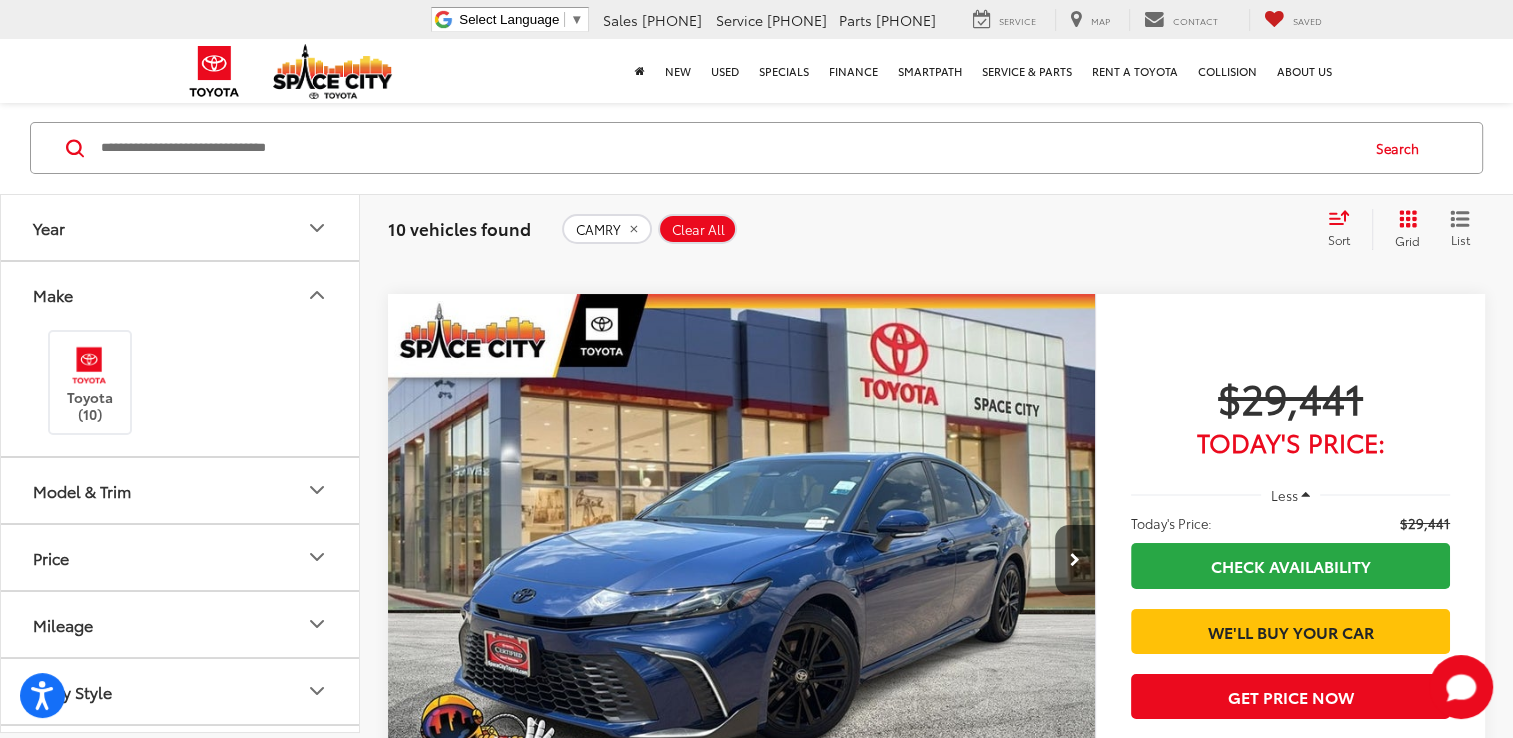 click 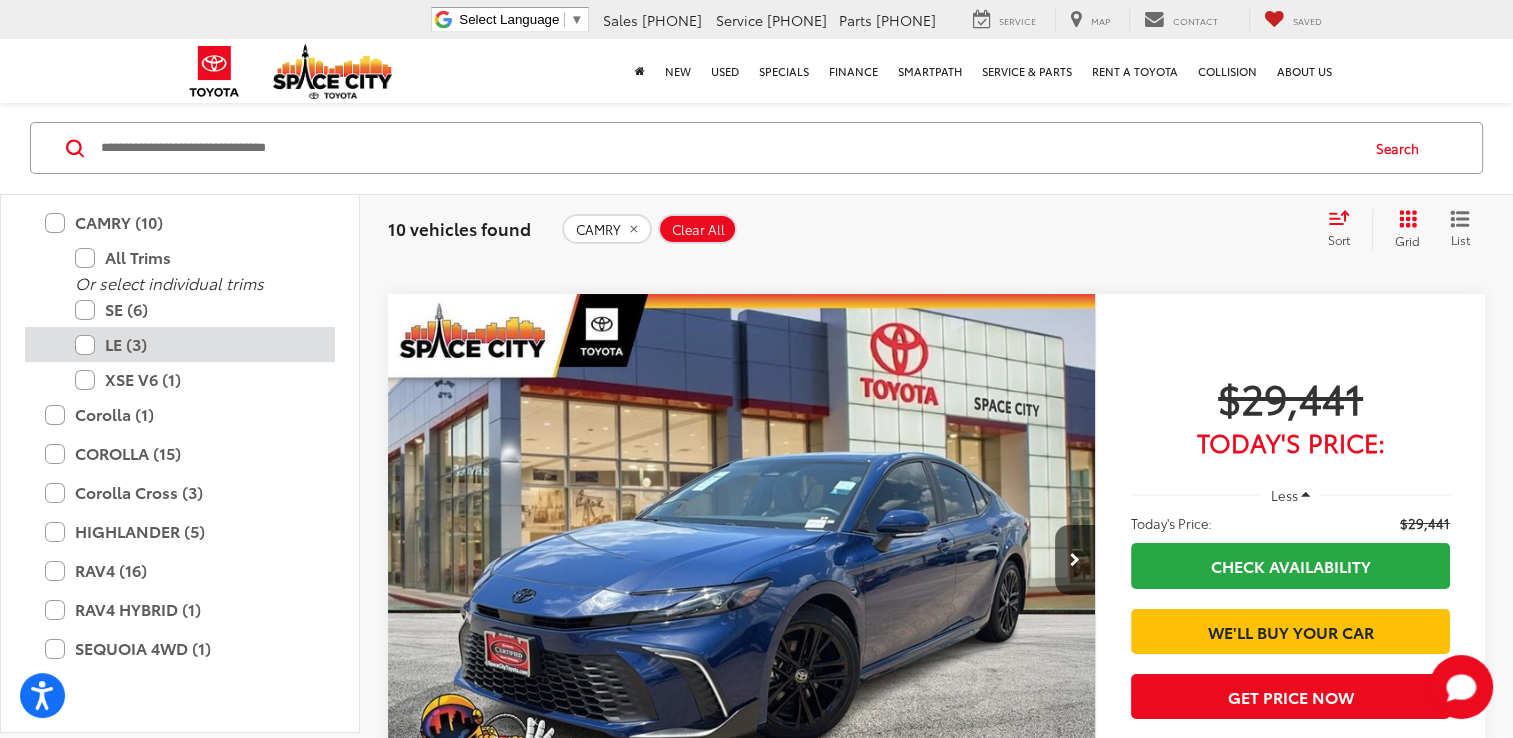 scroll, scrollTop: 500, scrollLeft: 0, axis: vertical 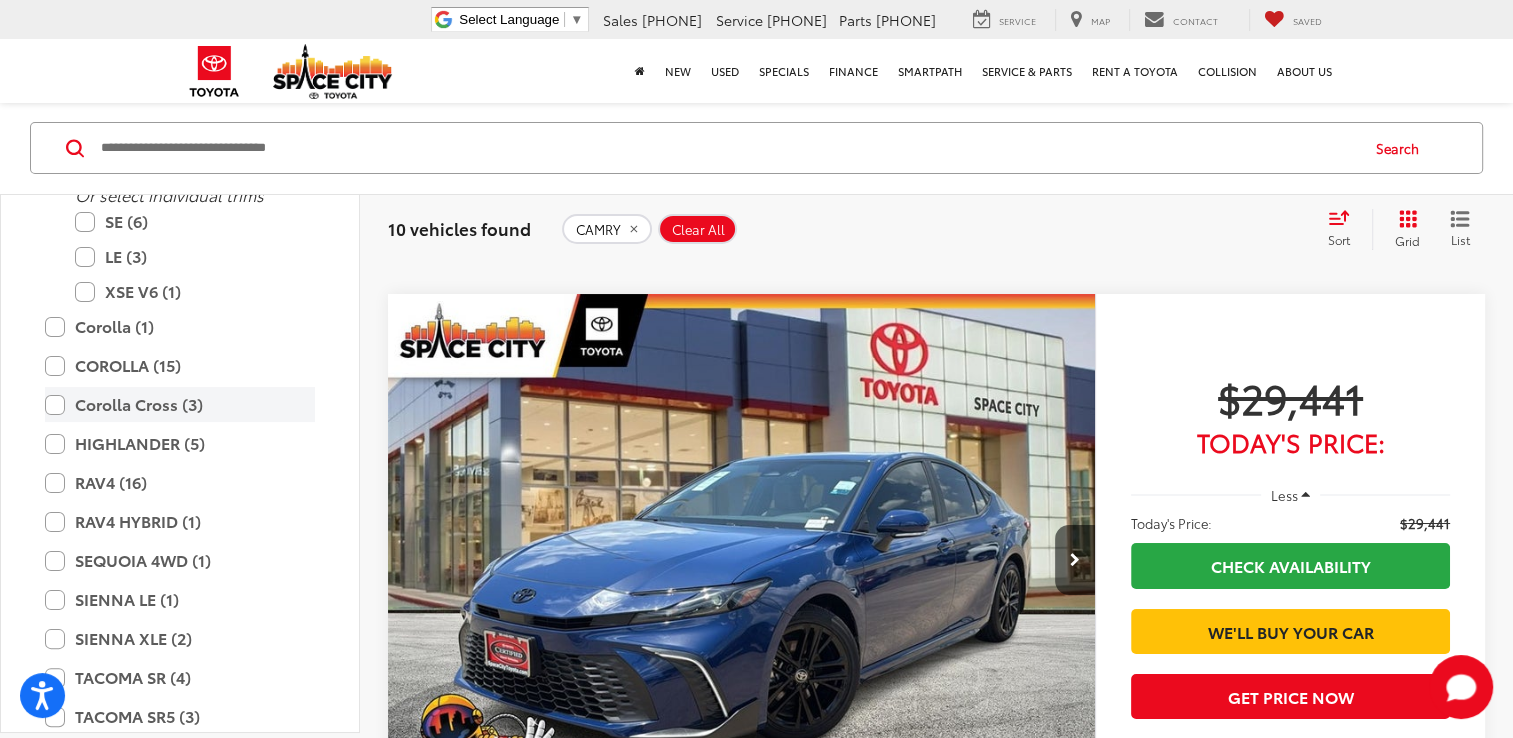 click on "Corolla Cross (3)" at bounding box center [180, 405] 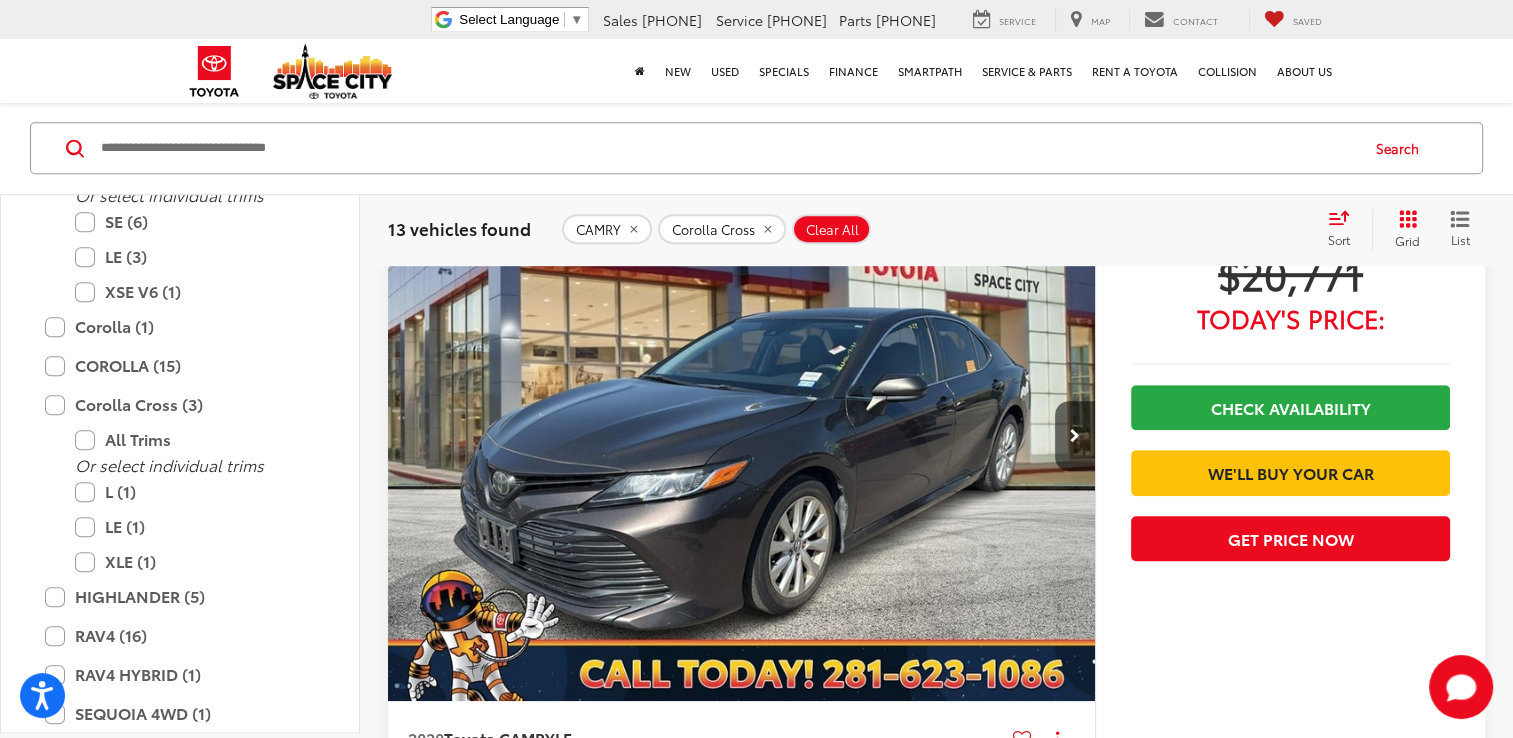 scroll, scrollTop: 1148, scrollLeft: 0, axis: vertical 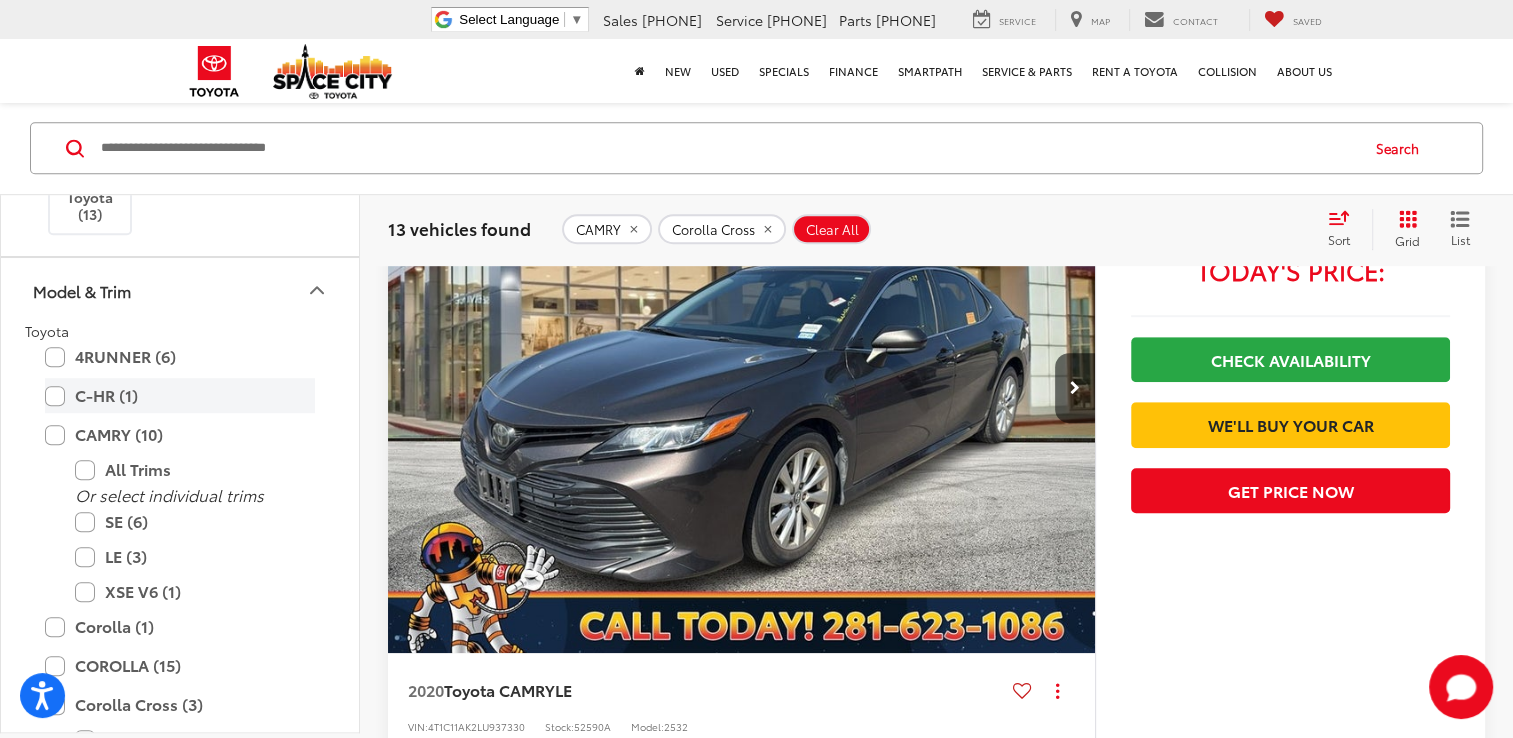 click on "C-HR (1)" at bounding box center (180, 396) 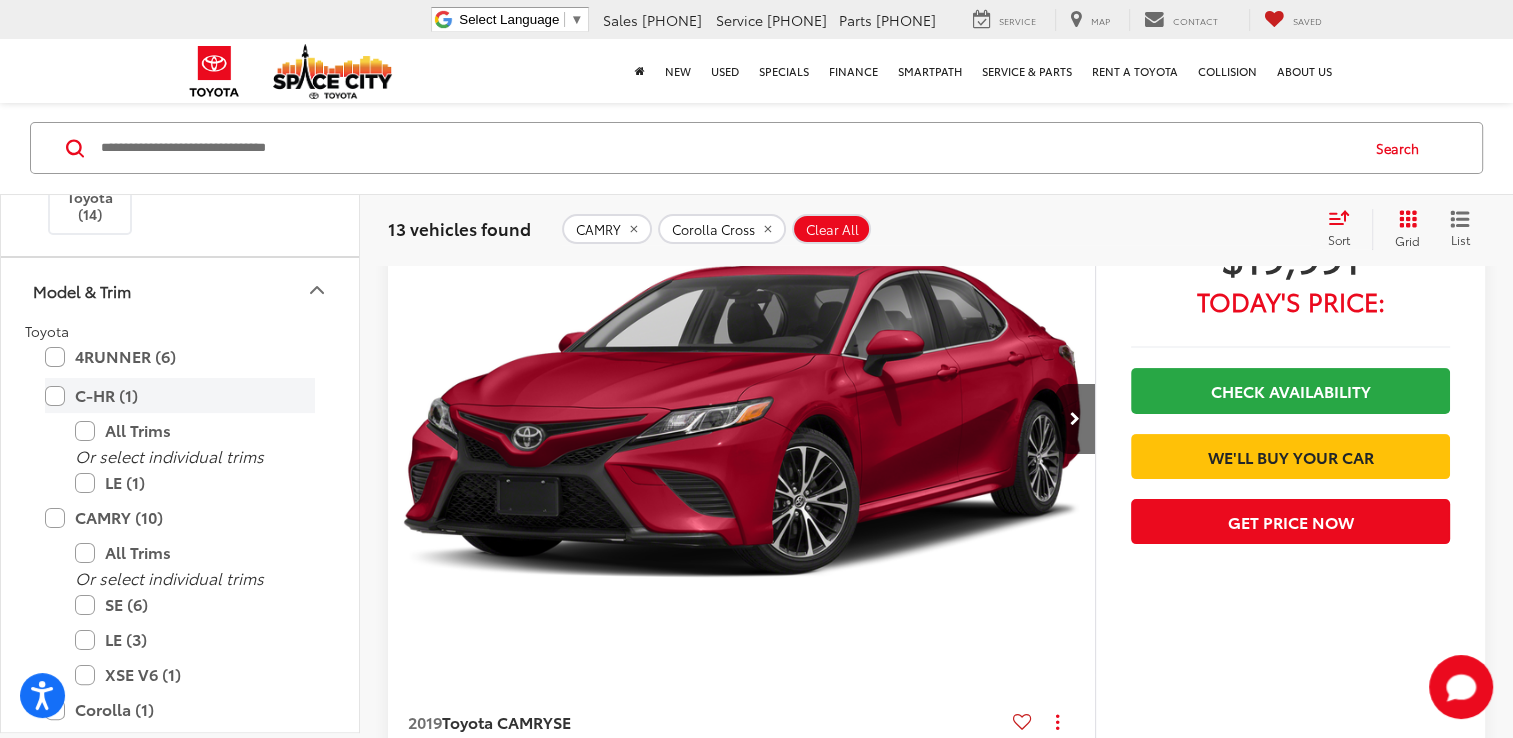 scroll, scrollTop: 148, scrollLeft: 0, axis: vertical 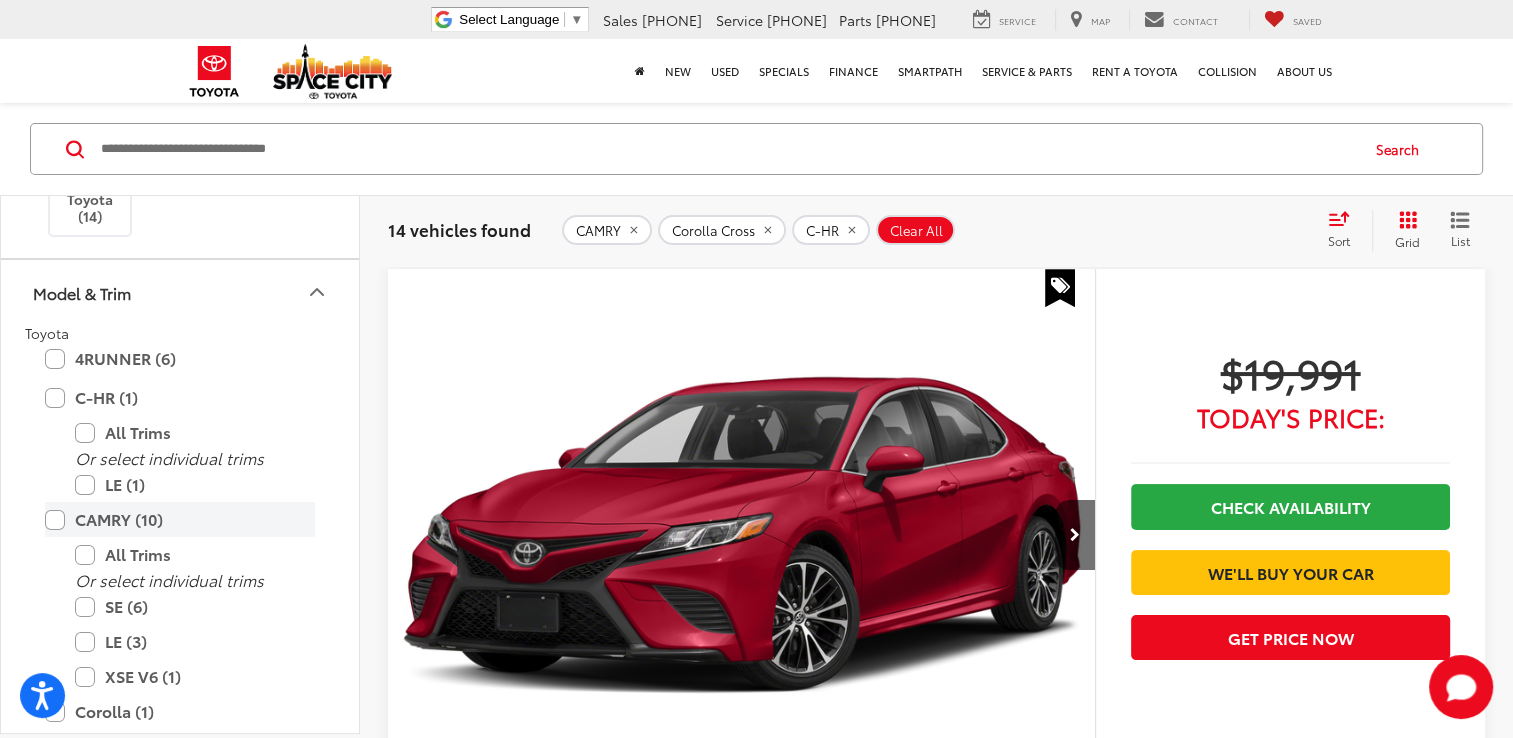 click on "CAMRY (10)" at bounding box center (180, 519) 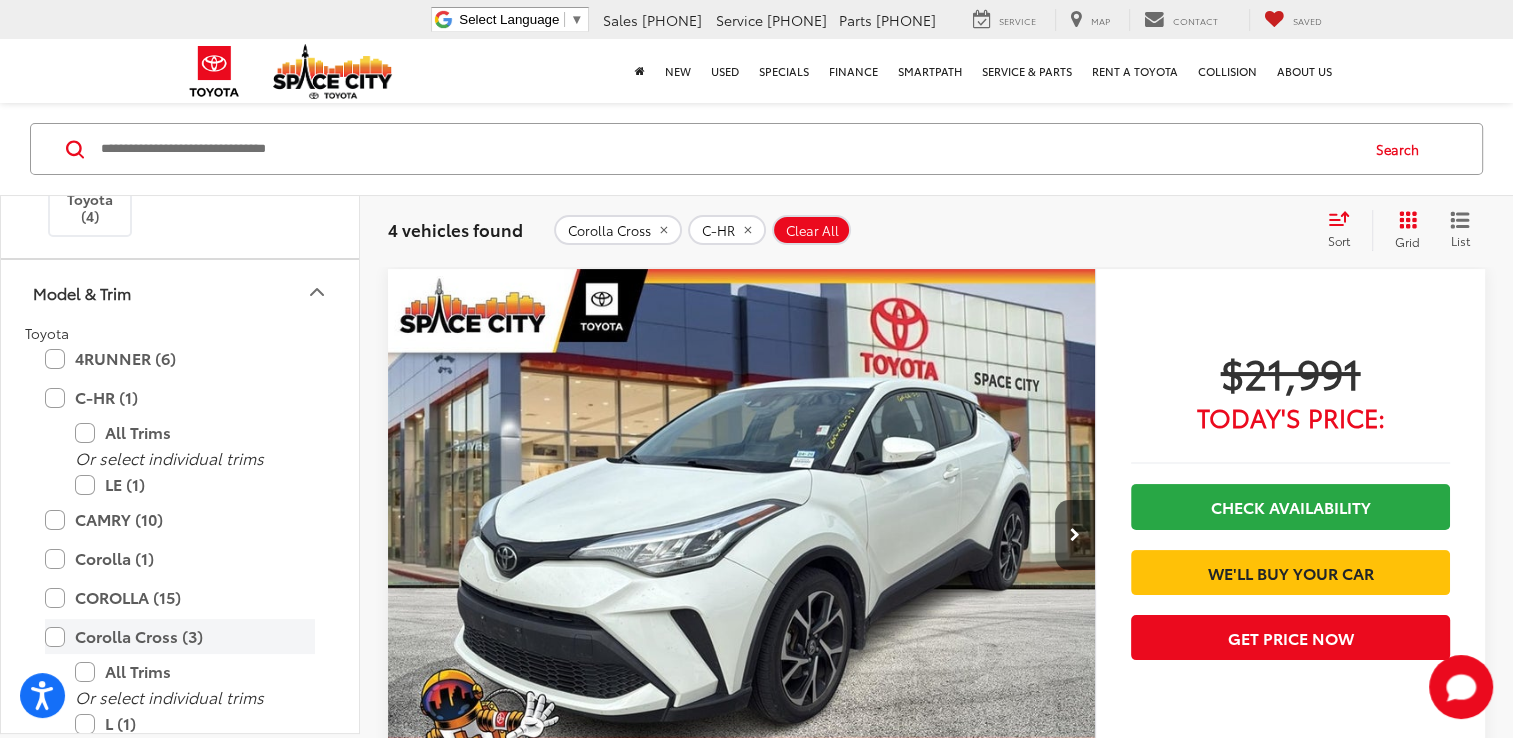 click on "Corolla Cross (3)" at bounding box center (180, 636) 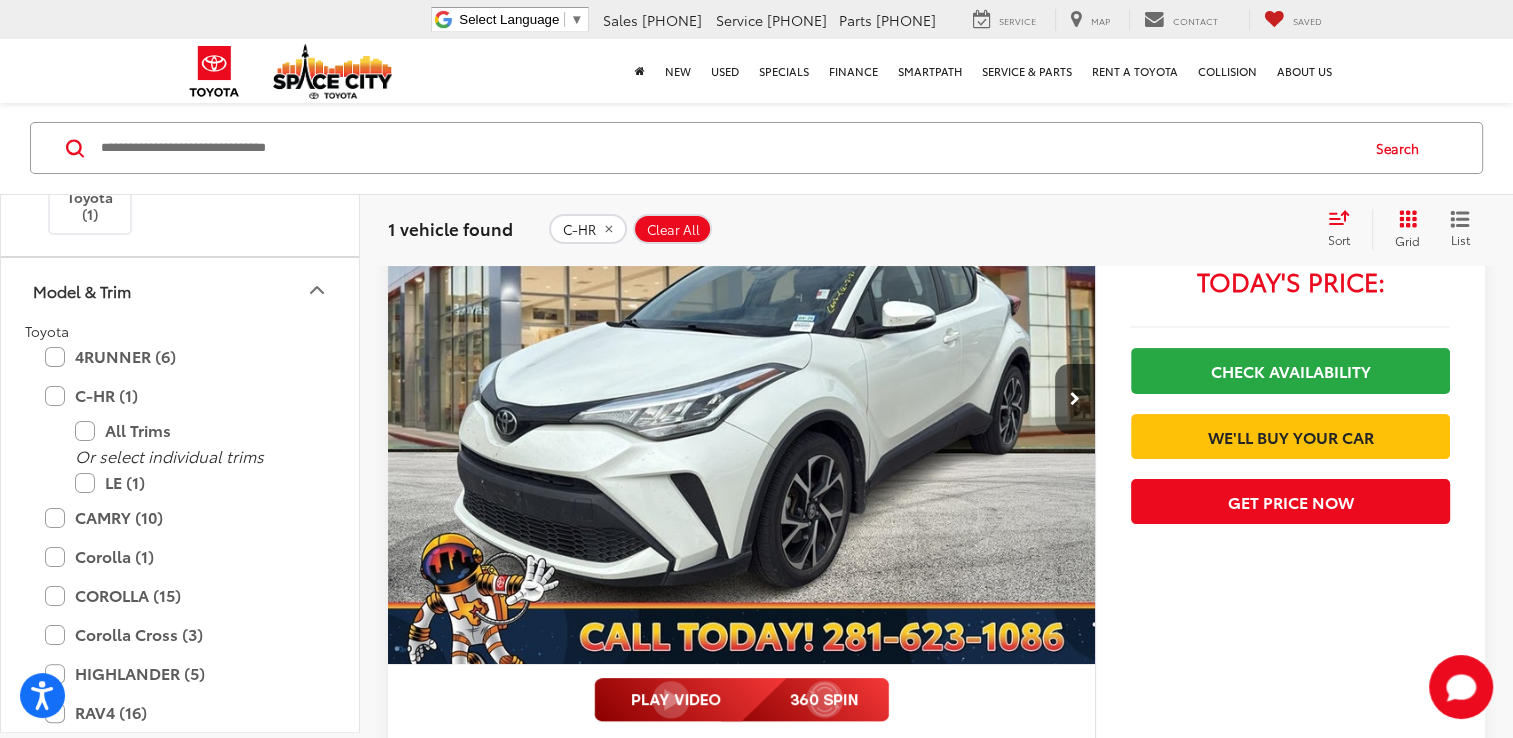 scroll, scrollTop: 344, scrollLeft: 0, axis: vertical 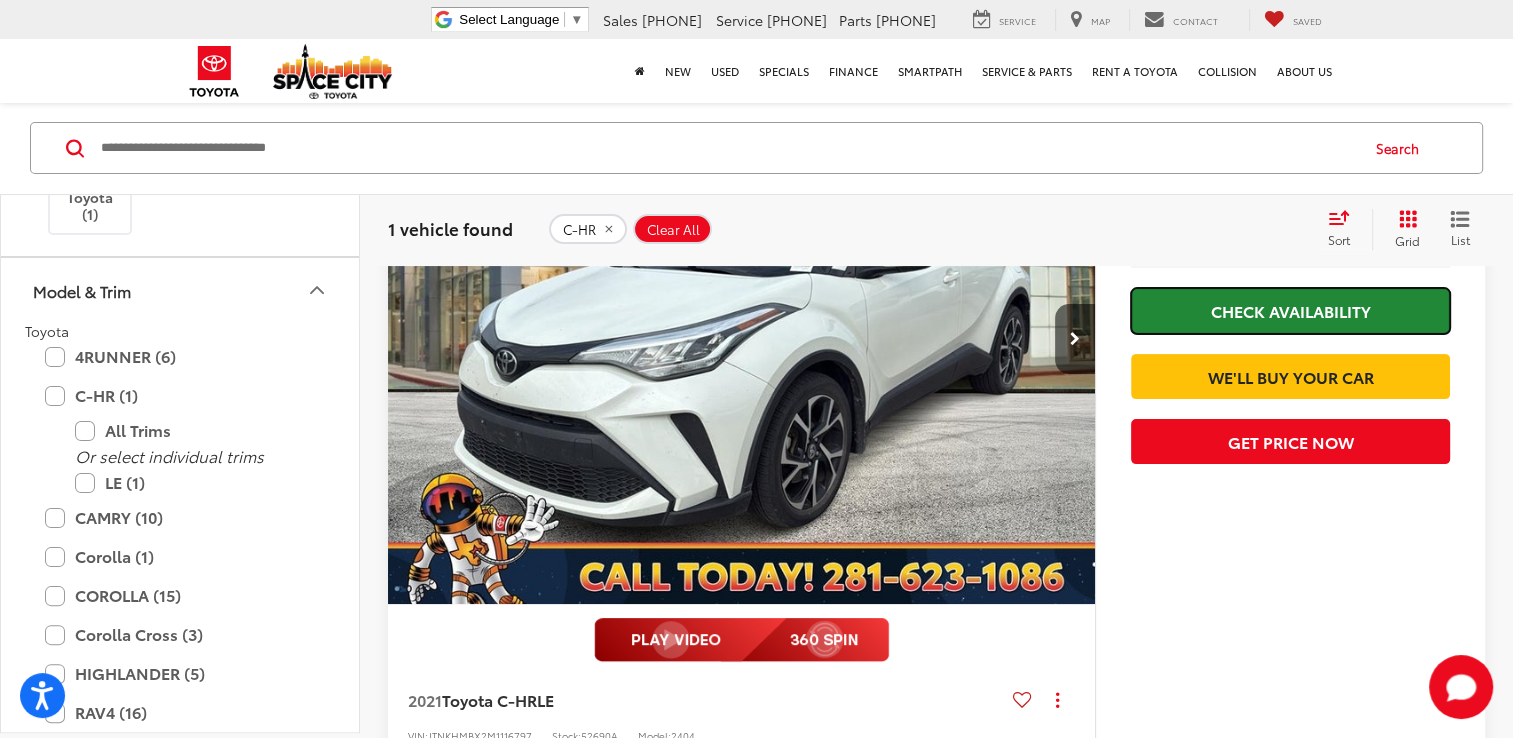 click on "Check Availability" at bounding box center (1290, 310) 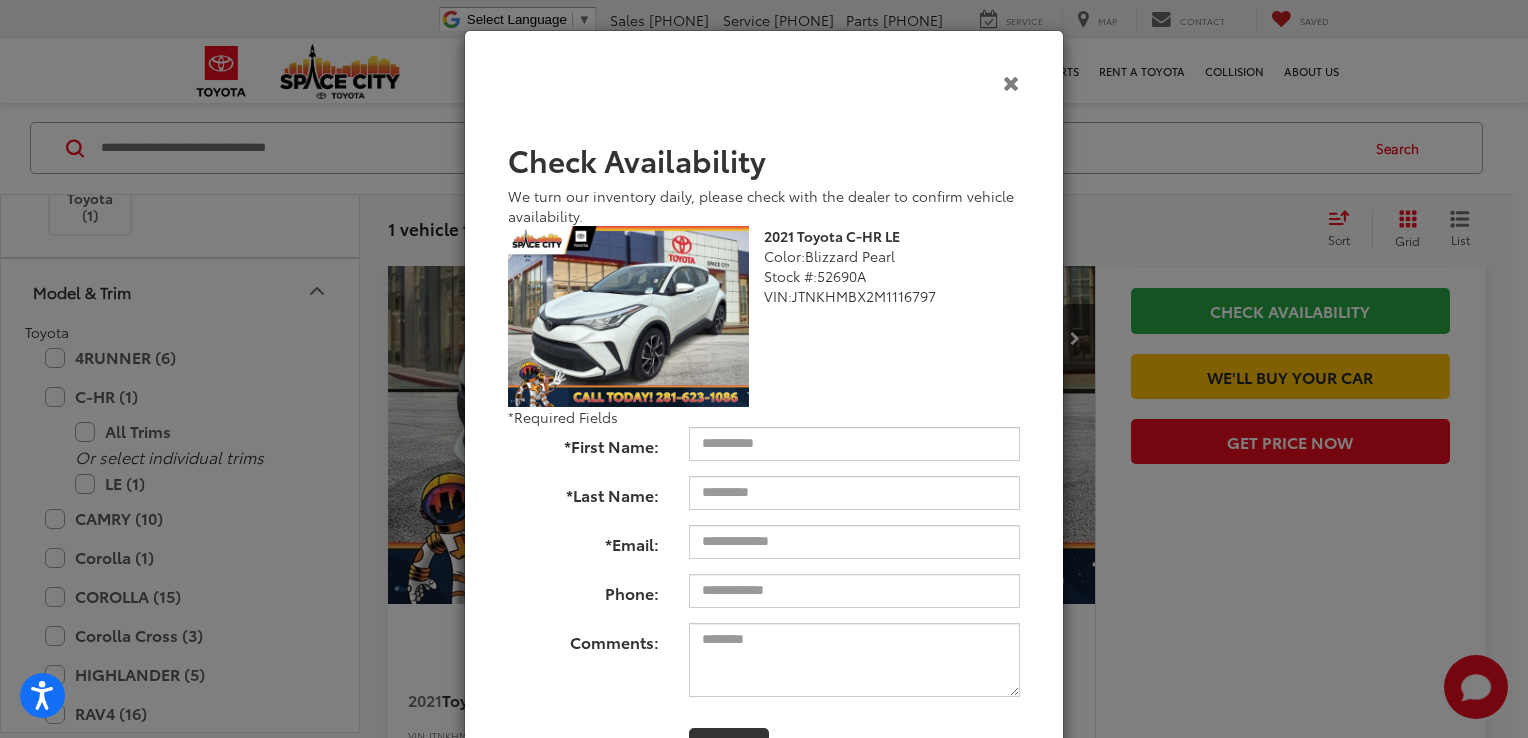 click at bounding box center [1011, 82] 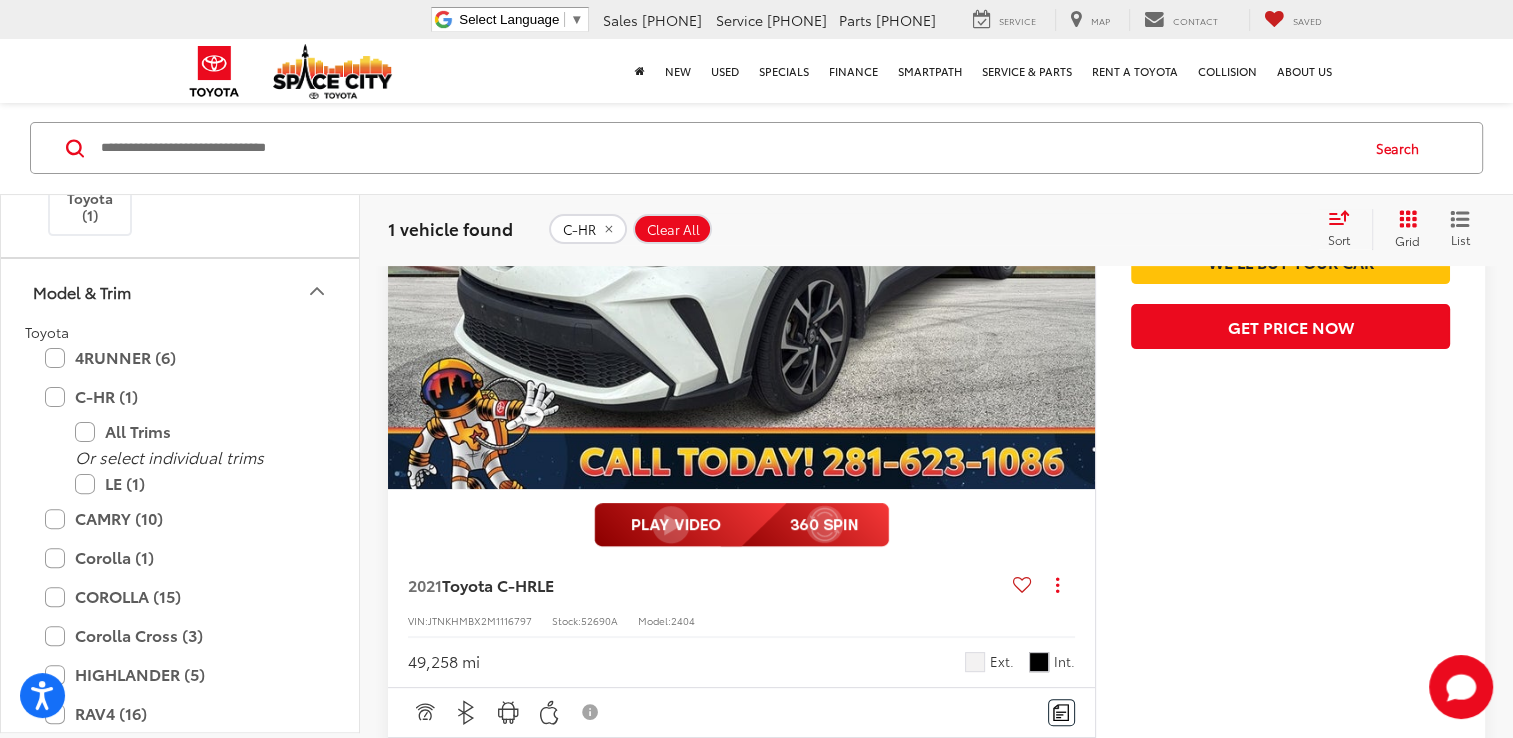 scroll, scrollTop: 500, scrollLeft: 0, axis: vertical 